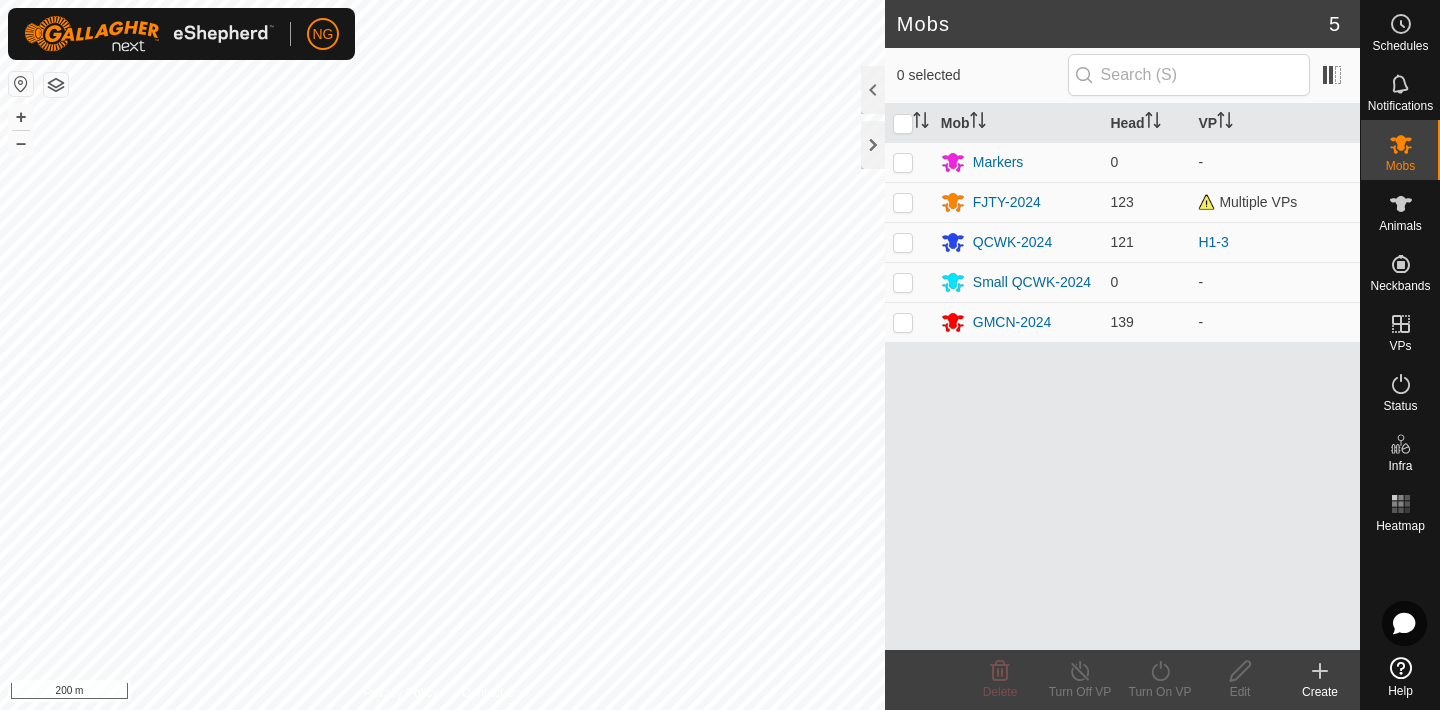 scroll, scrollTop: 0, scrollLeft: 0, axis: both 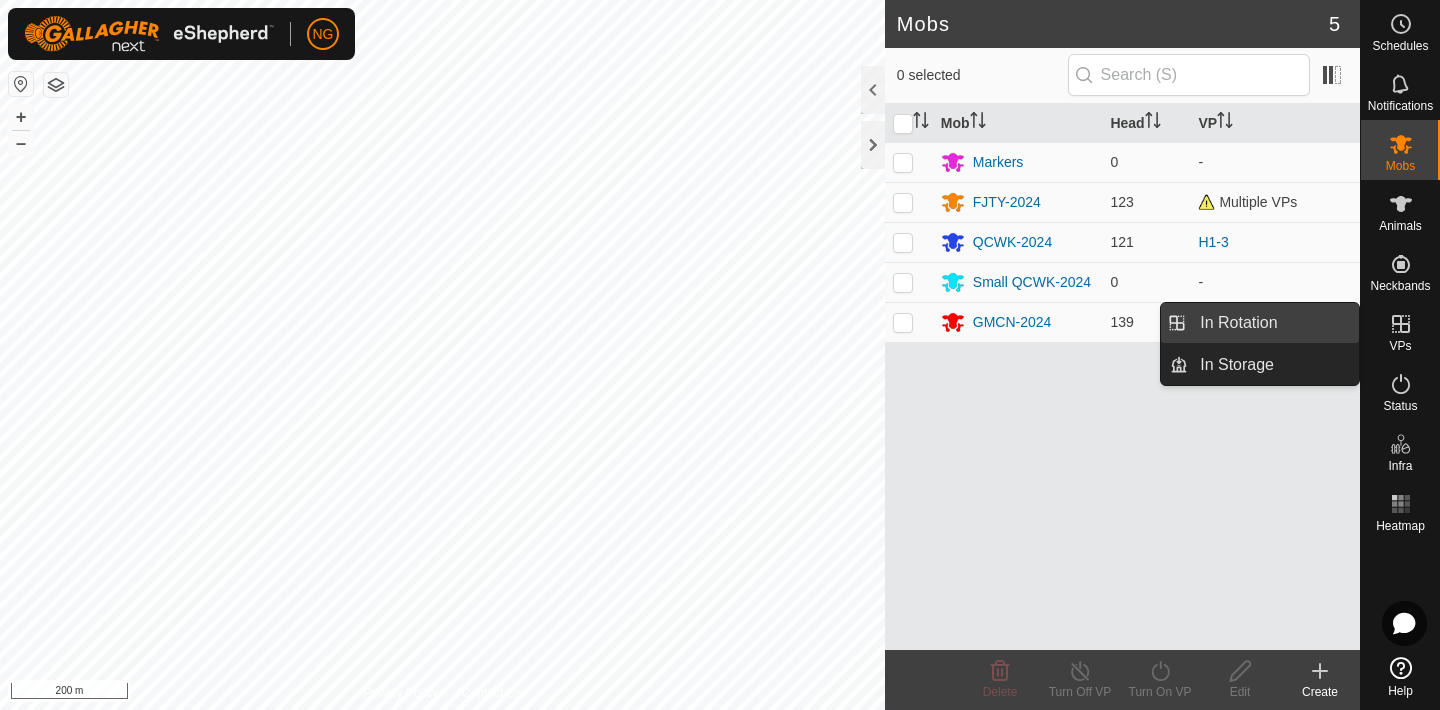 click on "In Rotation" at bounding box center [1273, 323] 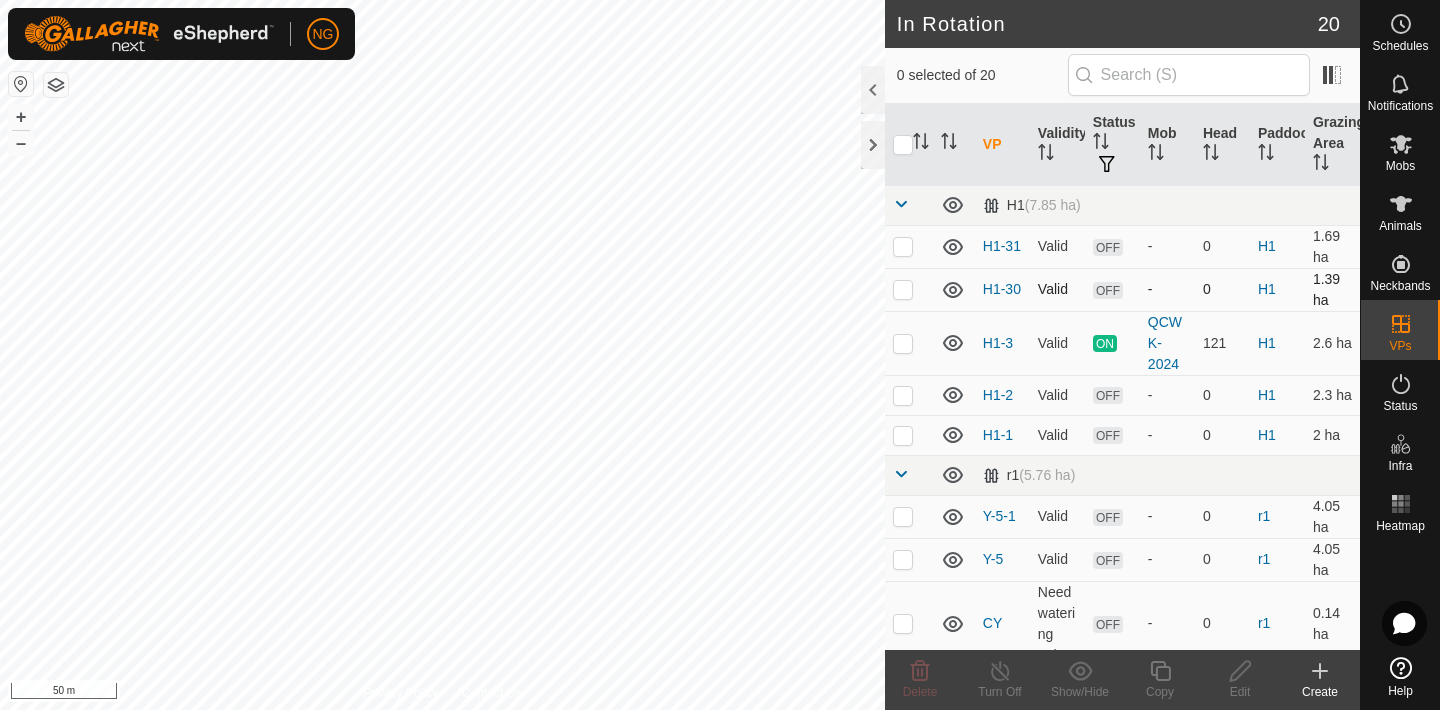 click at bounding box center [903, 289] 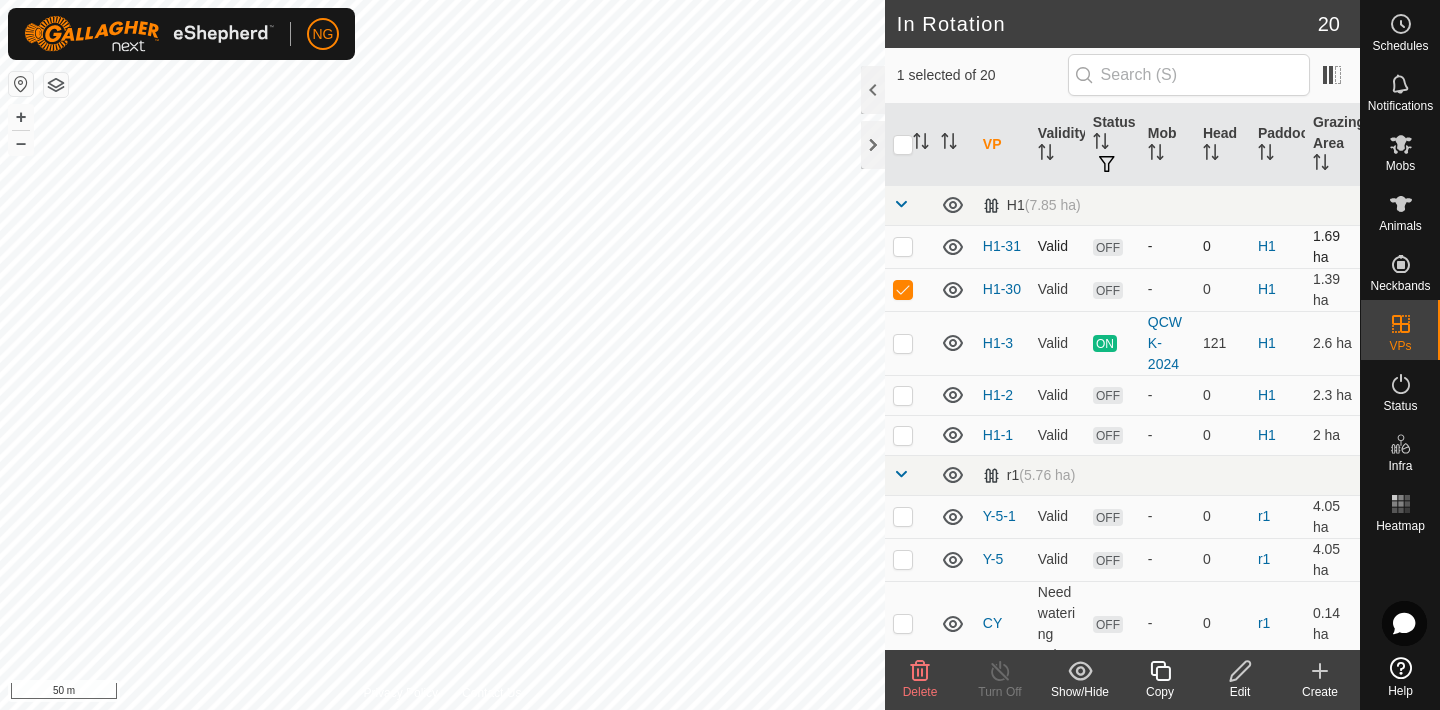 click at bounding box center (903, 246) 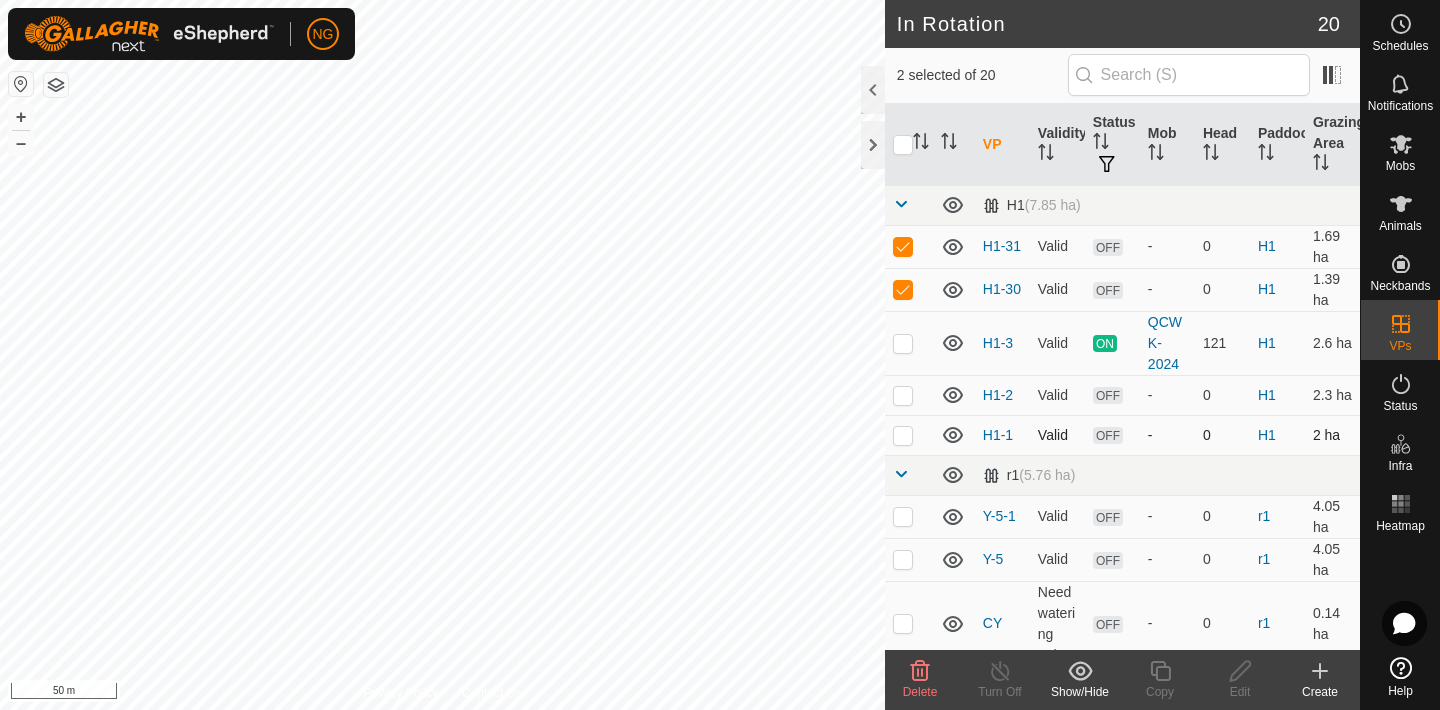 click at bounding box center (903, 435) 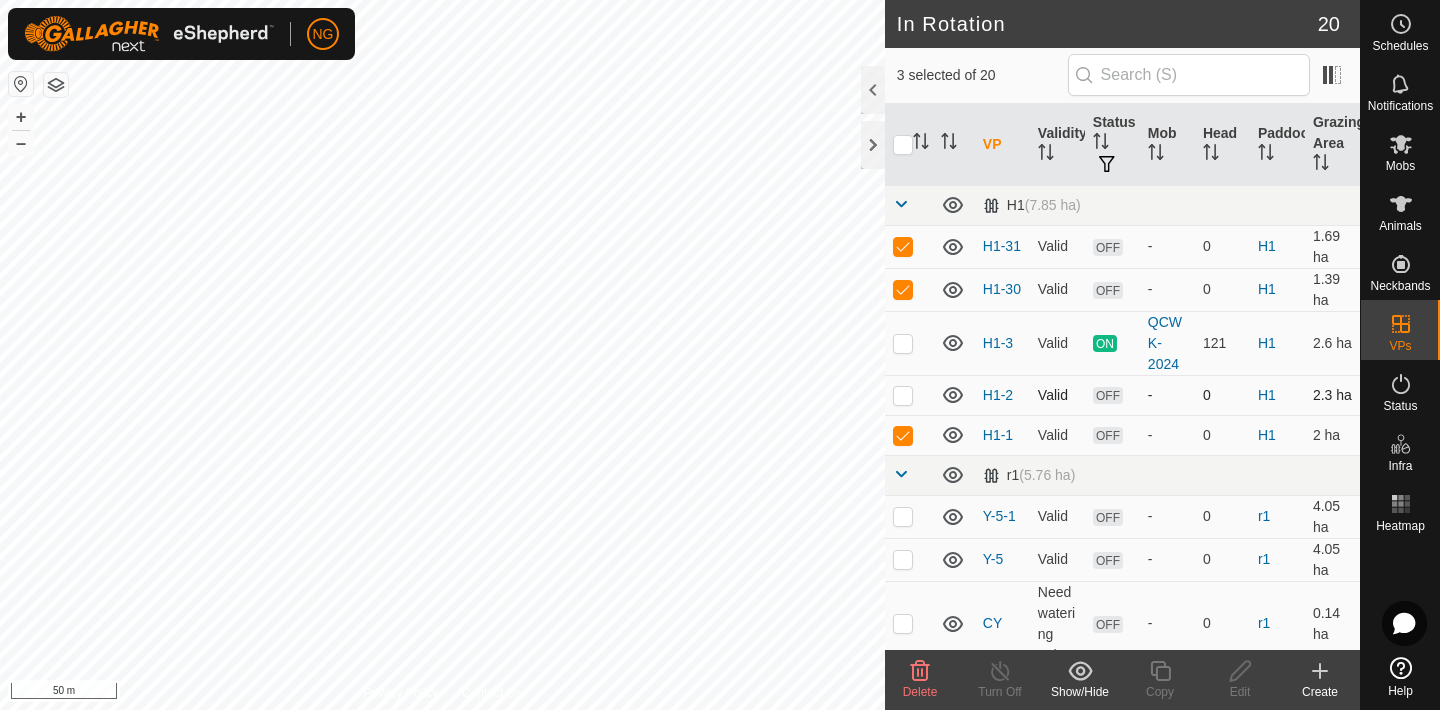 click at bounding box center (903, 395) 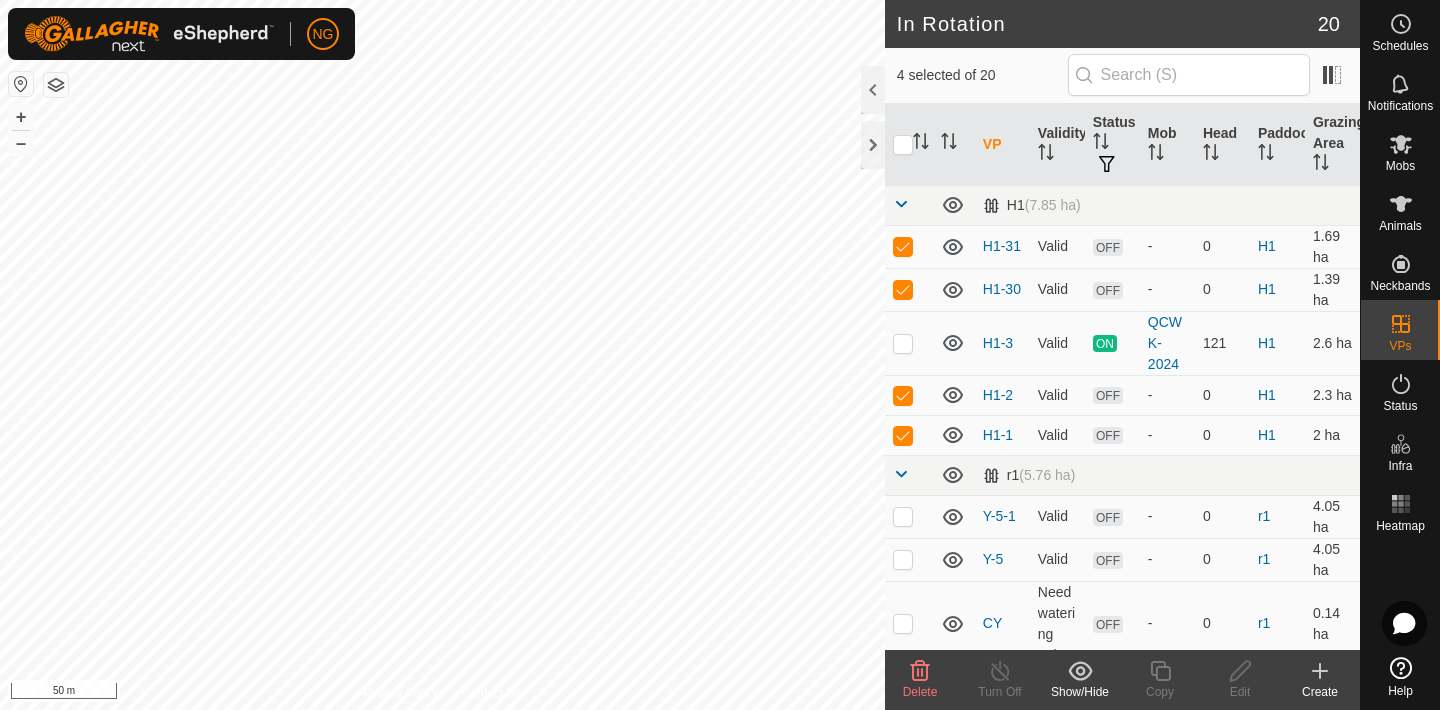 click 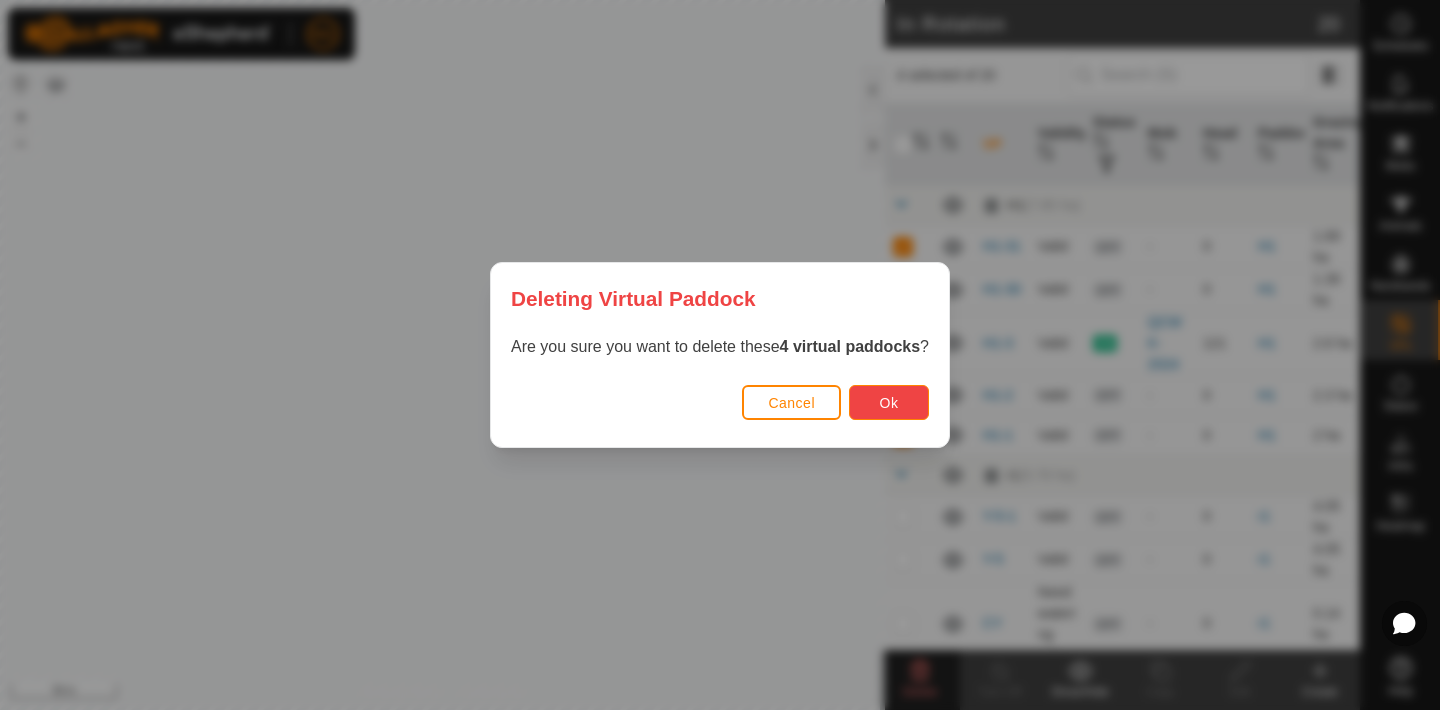 click on "Ok" at bounding box center [889, 403] 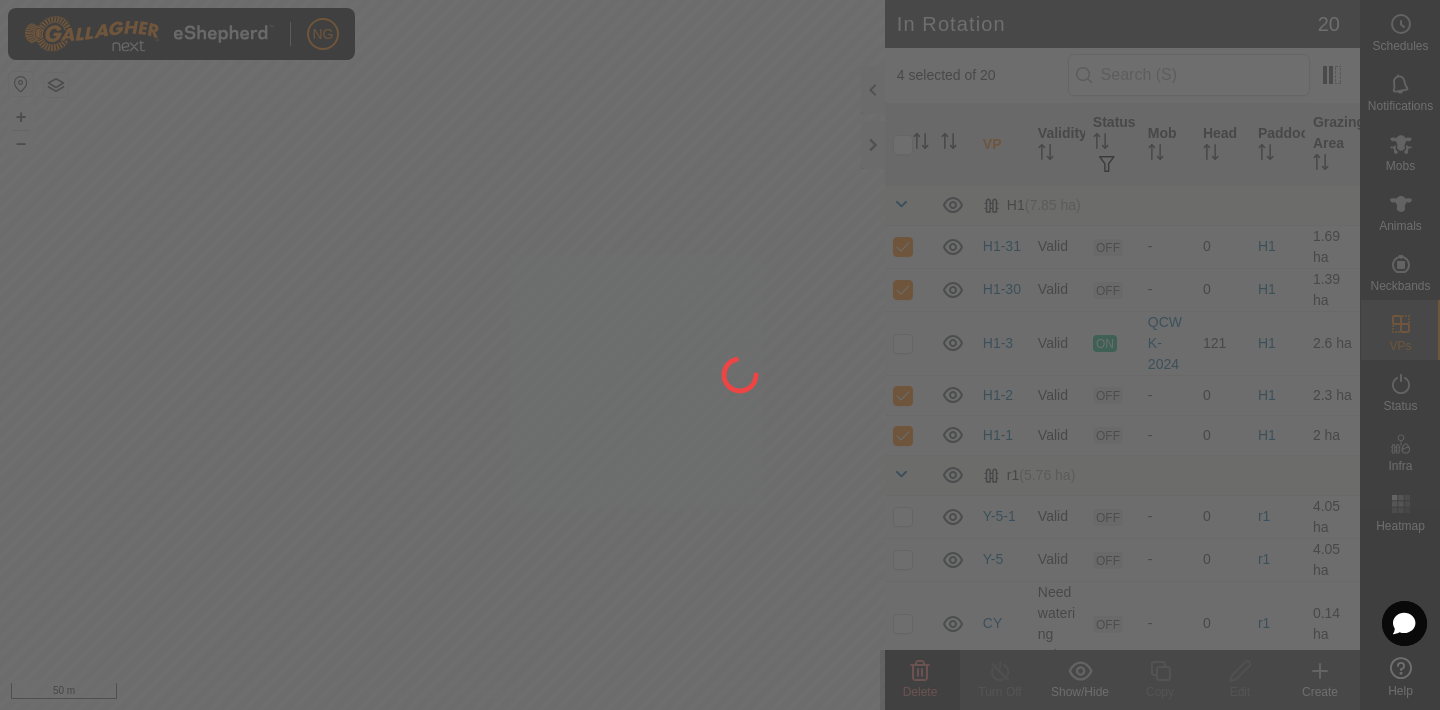 checkbox on "false" 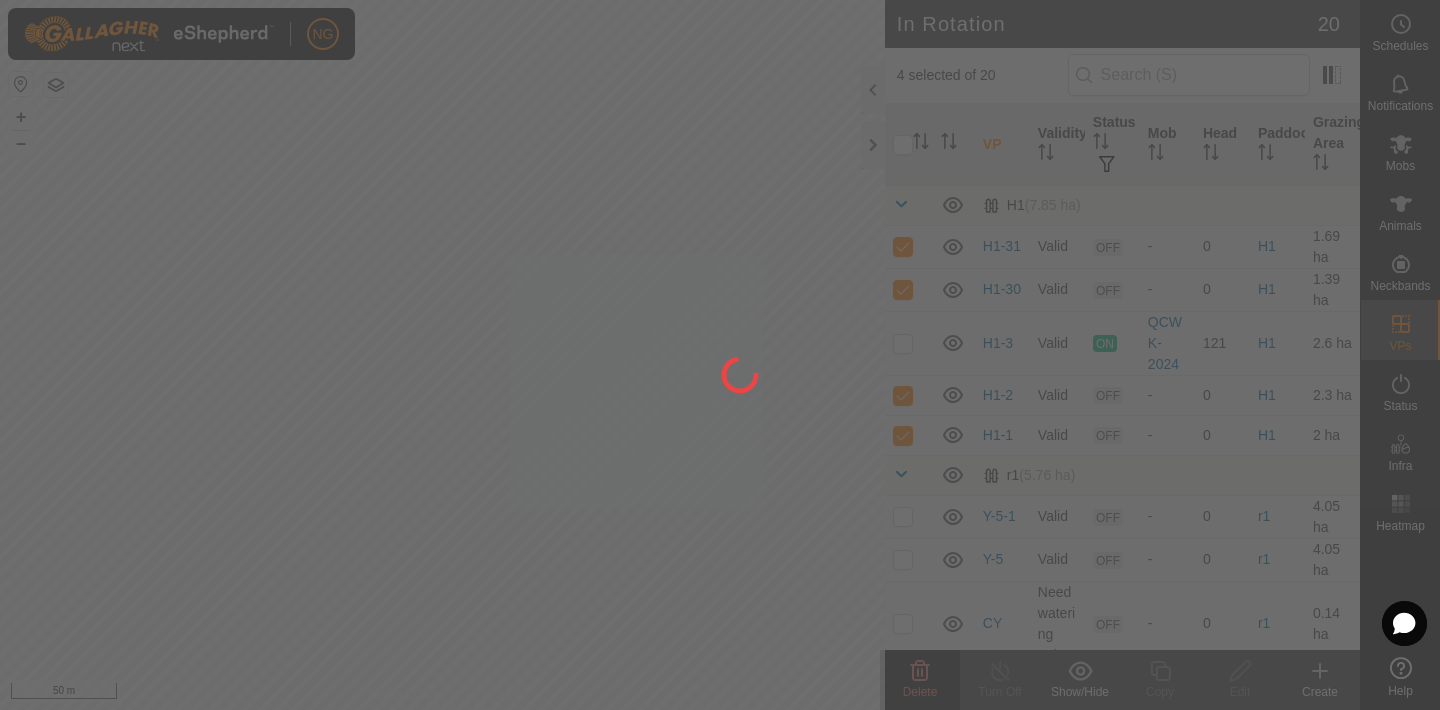 checkbox on "false" 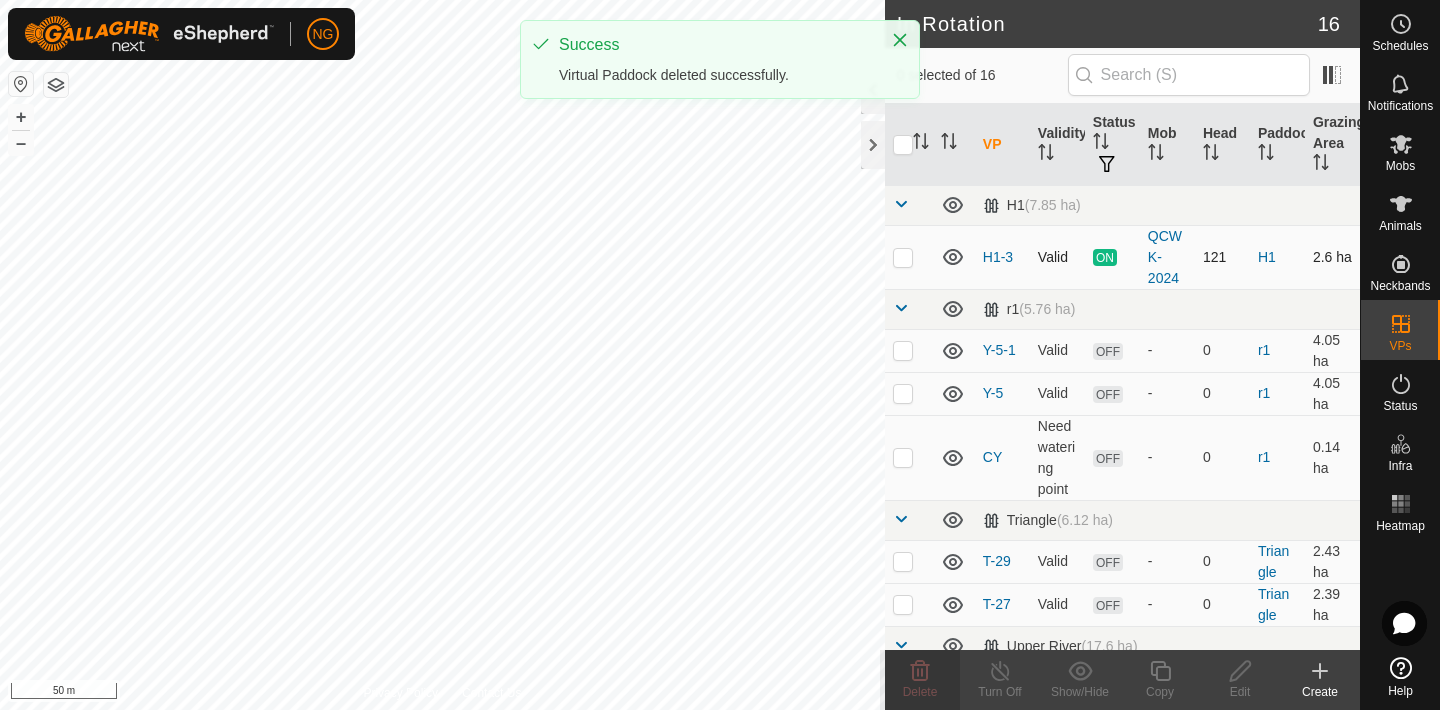 click at bounding box center (903, 257) 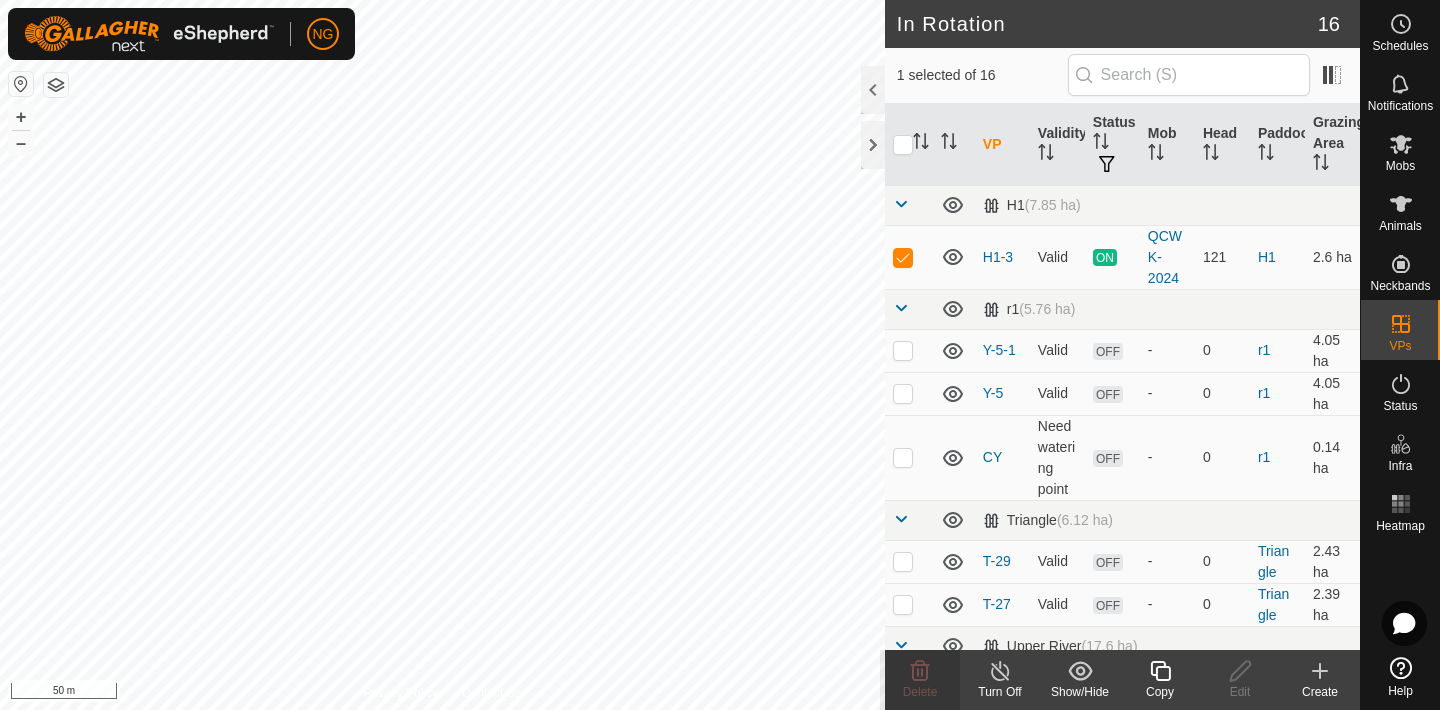 click 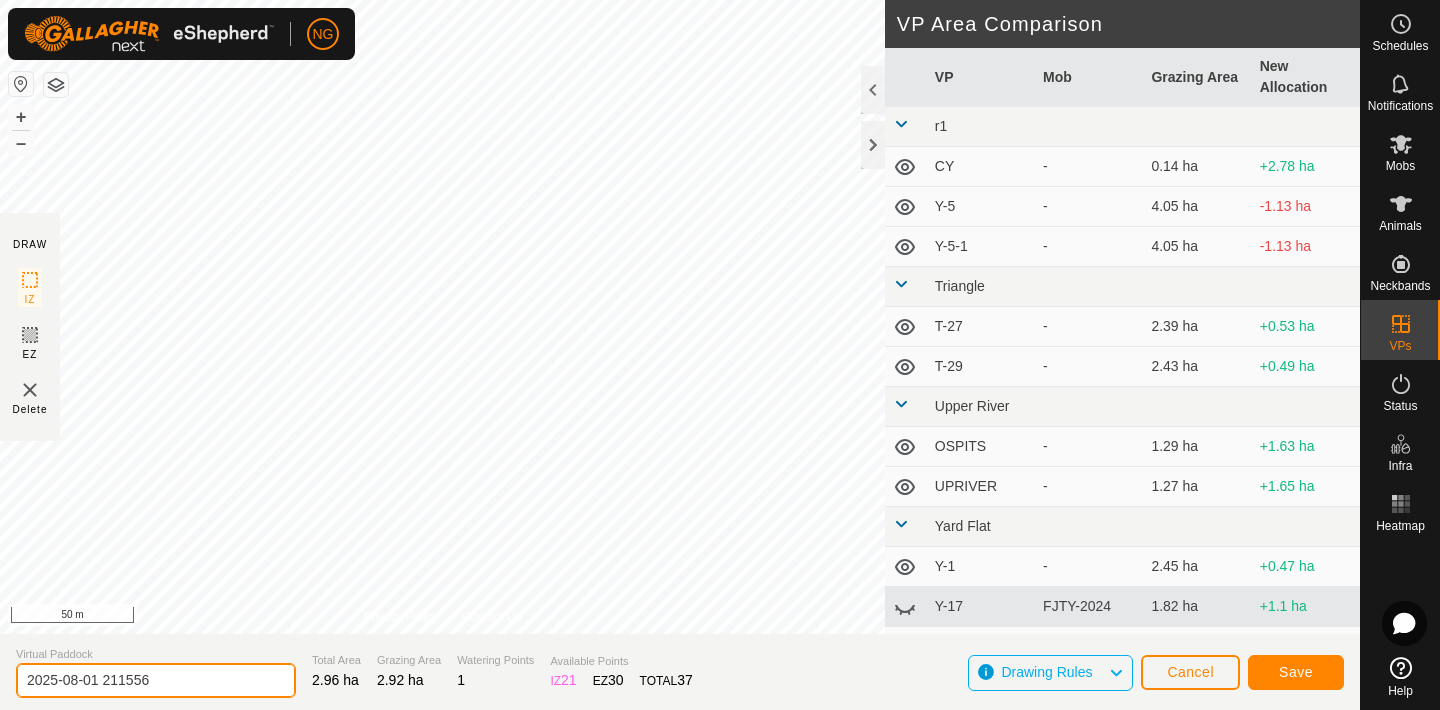 click on "2025-08-01 211556" 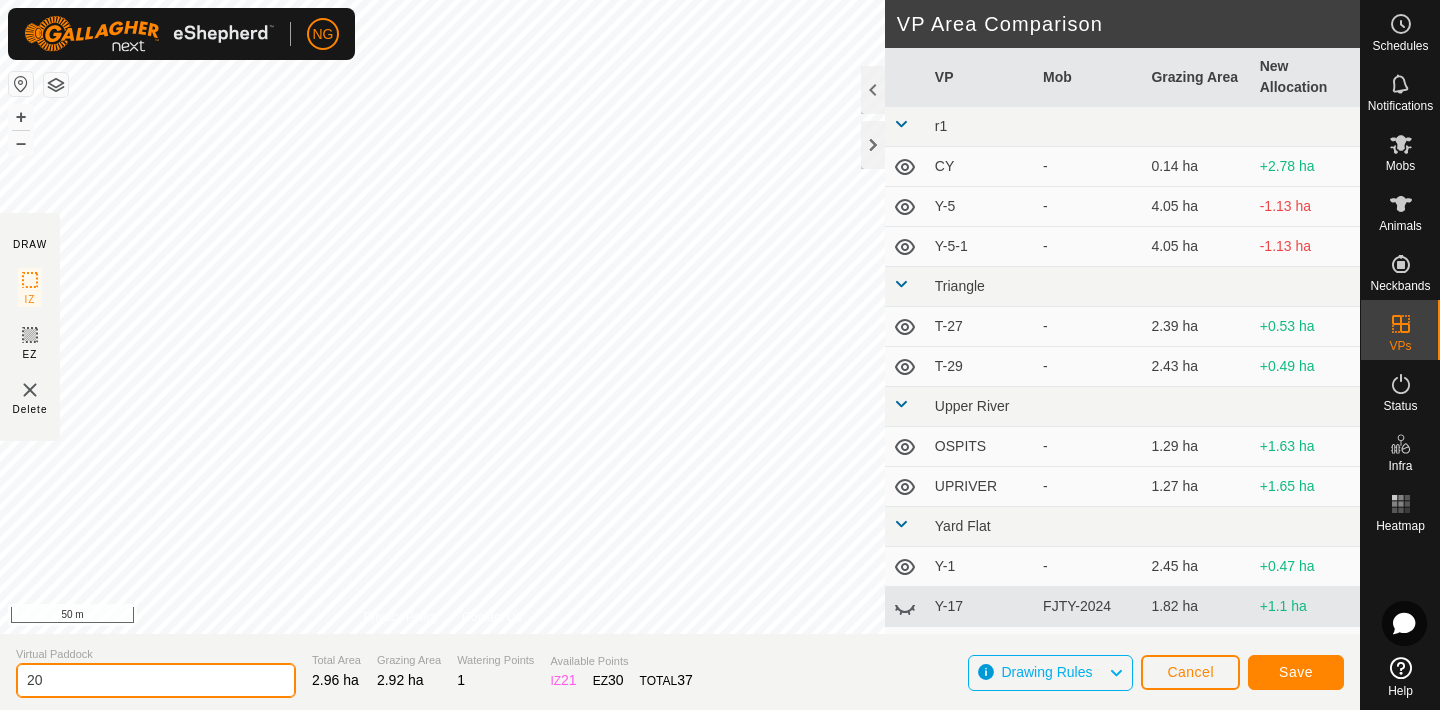 type on "2" 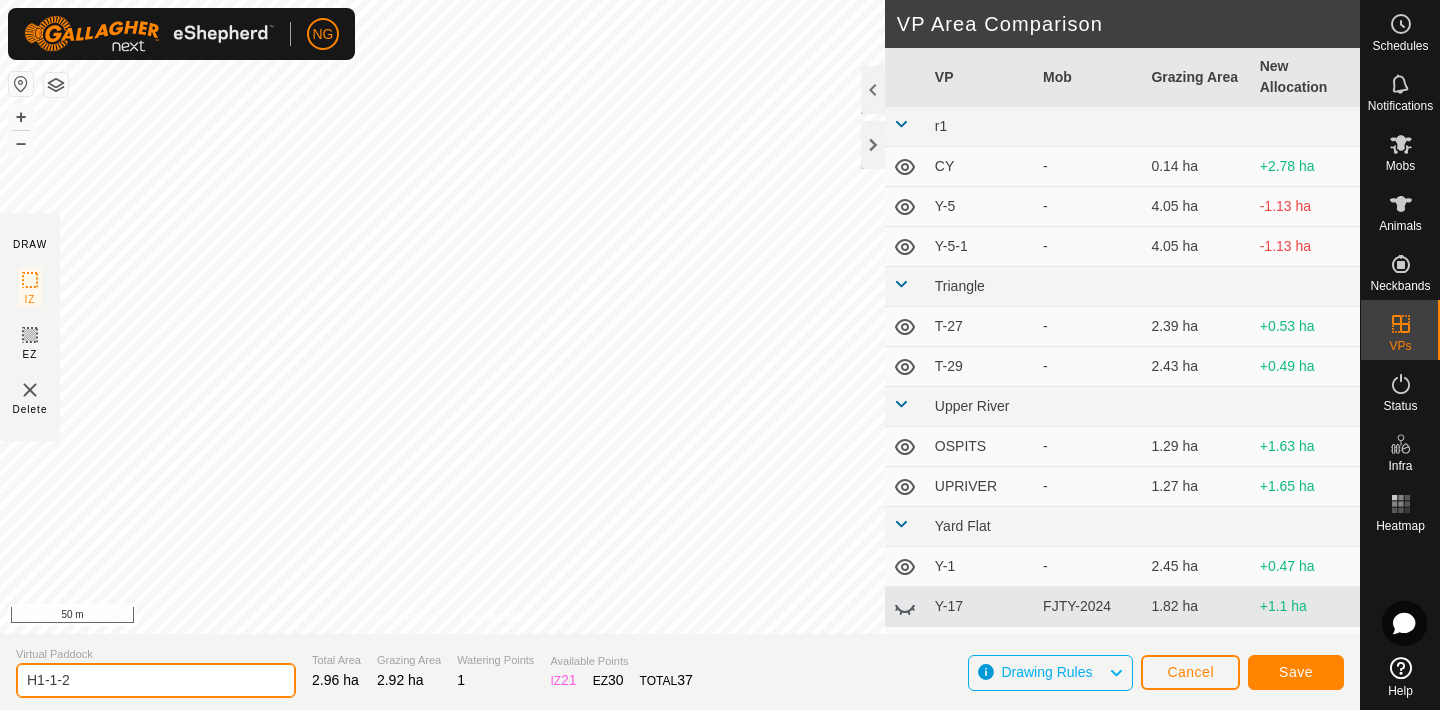 type on "H1-1-2" 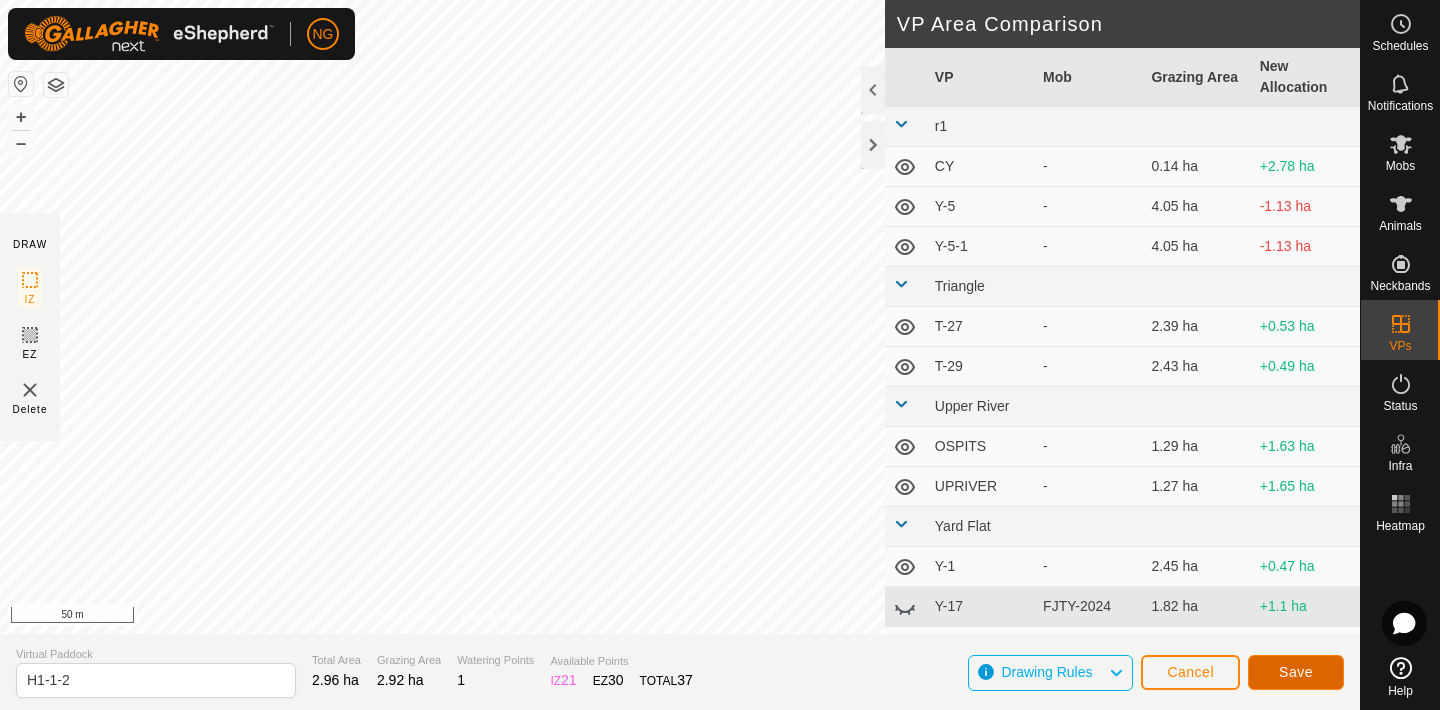 click on "Save" 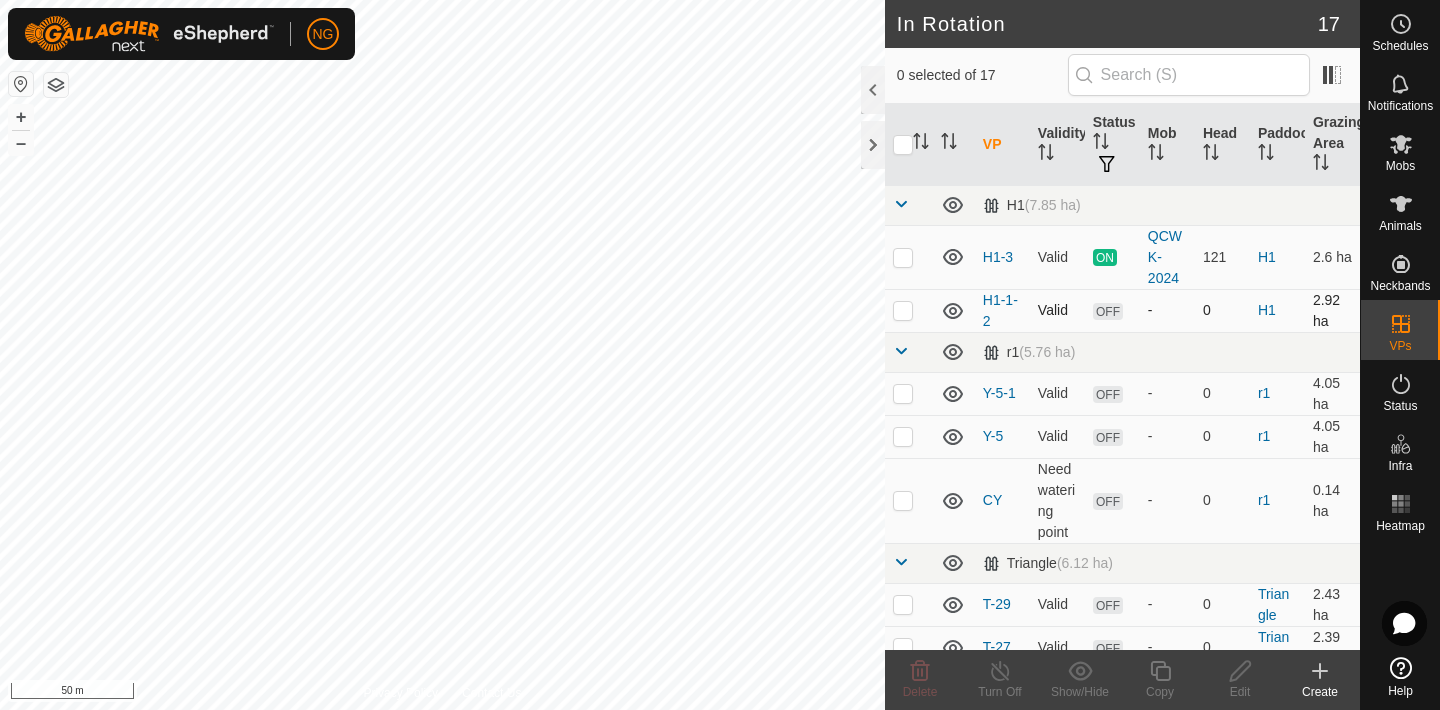 click at bounding box center (903, 310) 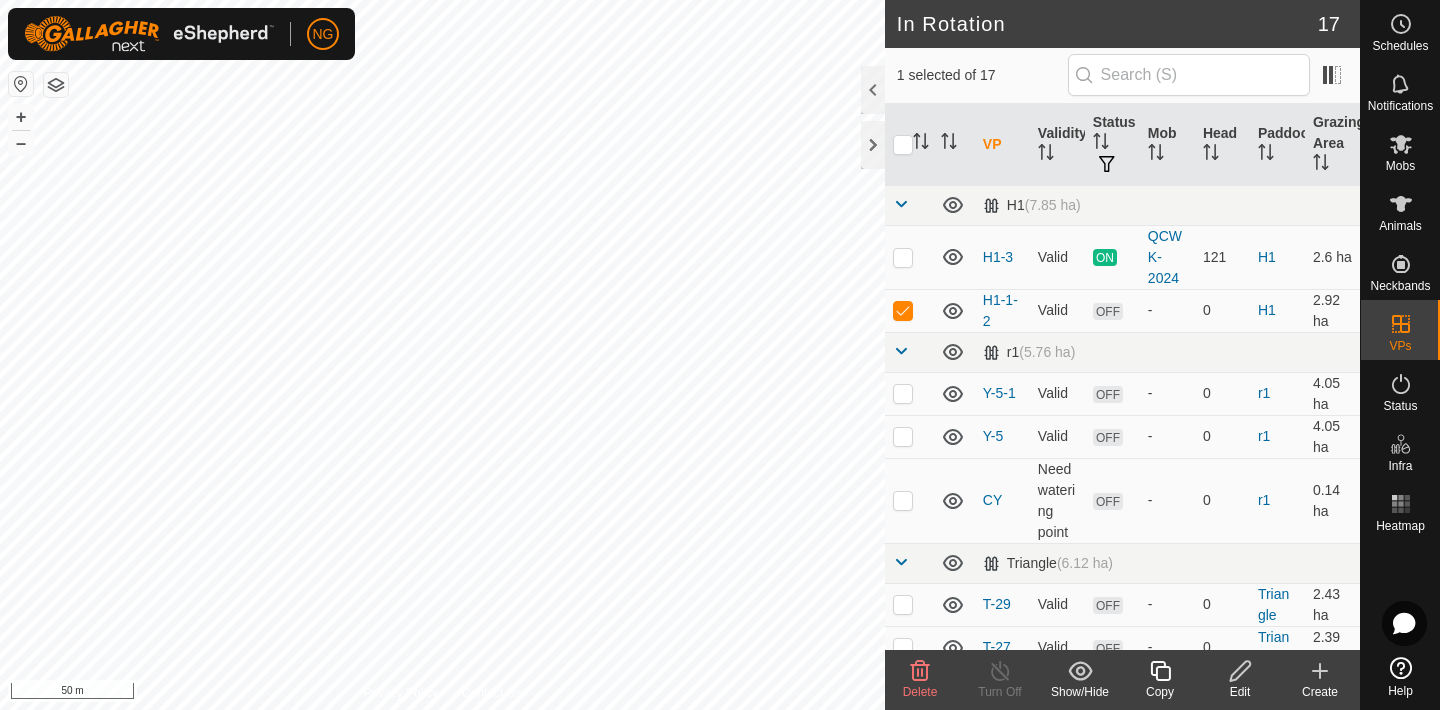 click 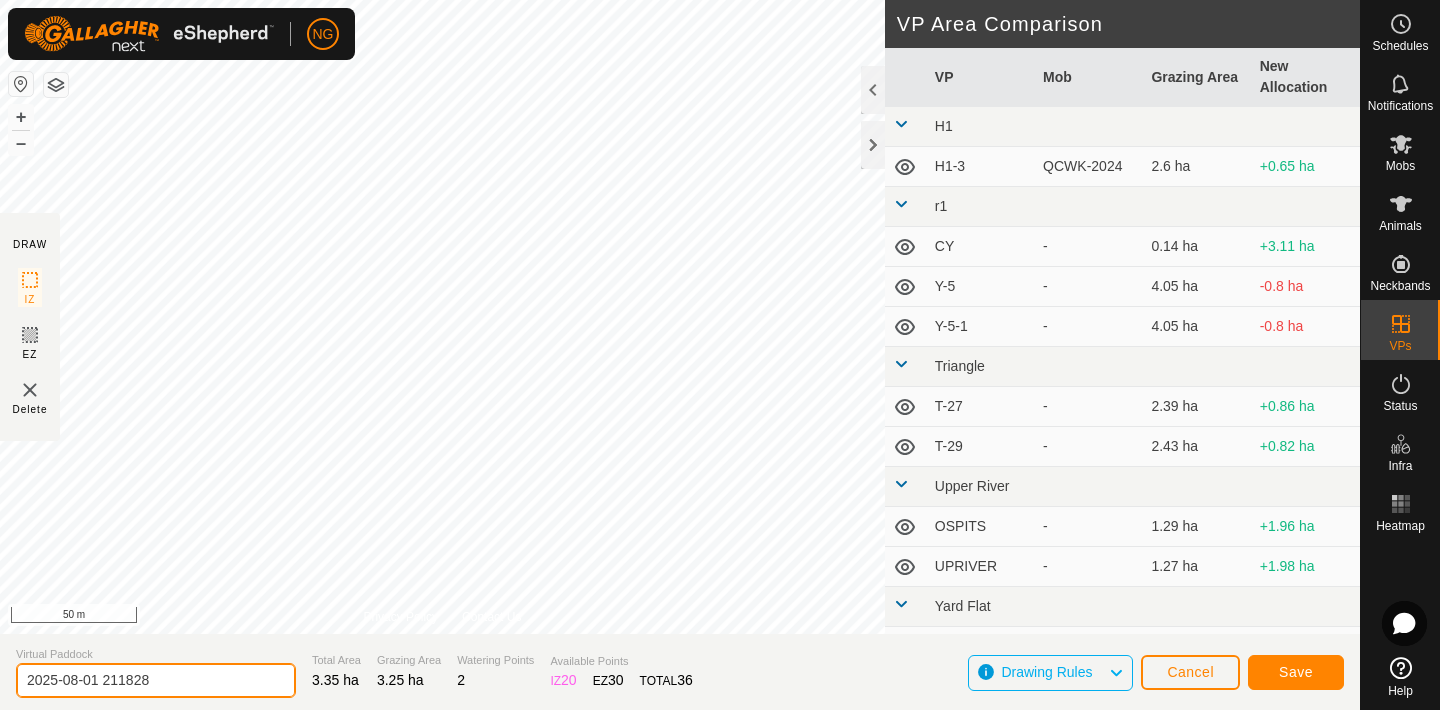 click on "2025-08-01 211828" 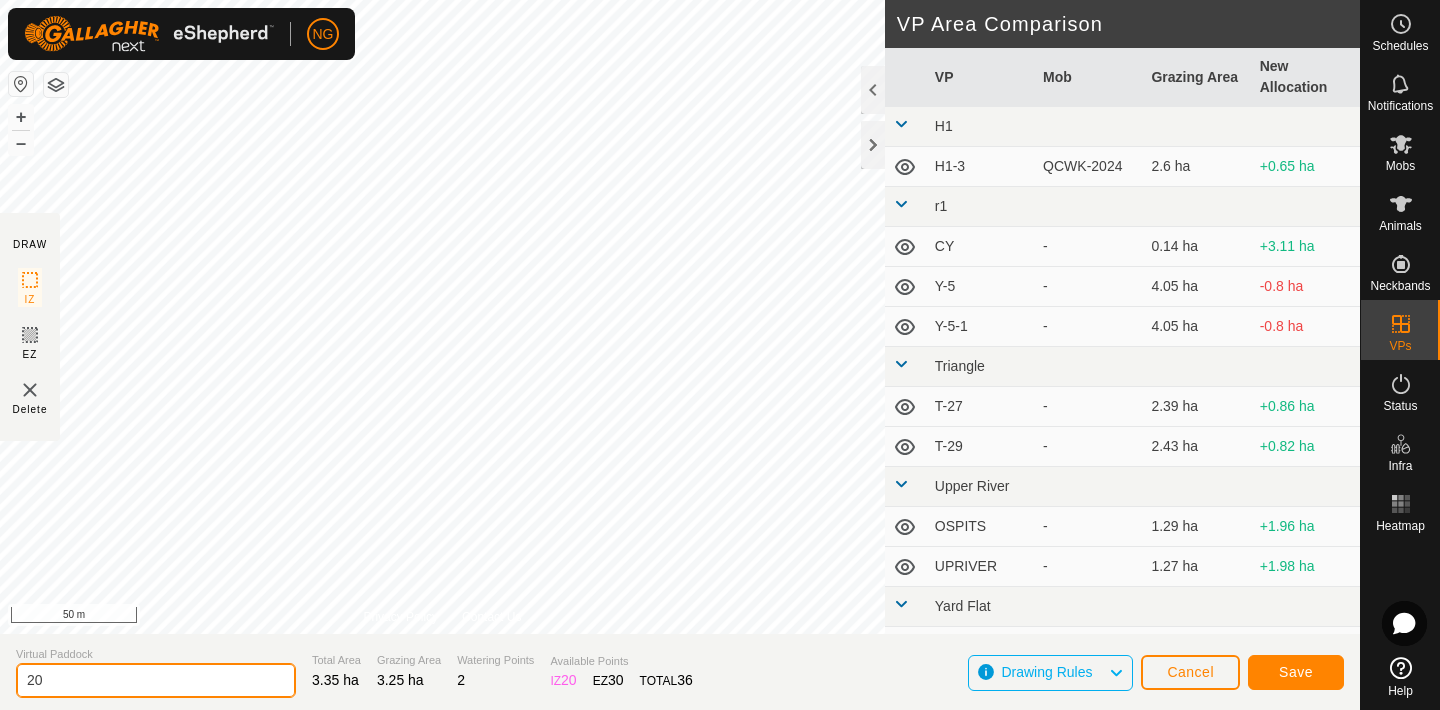 type on "2" 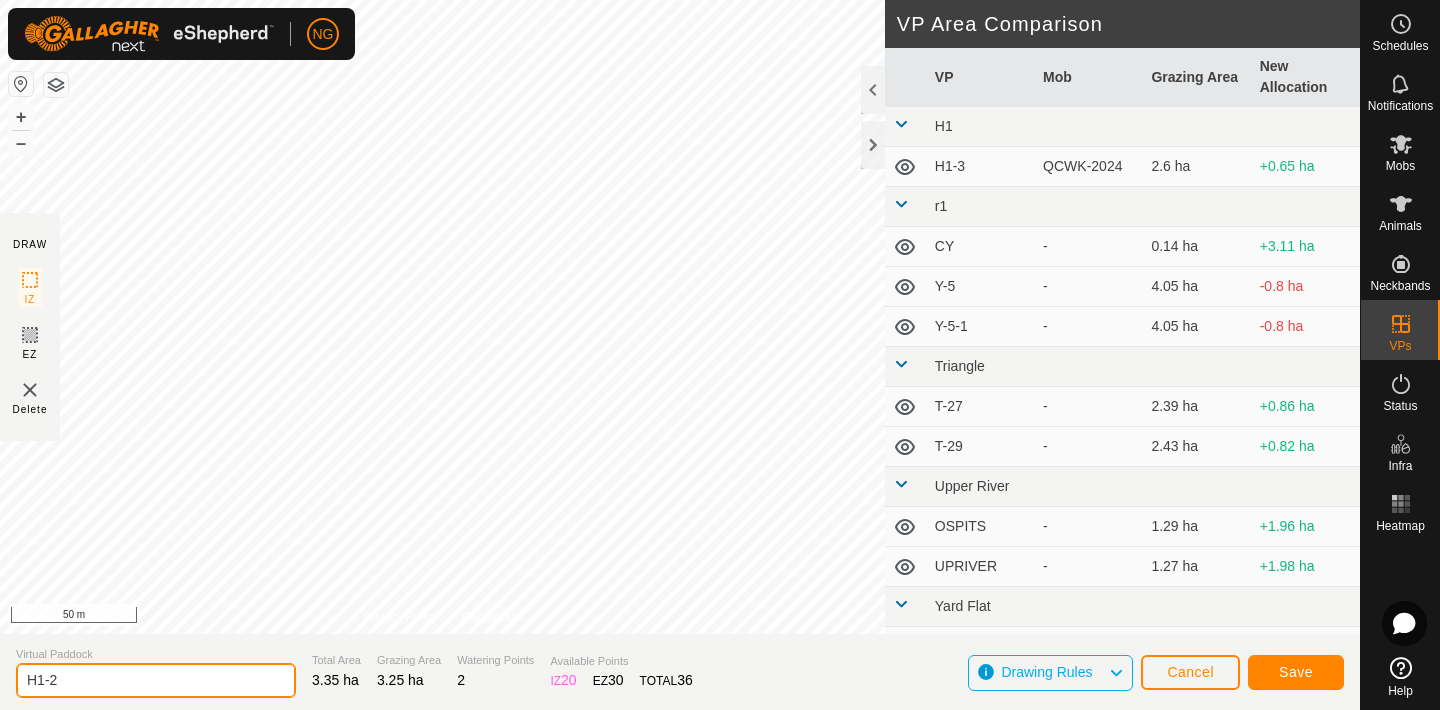 type on "H1-2" 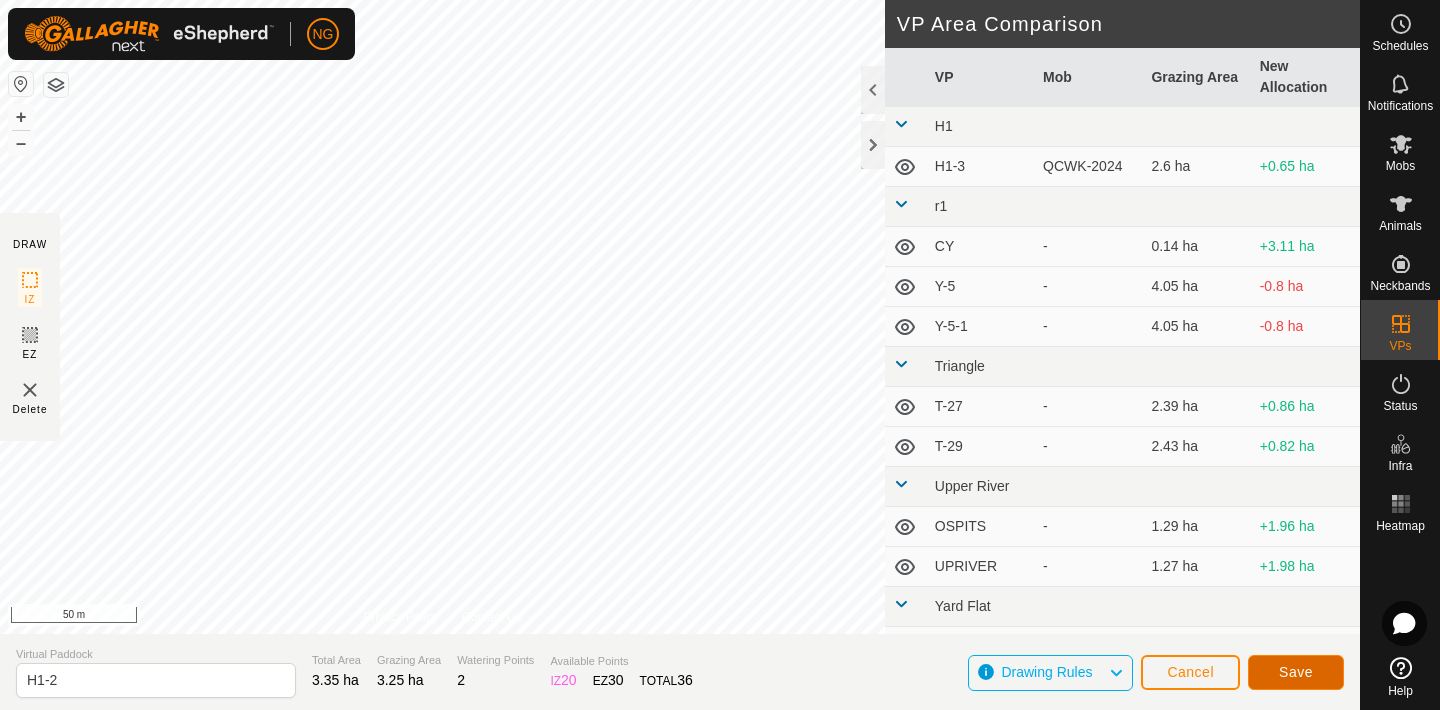 click on "Save" 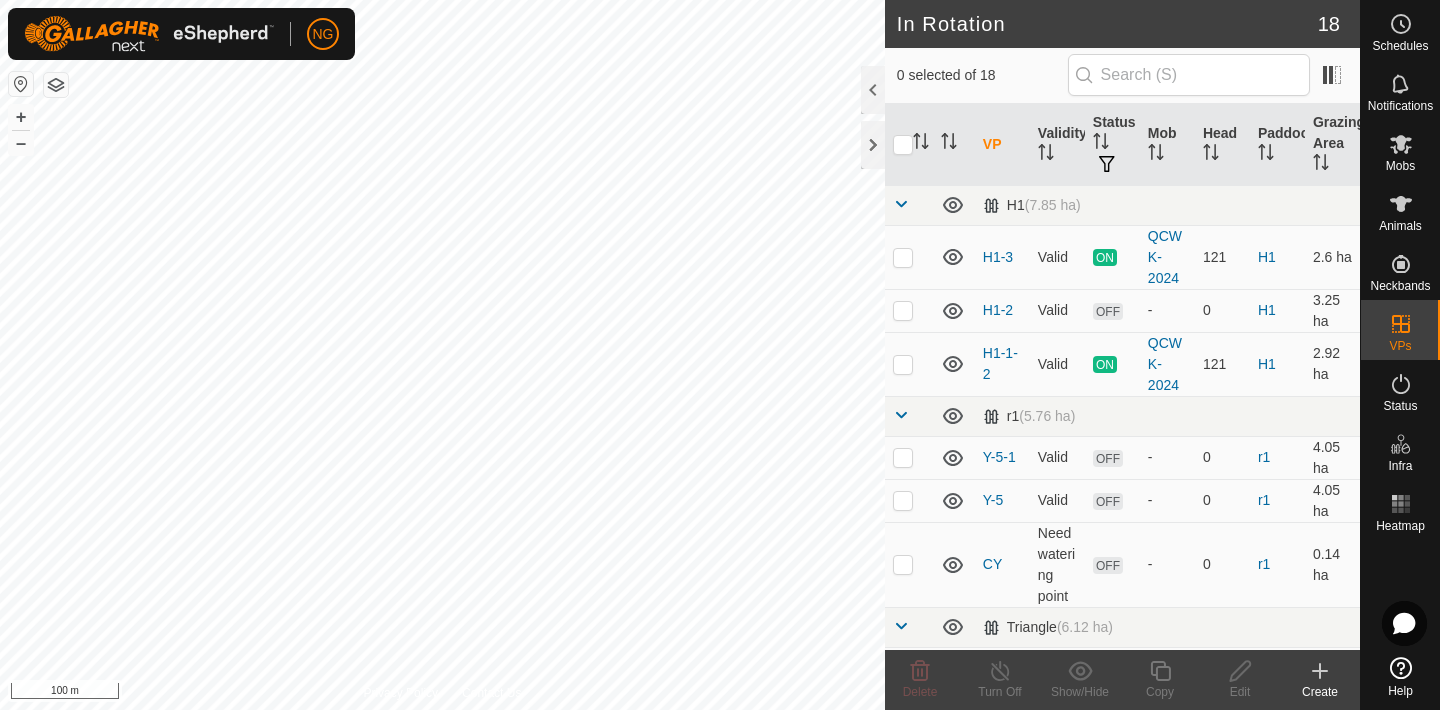 click 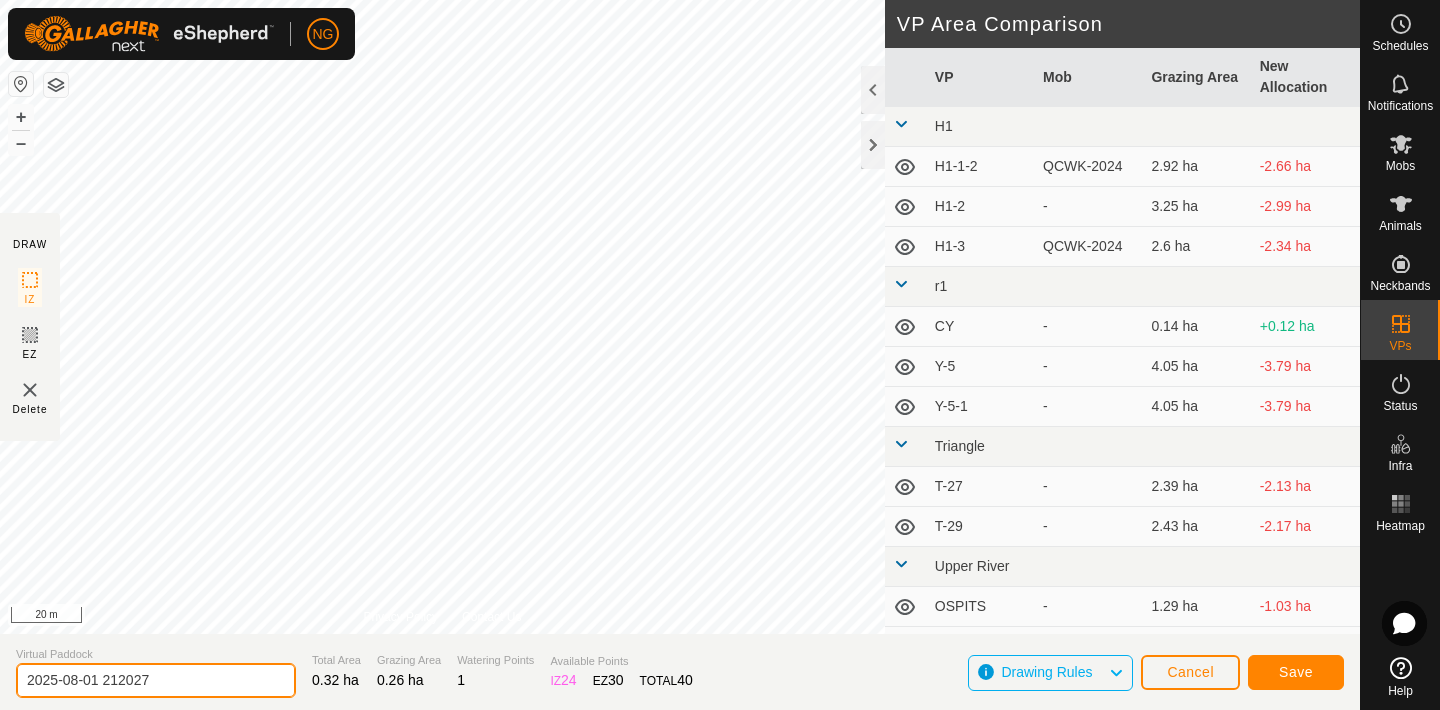 click on "2025-08-01 212027" 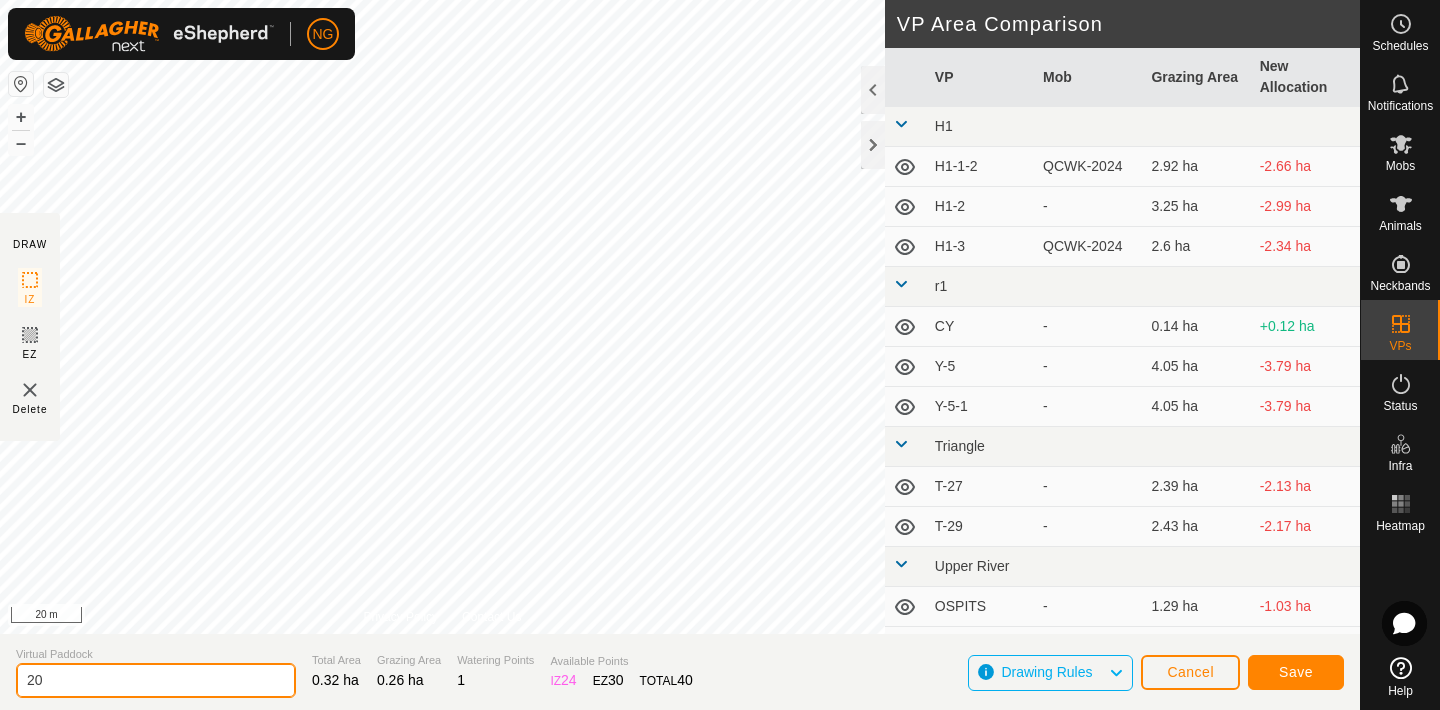 type on "2" 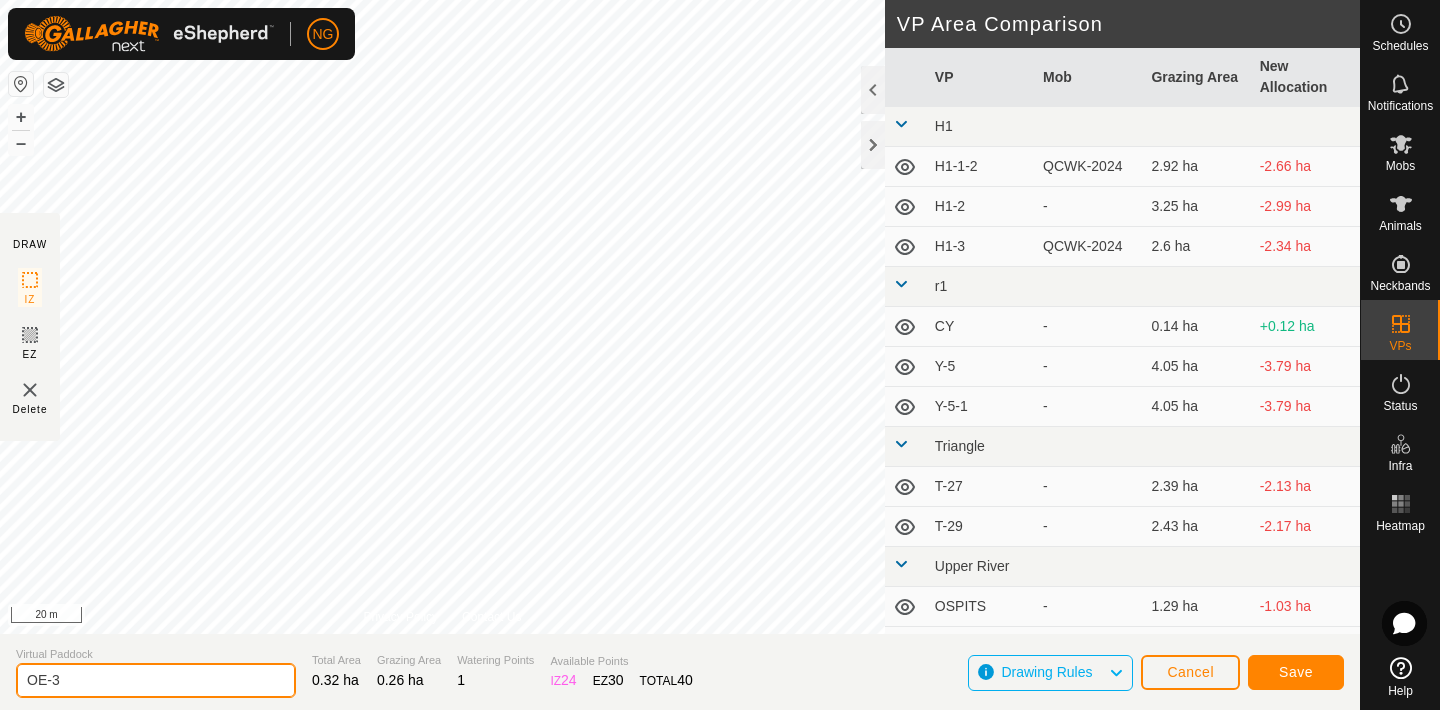 type on "OE-3" 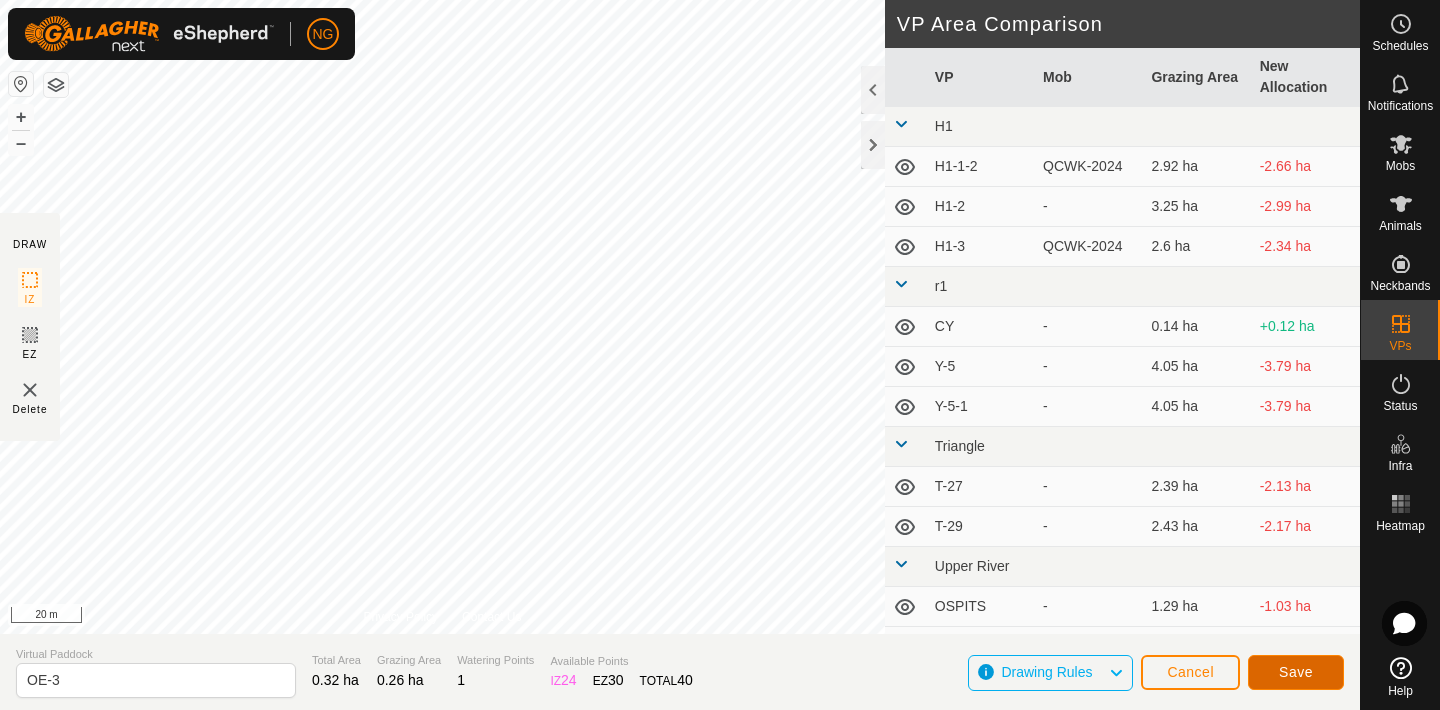 click on "Save" 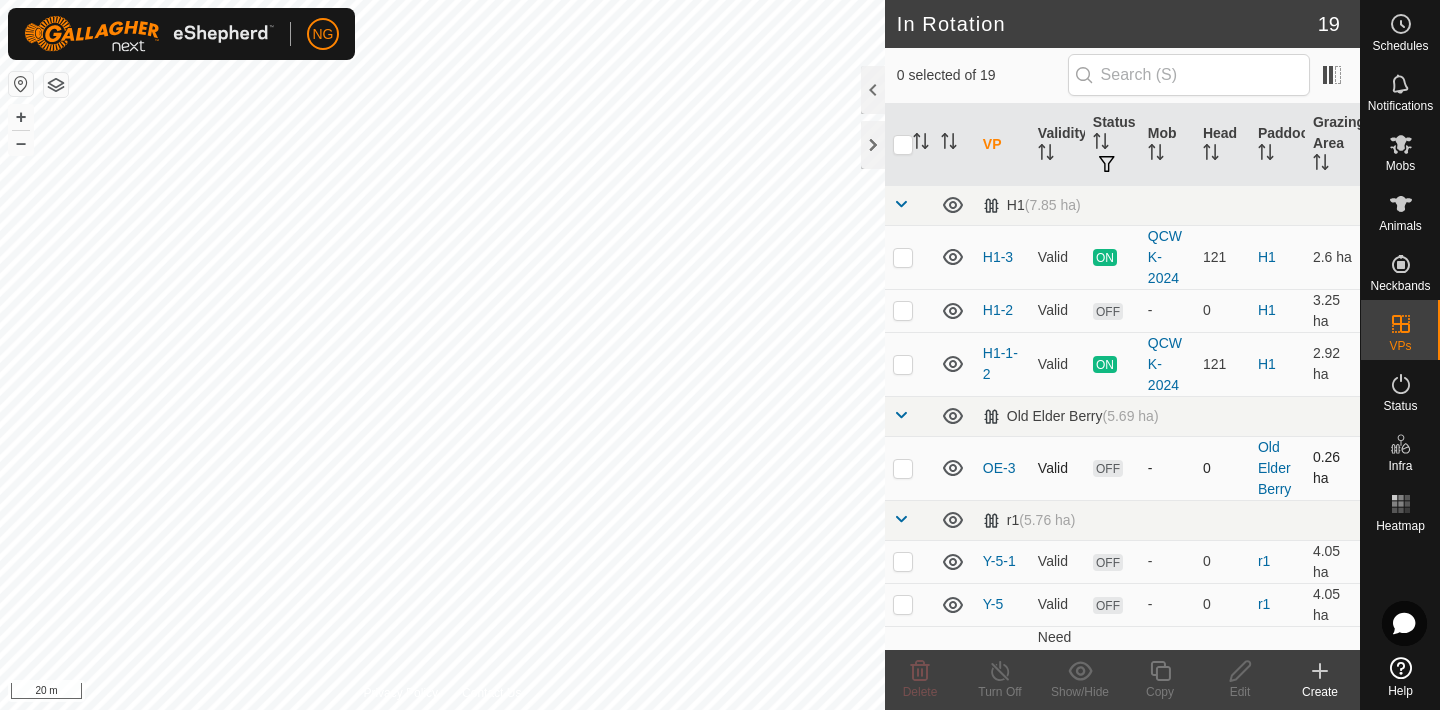 click at bounding box center (903, 468) 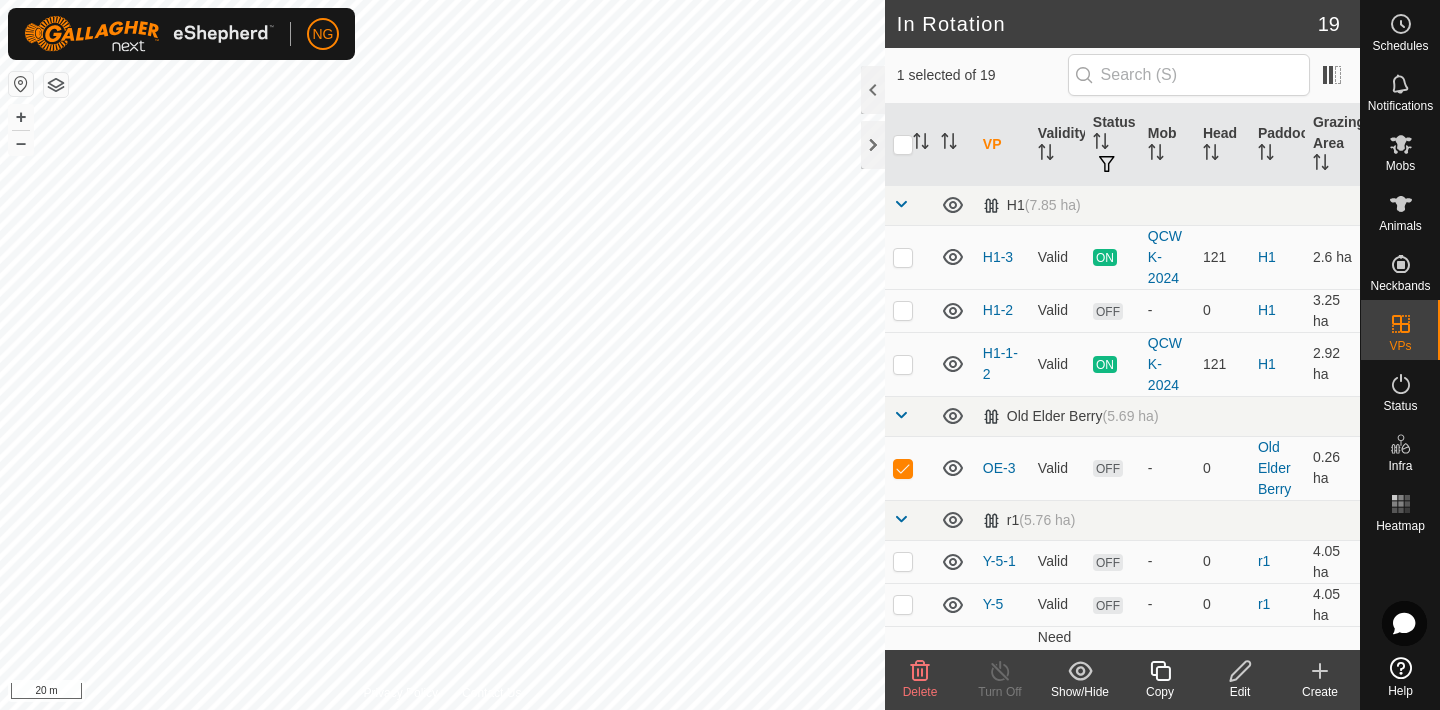 click 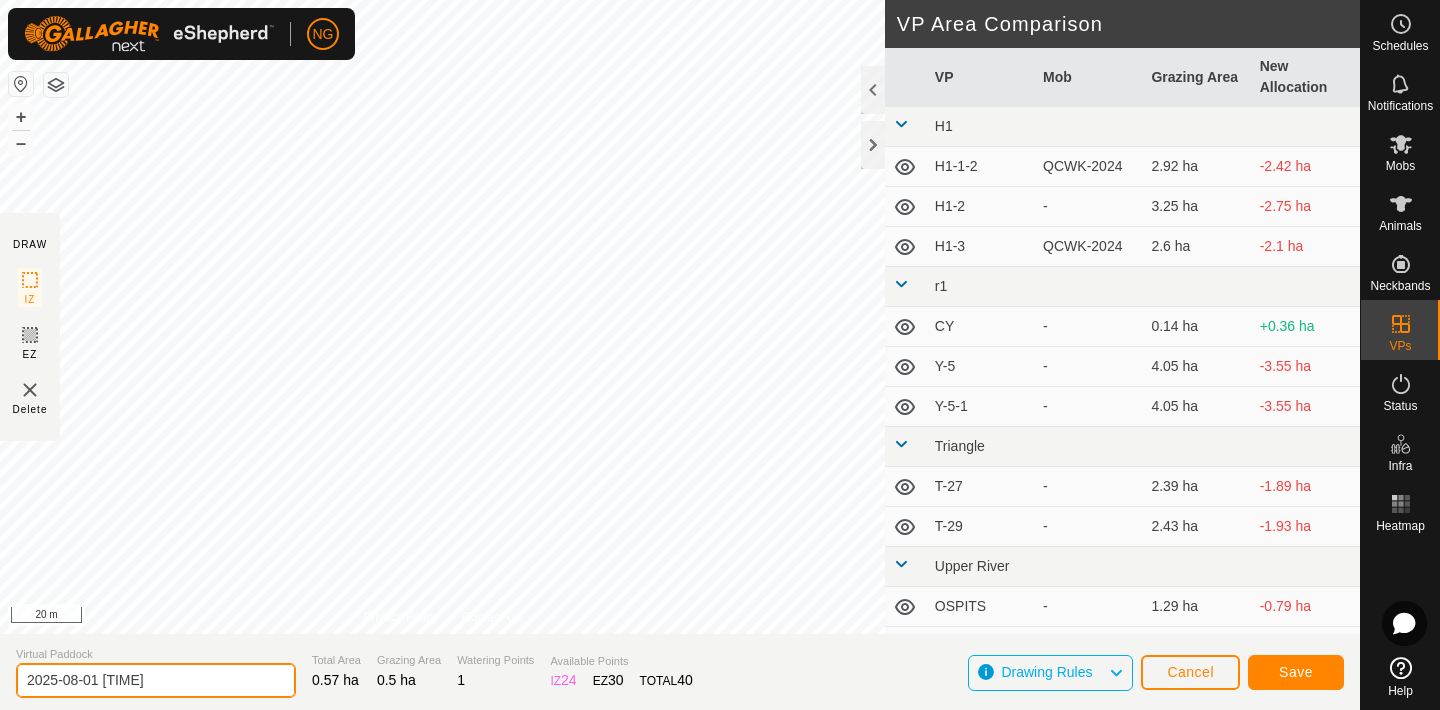 click on "2025-08-01 [TIME]" 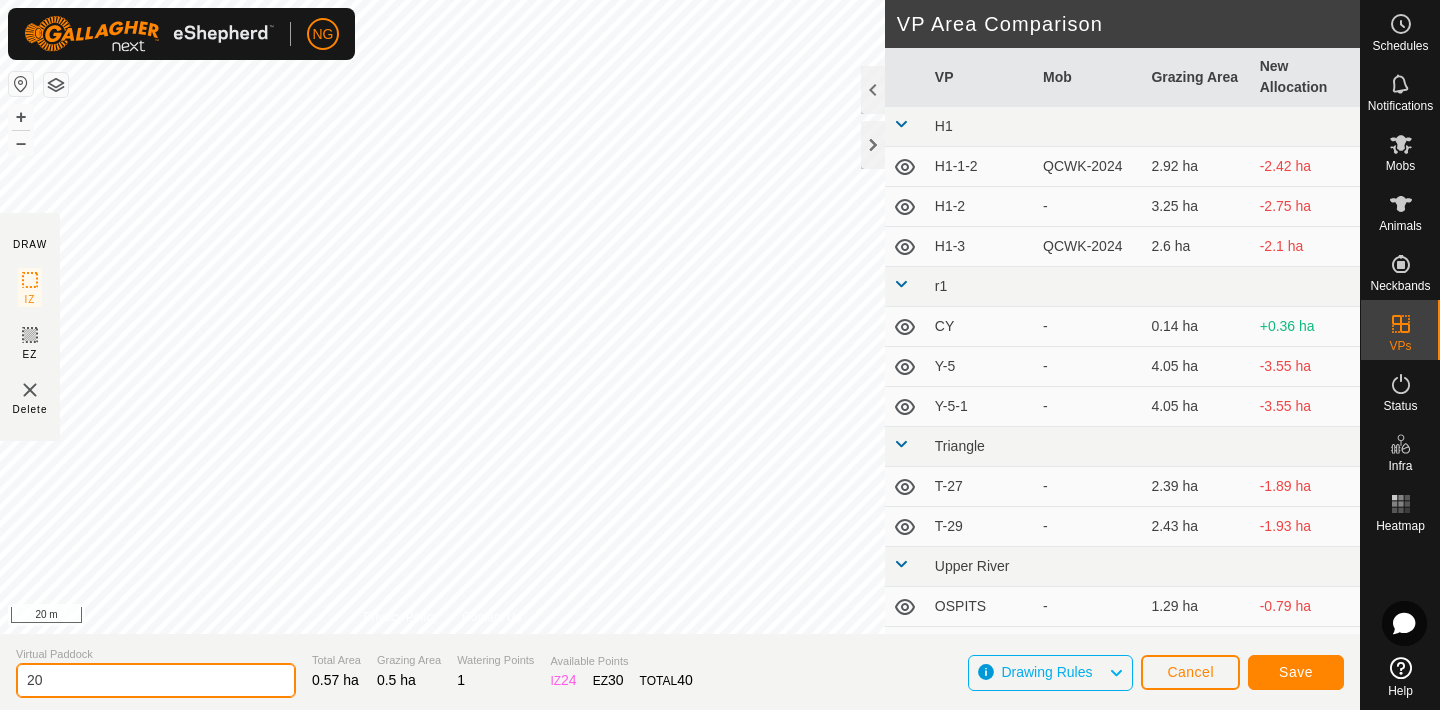 type on "2" 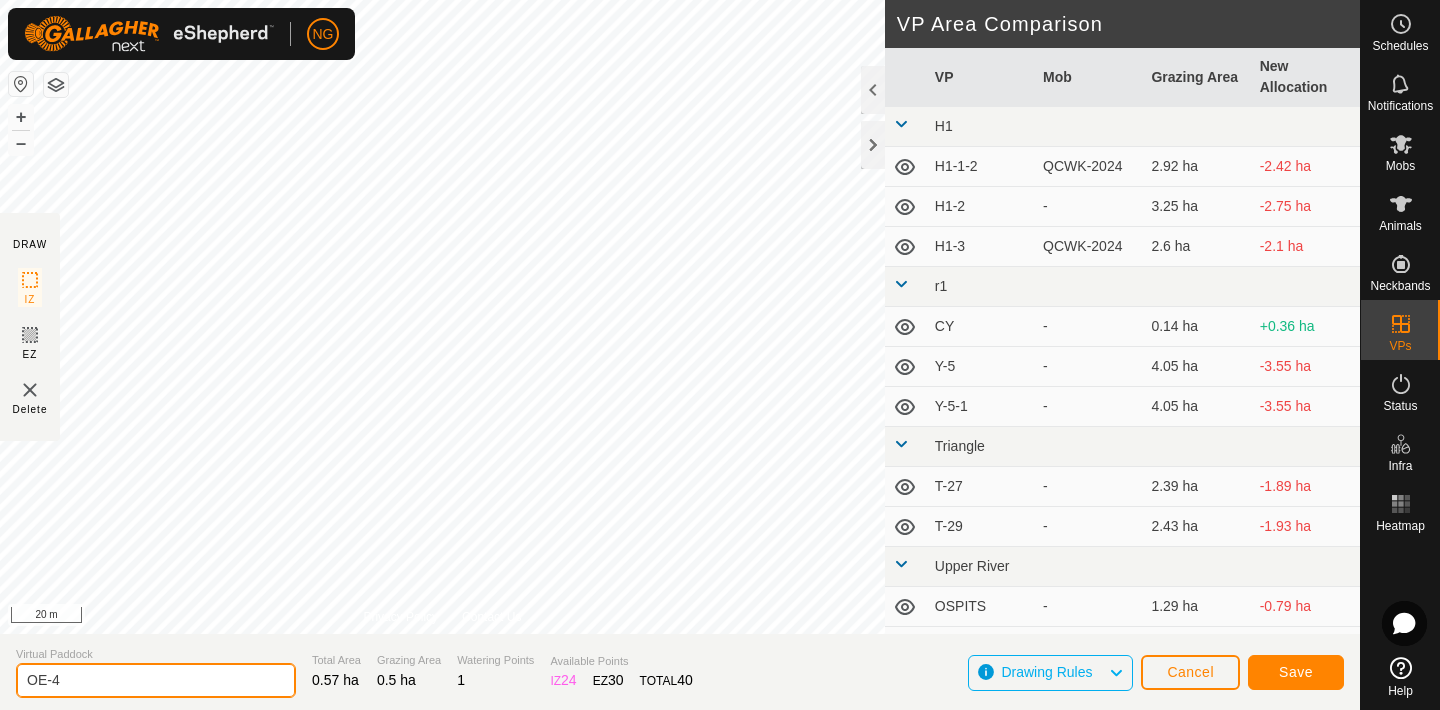 type on "OE-4" 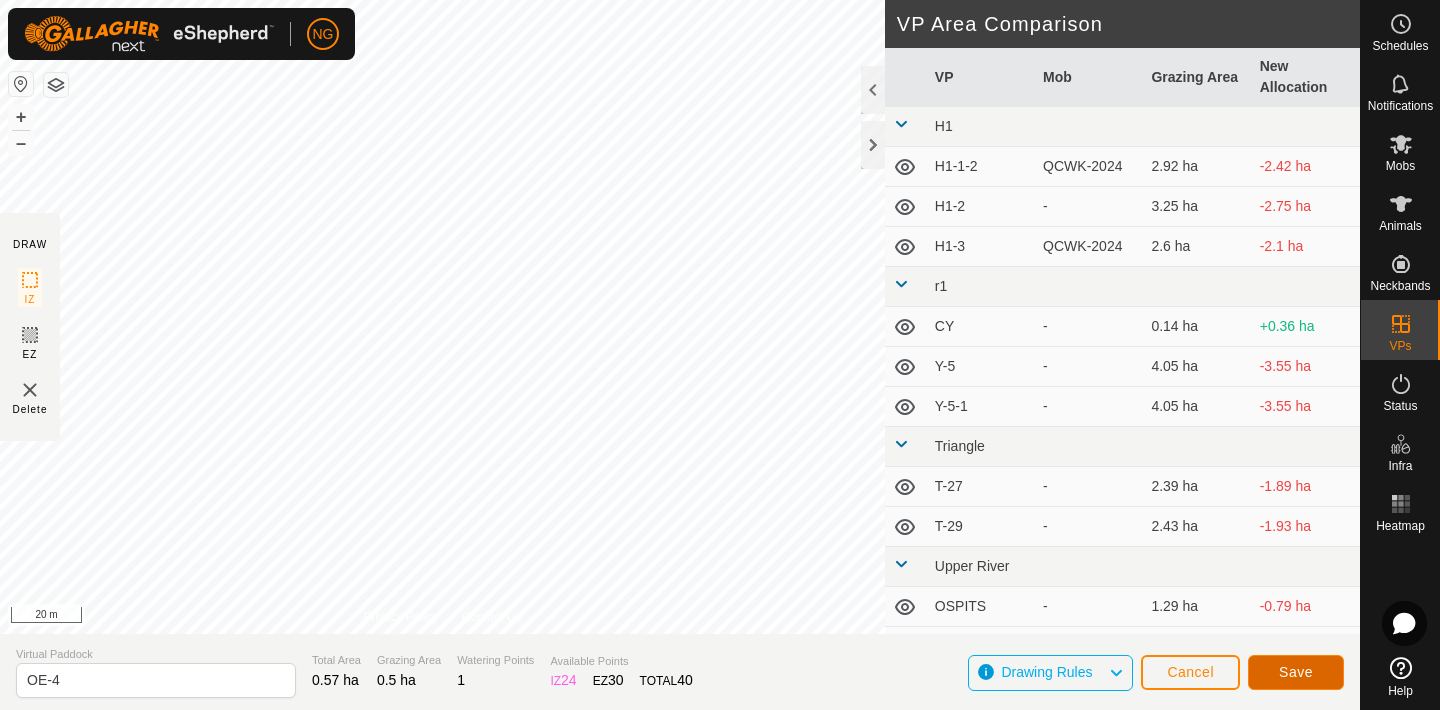 click on "Save" 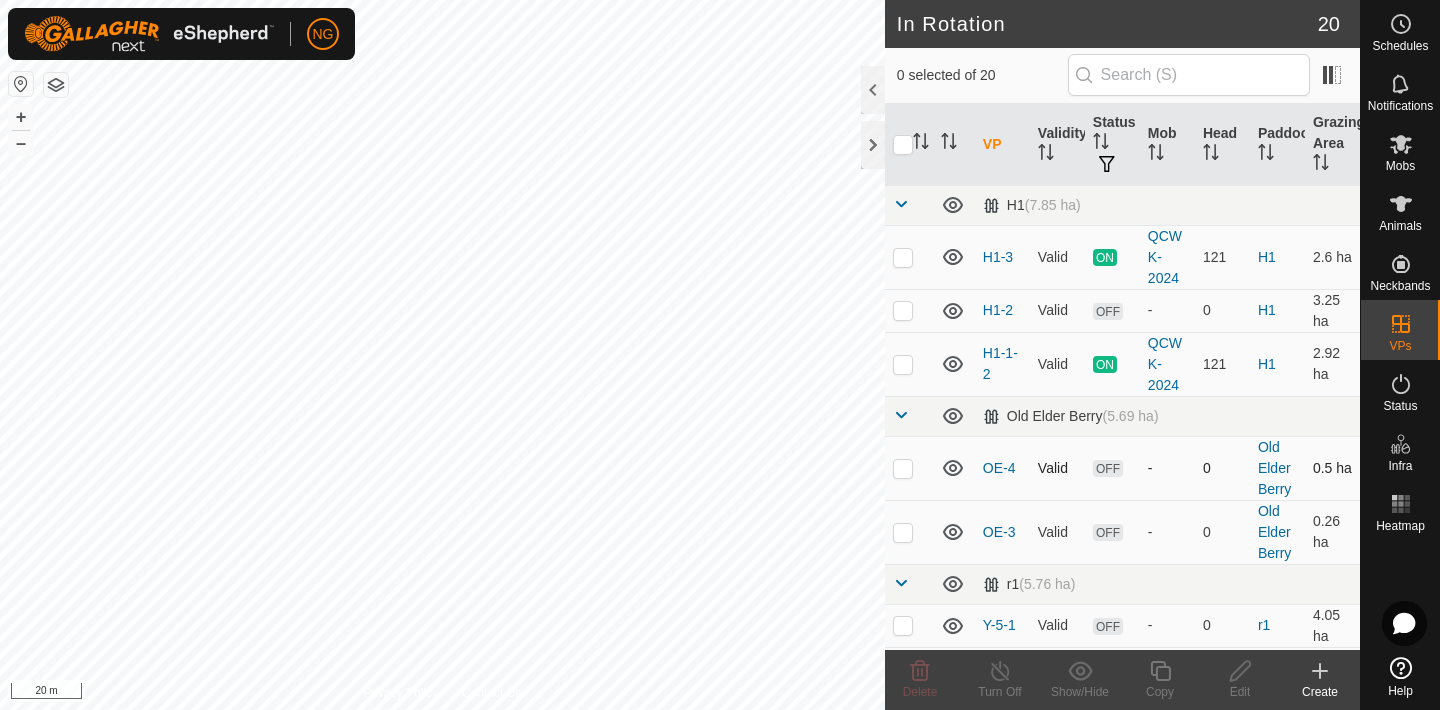 click at bounding box center [903, 468] 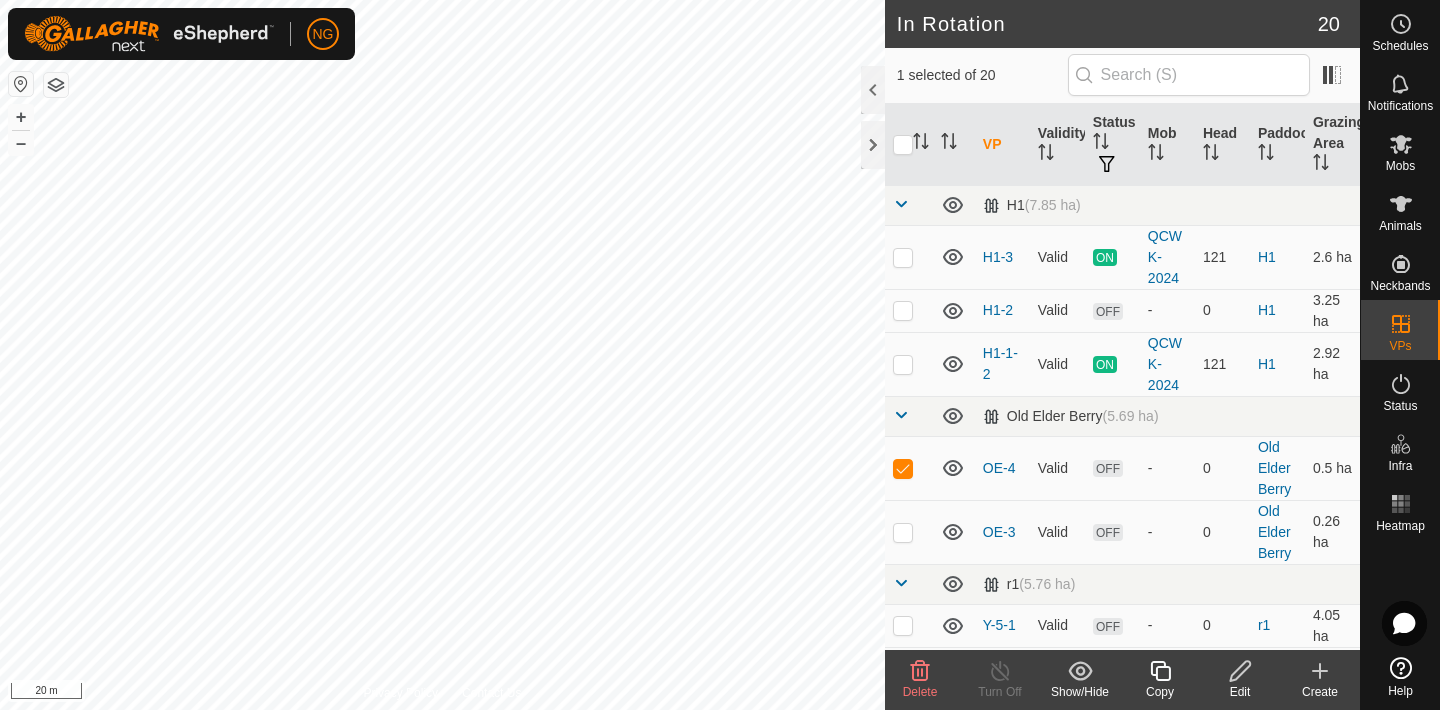 click 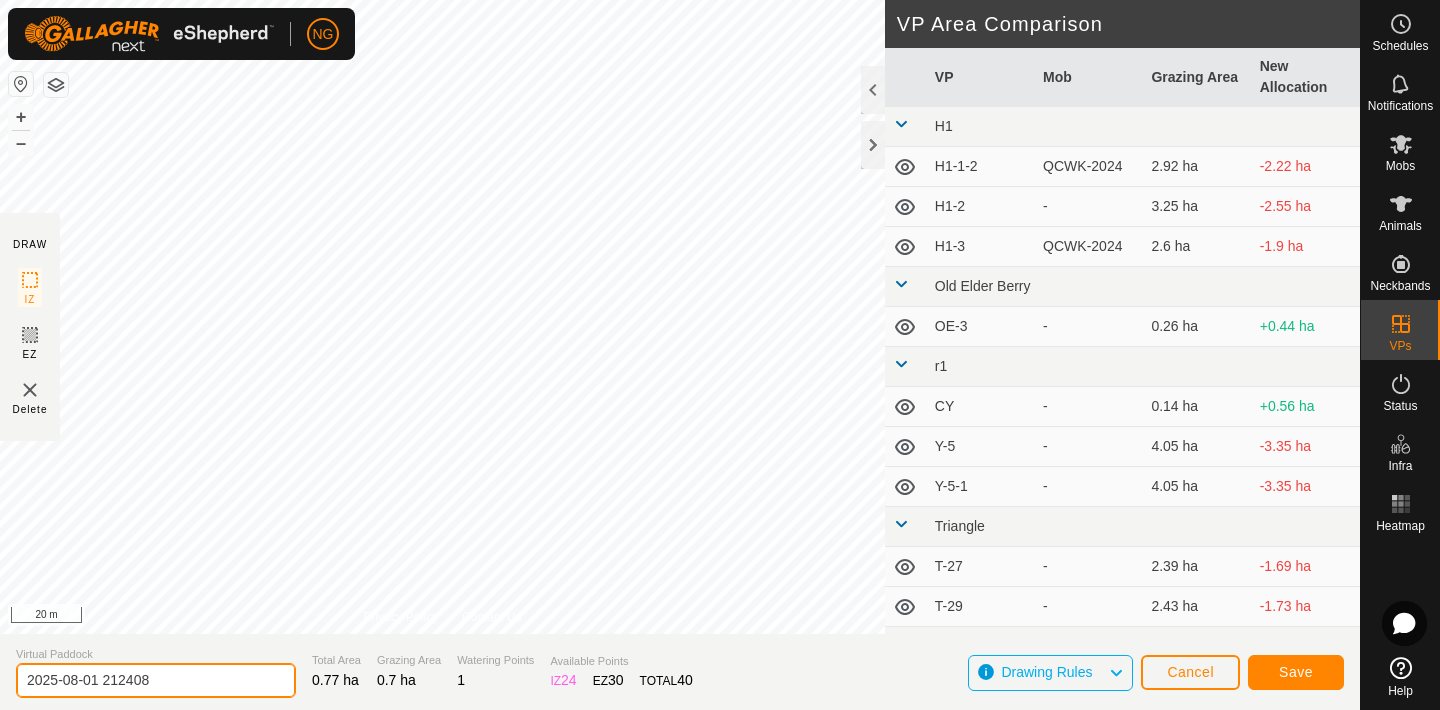 click on "2025-08-01 212408" 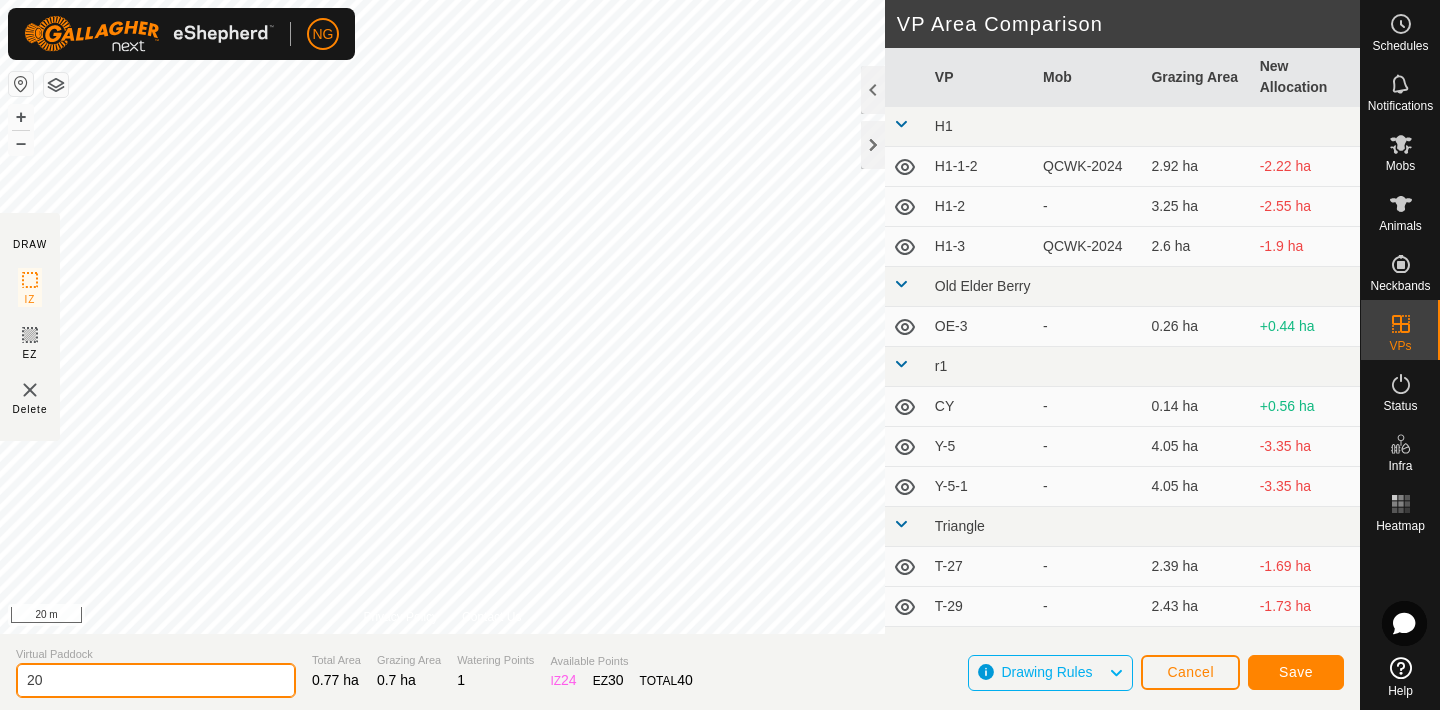 type on "2" 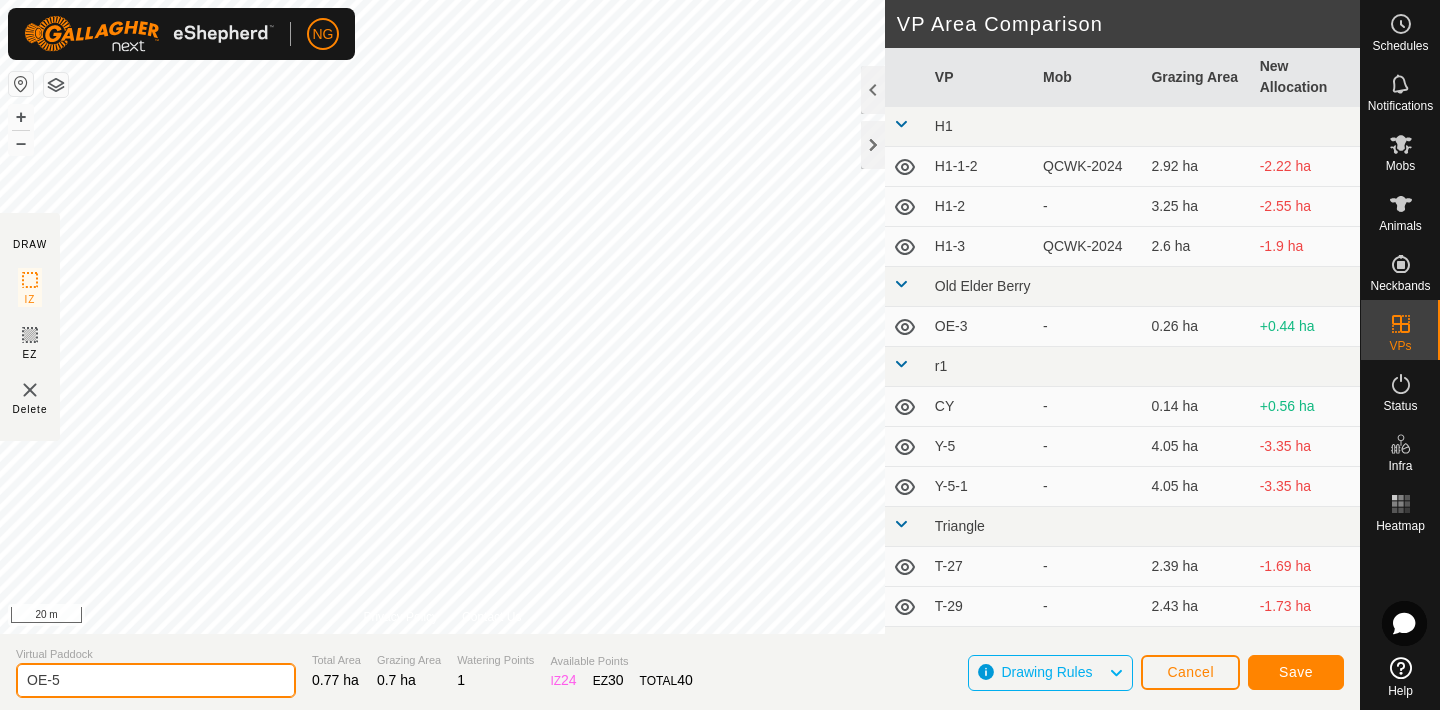 type on "OE-5" 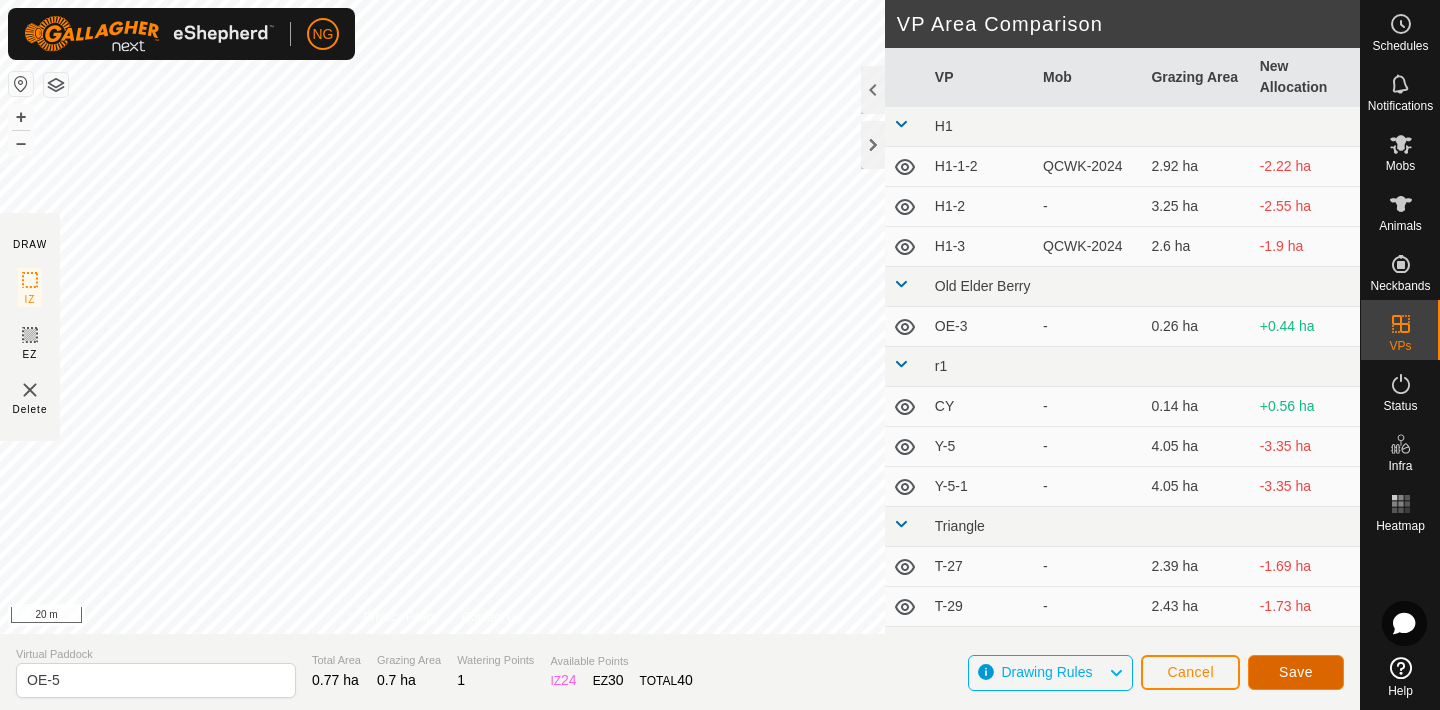 click on "Save" 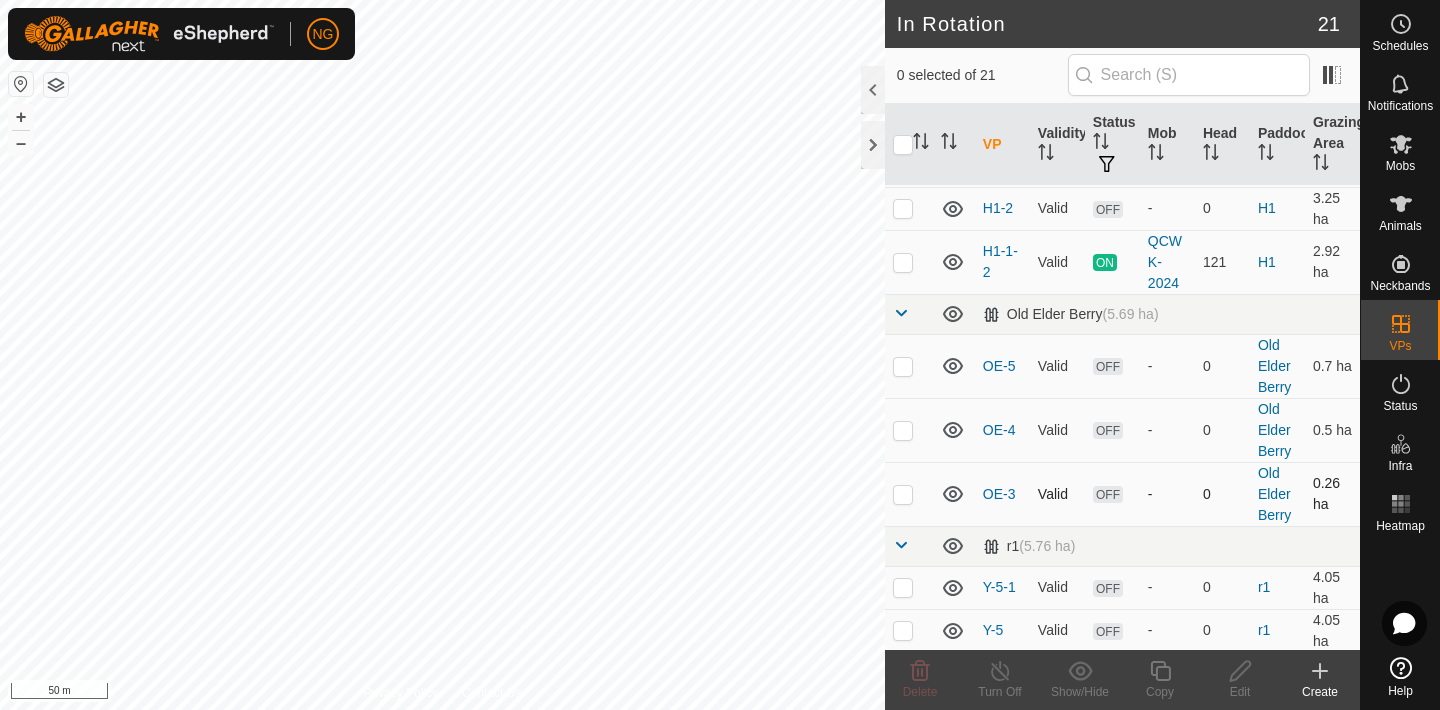scroll, scrollTop: 99, scrollLeft: 0, axis: vertical 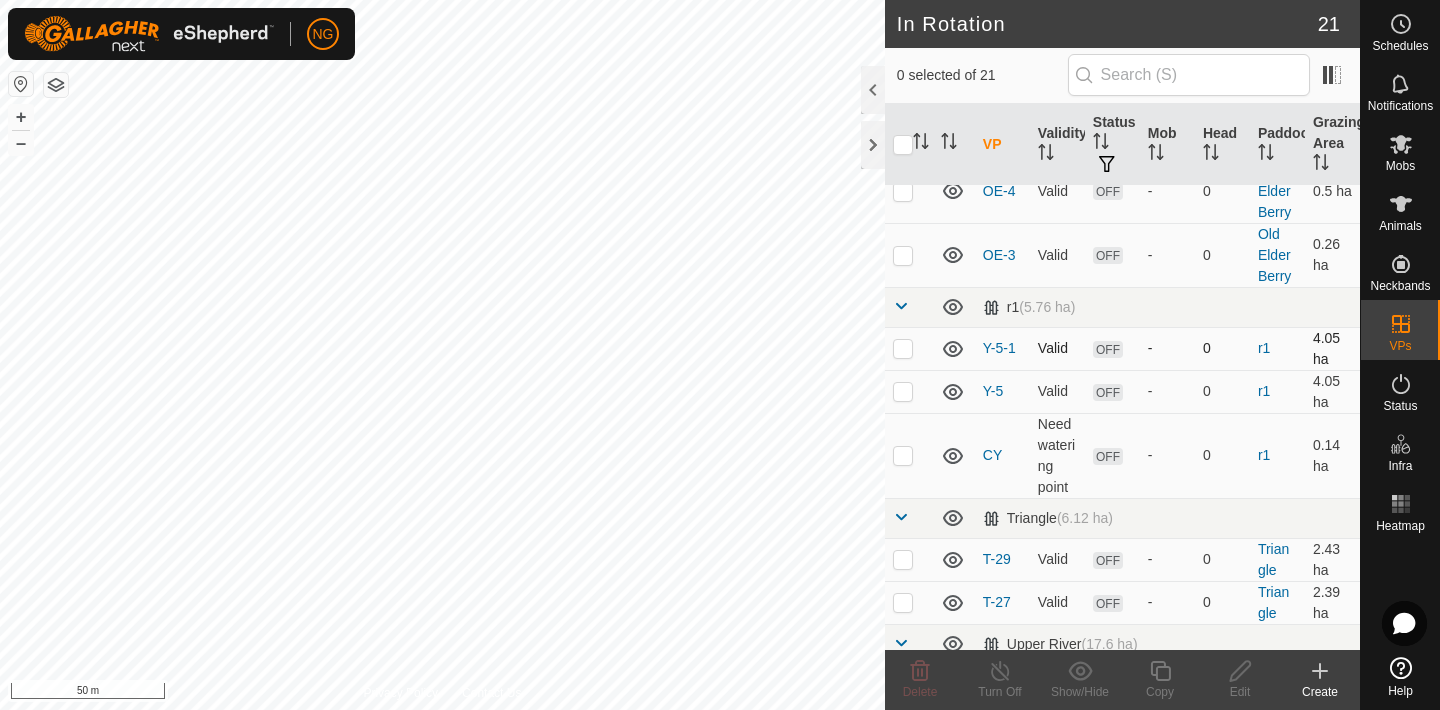click at bounding box center (903, 348) 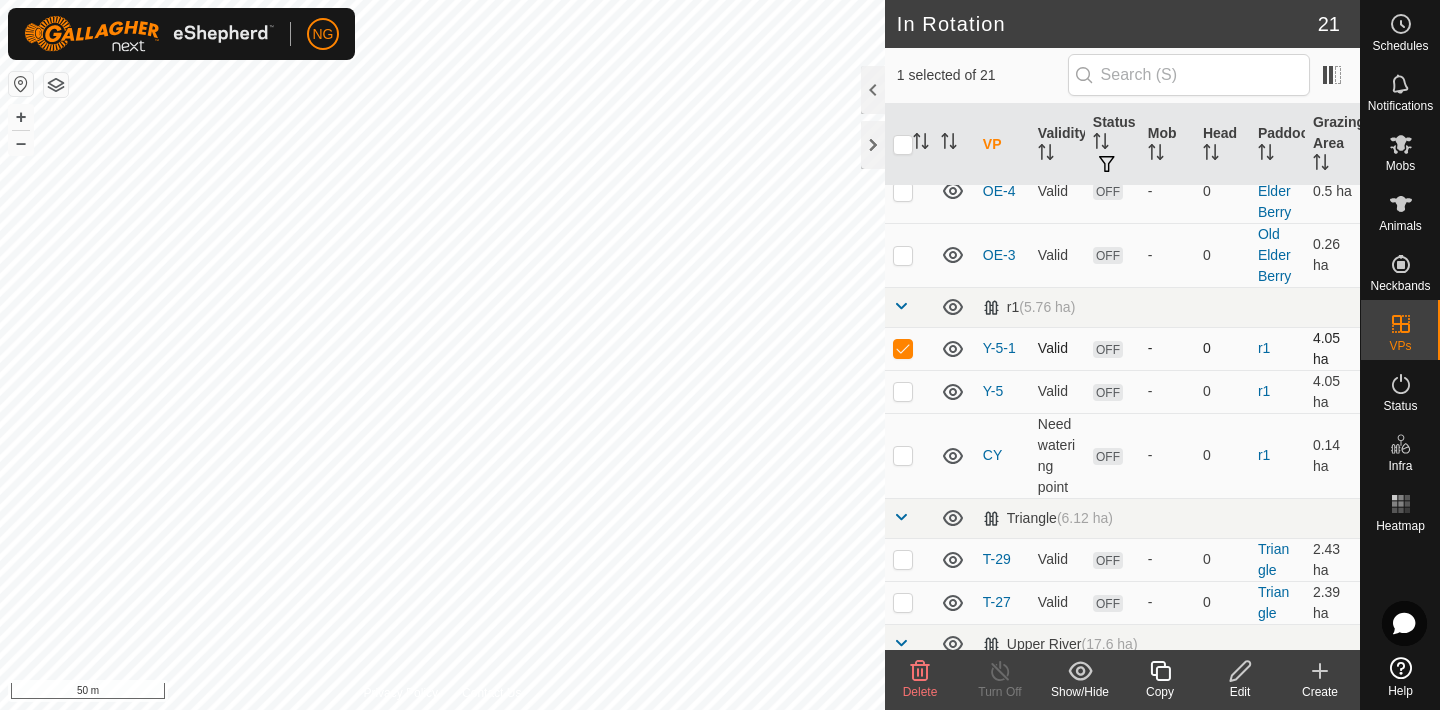 click at bounding box center (903, 348) 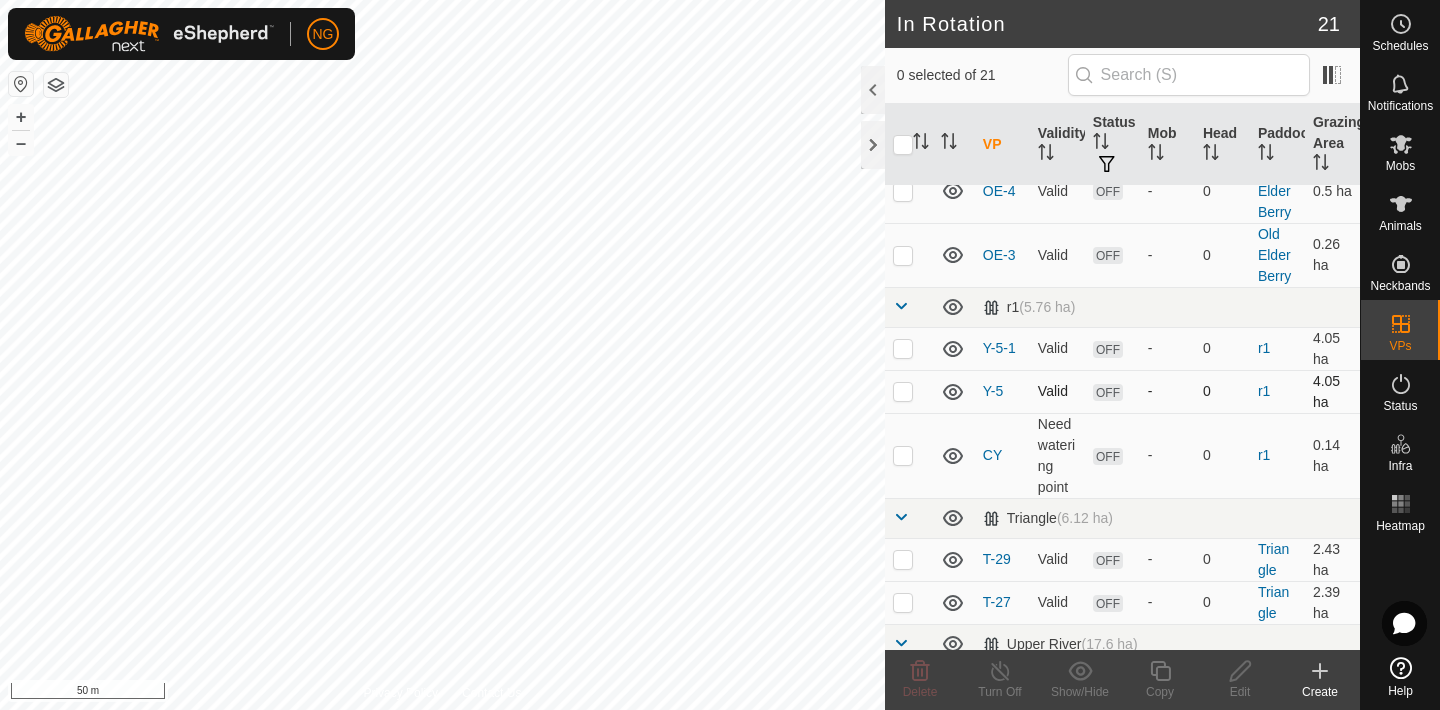 click at bounding box center [903, 391] 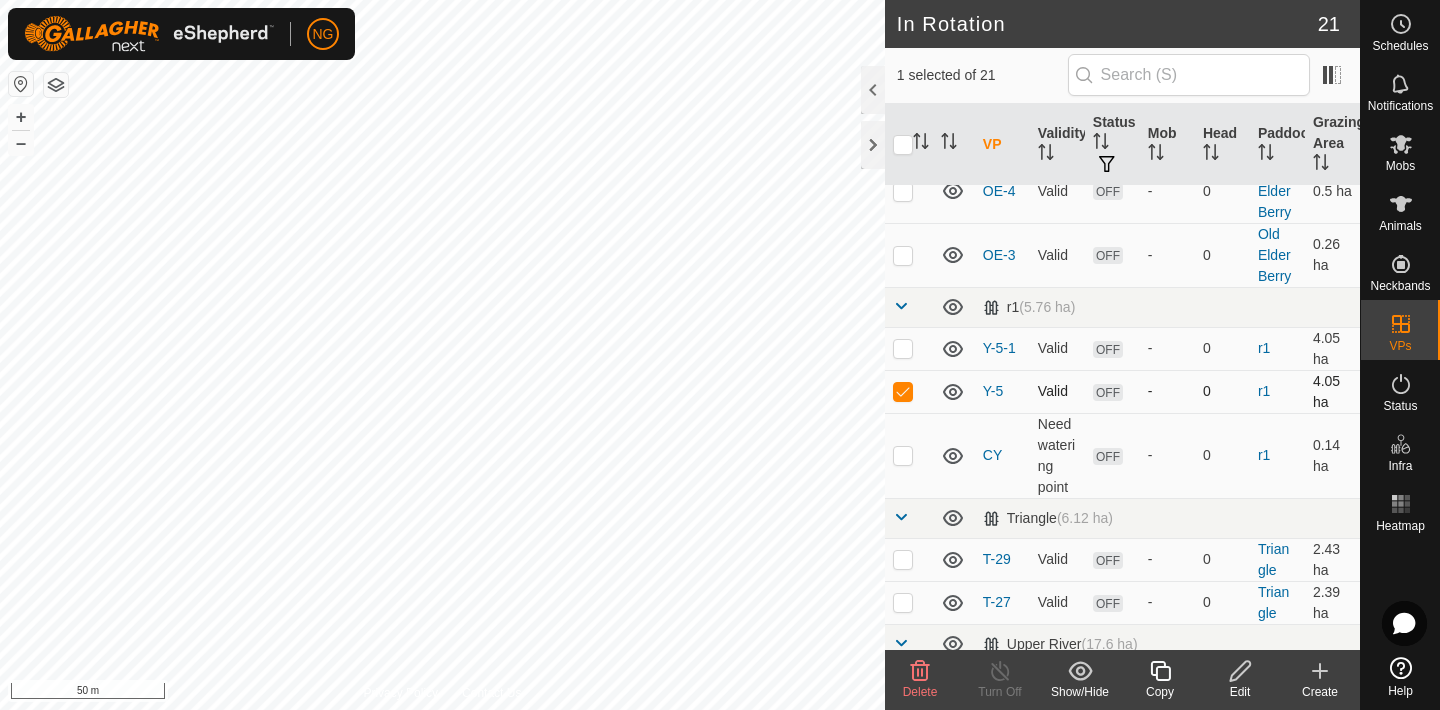 click at bounding box center [903, 391] 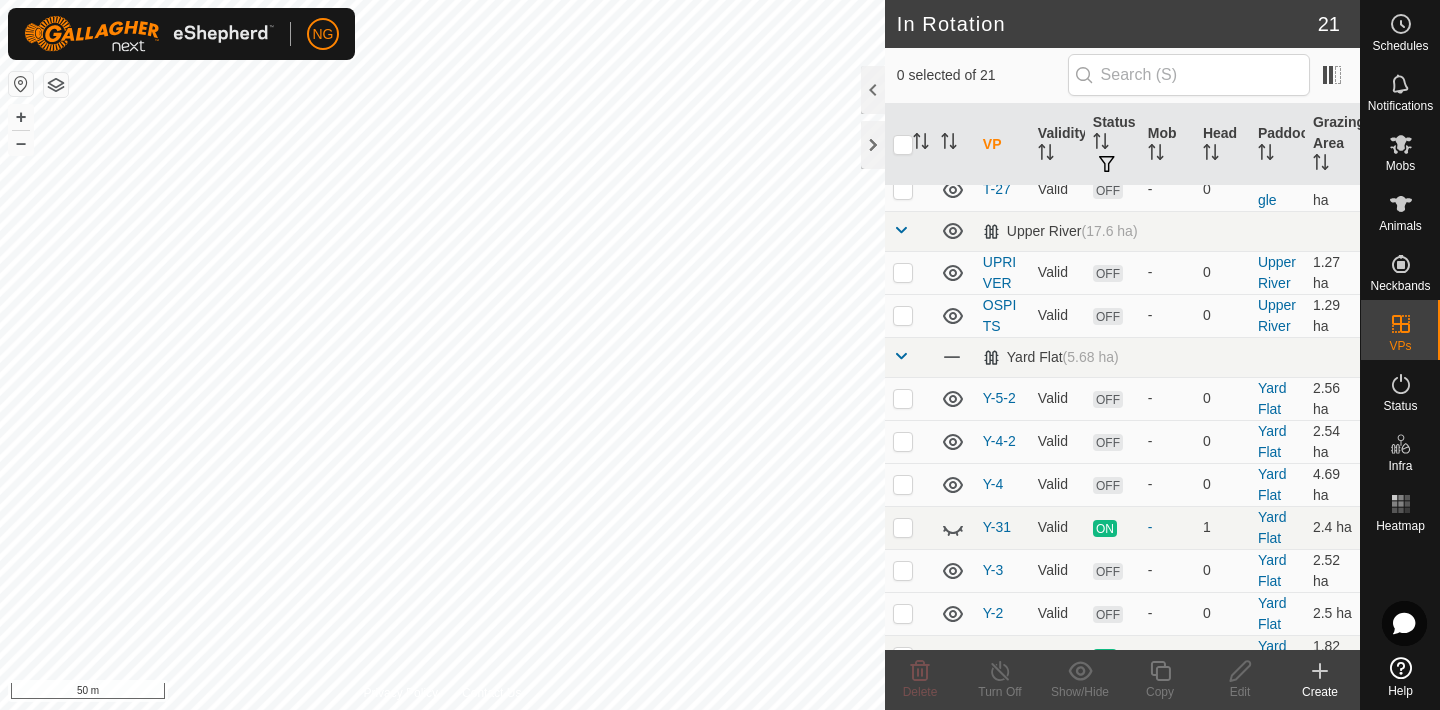 scroll, scrollTop: 780, scrollLeft: 0, axis: vertical 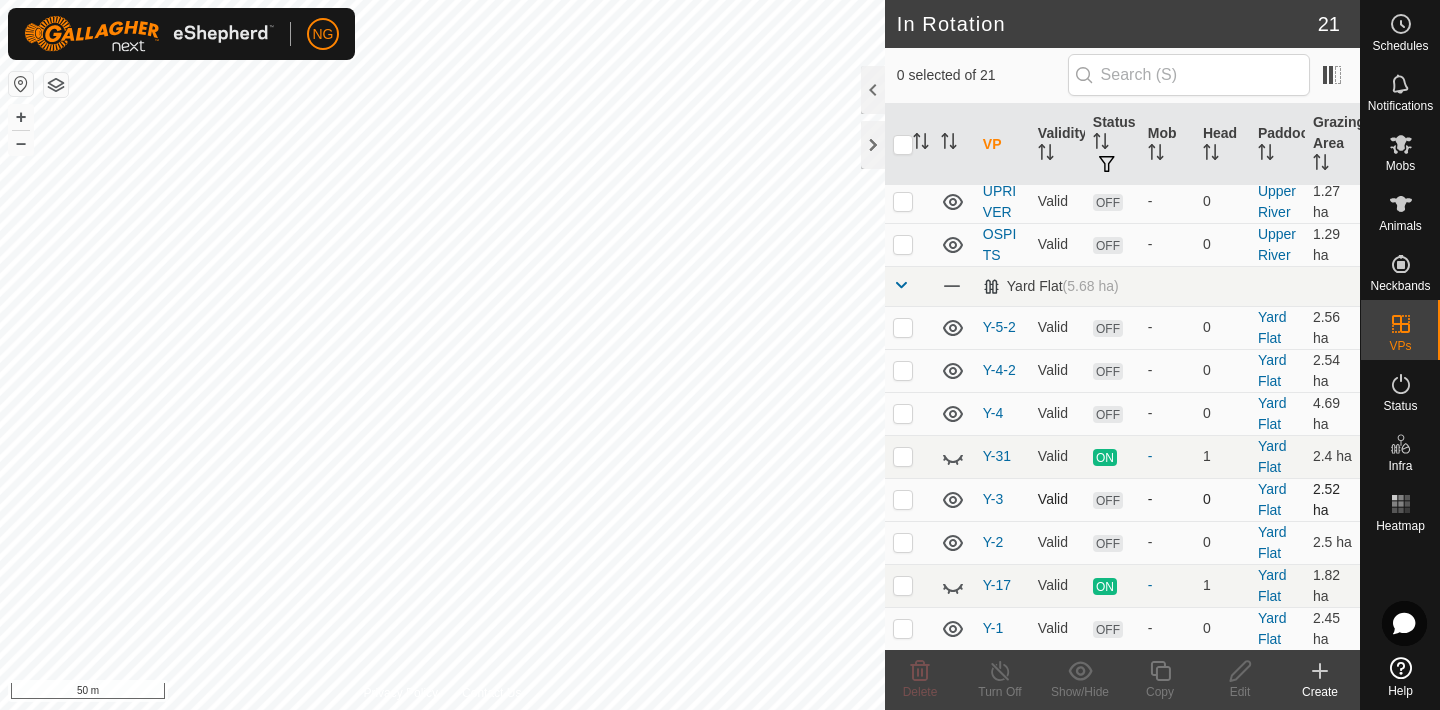 click at bounding box center [903, 499] 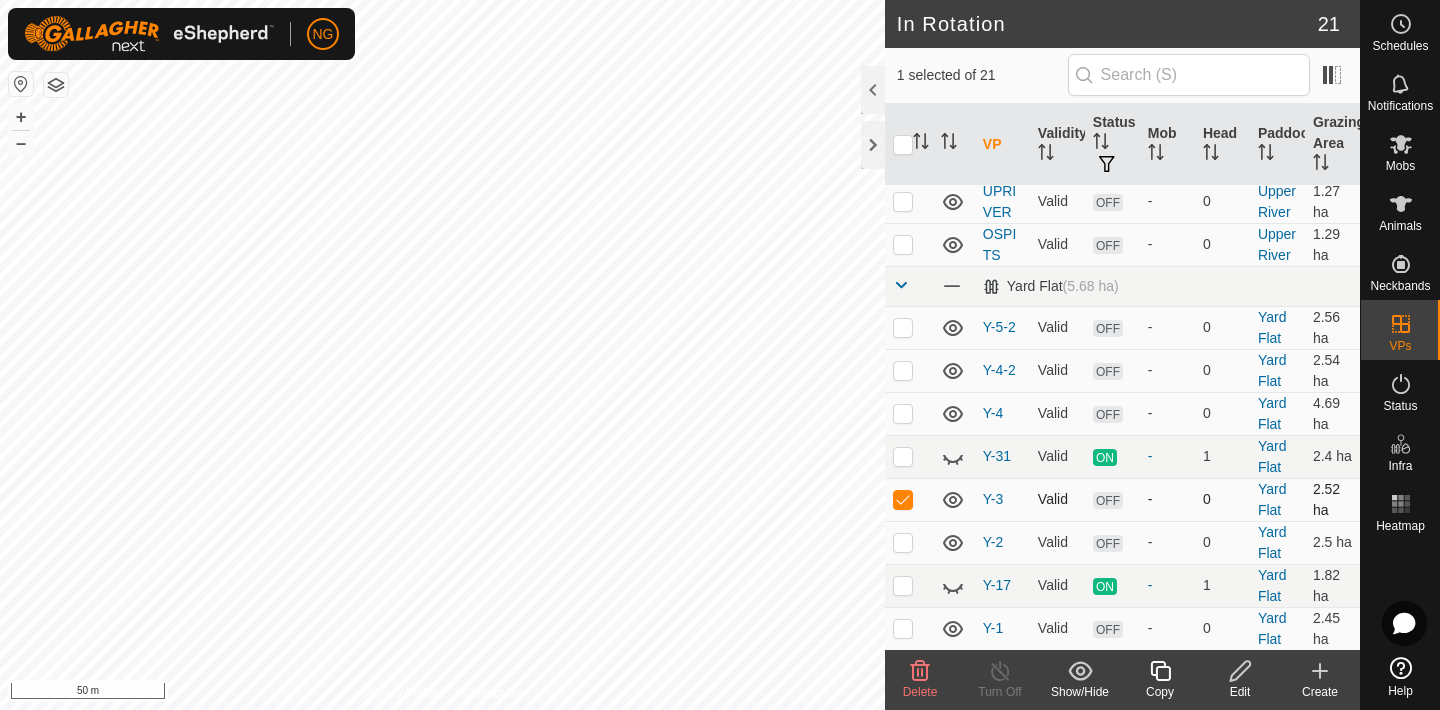 click at bounding box center [903, 499] 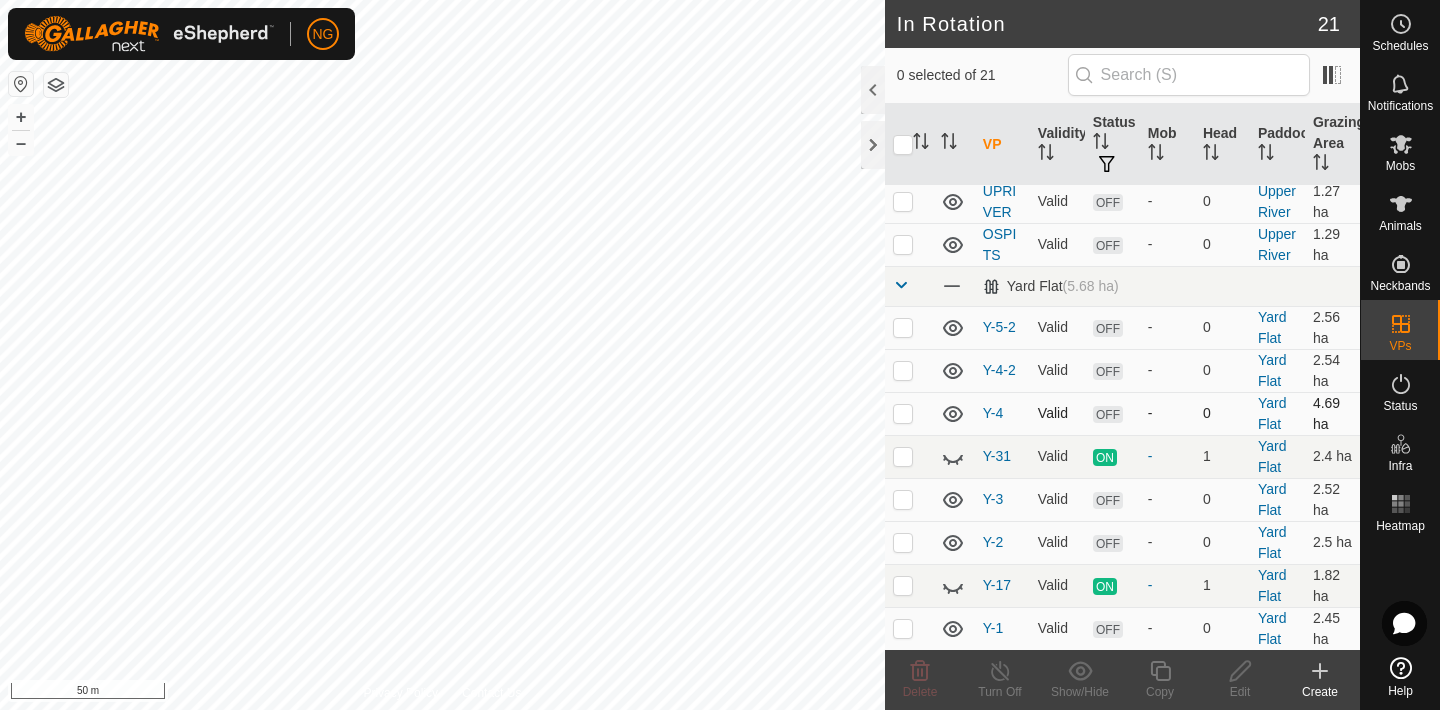 click at bounding box center [903, 413] 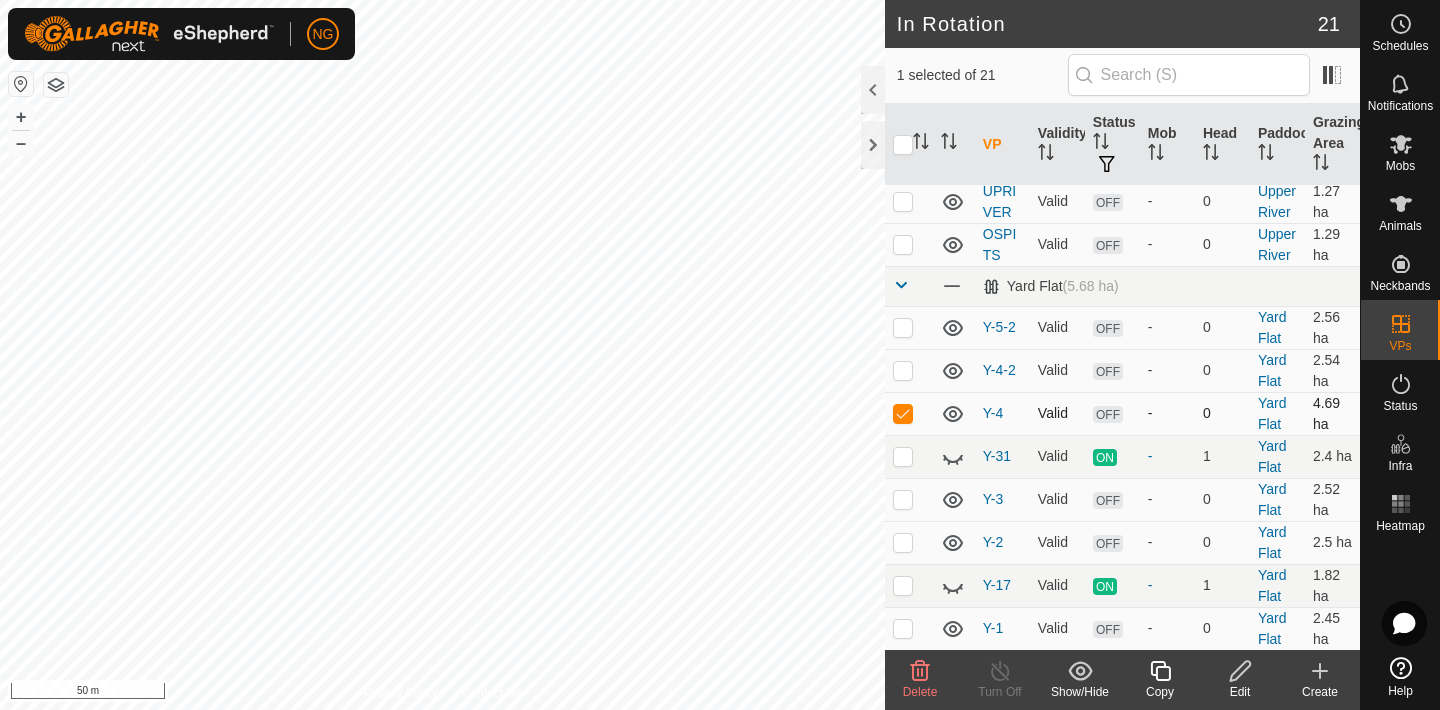 click at bounding box center [903, 413] 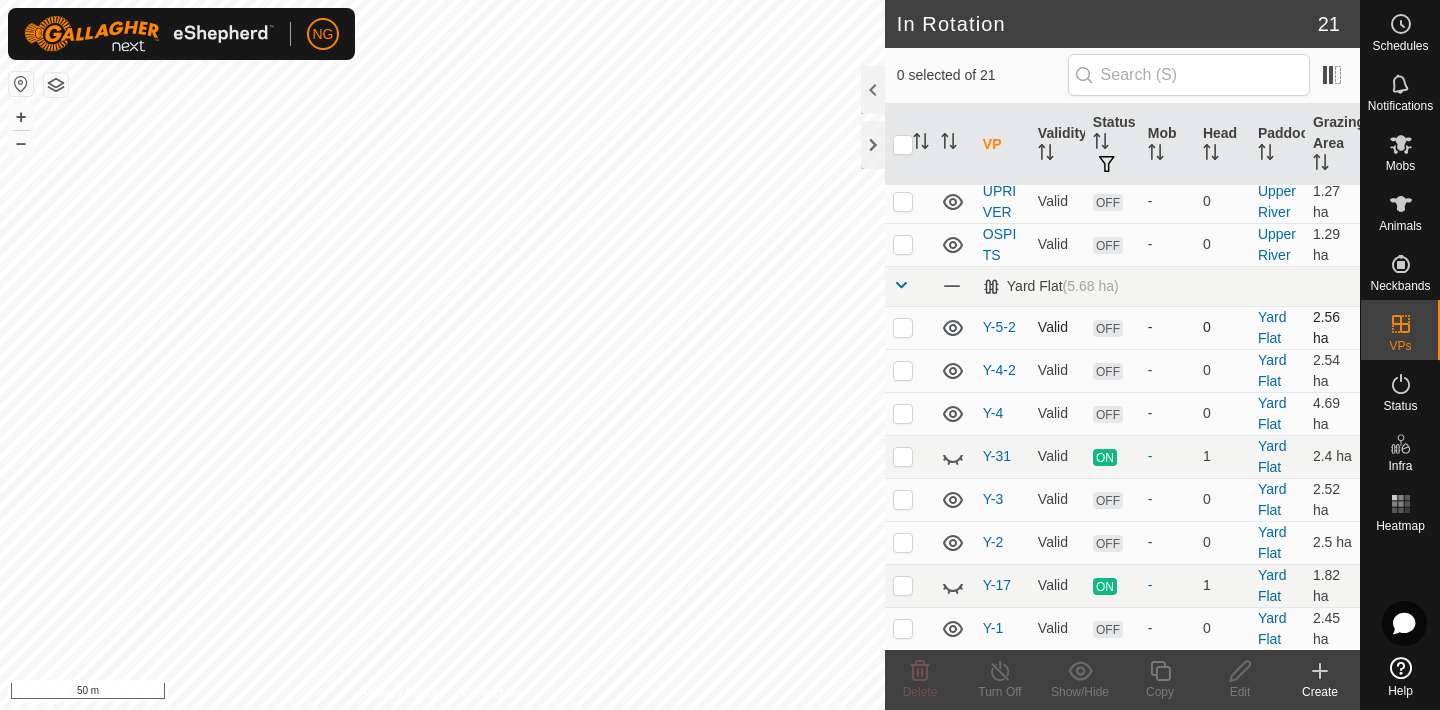 click at bounding box center [903, 327] 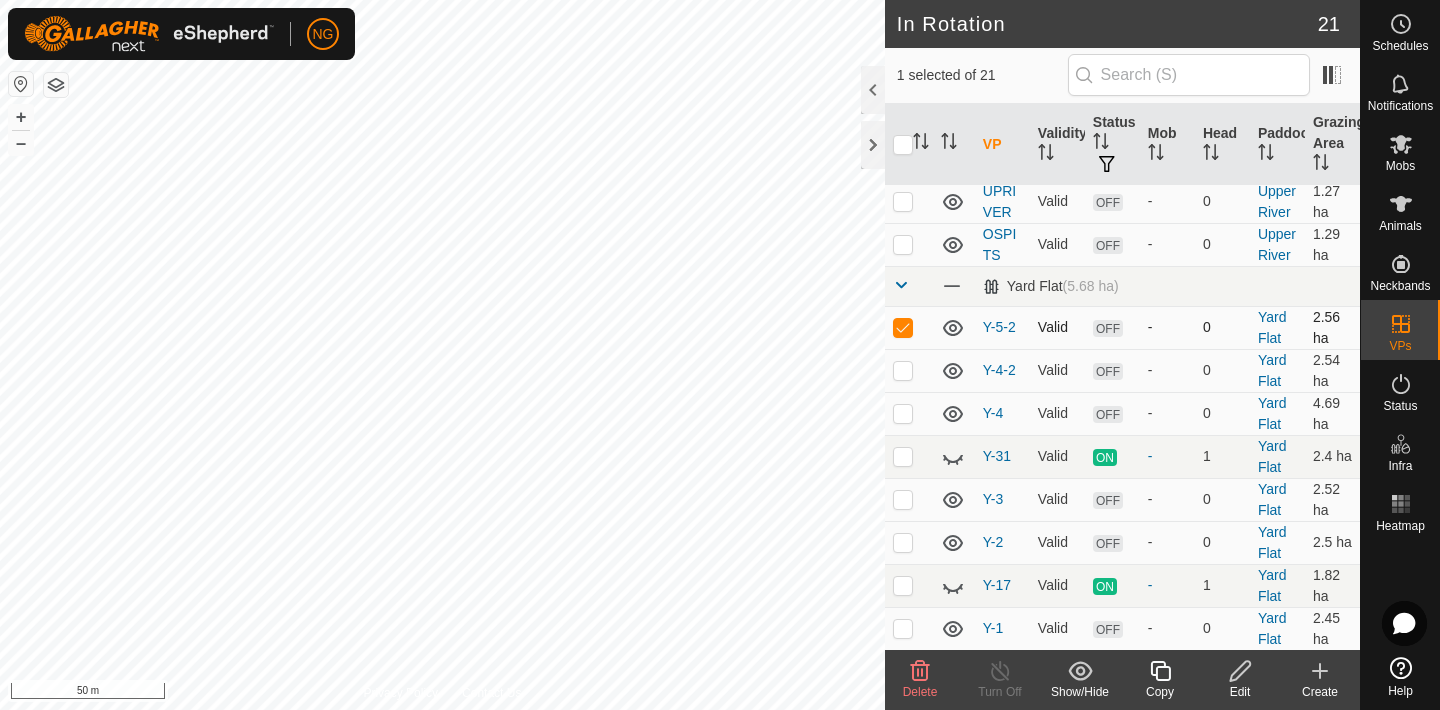 click at bounding box center (903, 327) 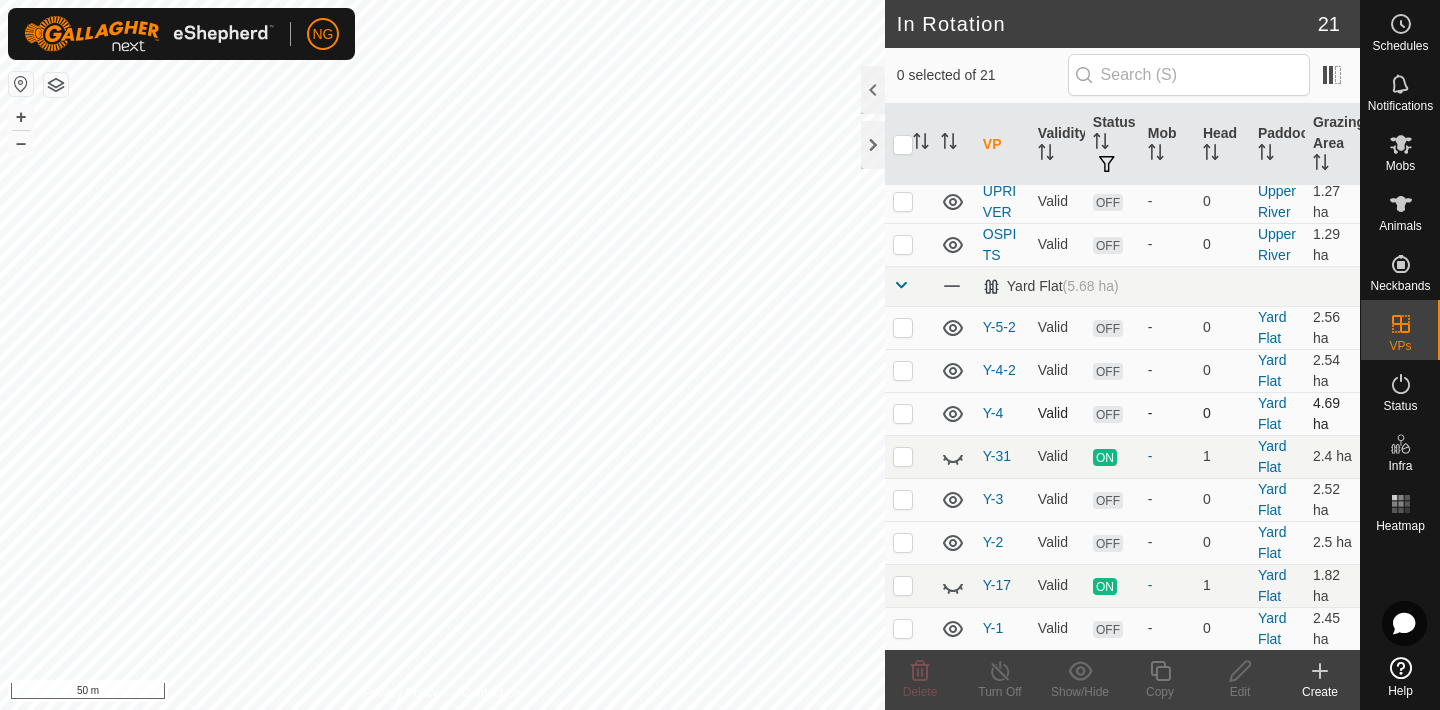 click at bounding box center (903, 413) 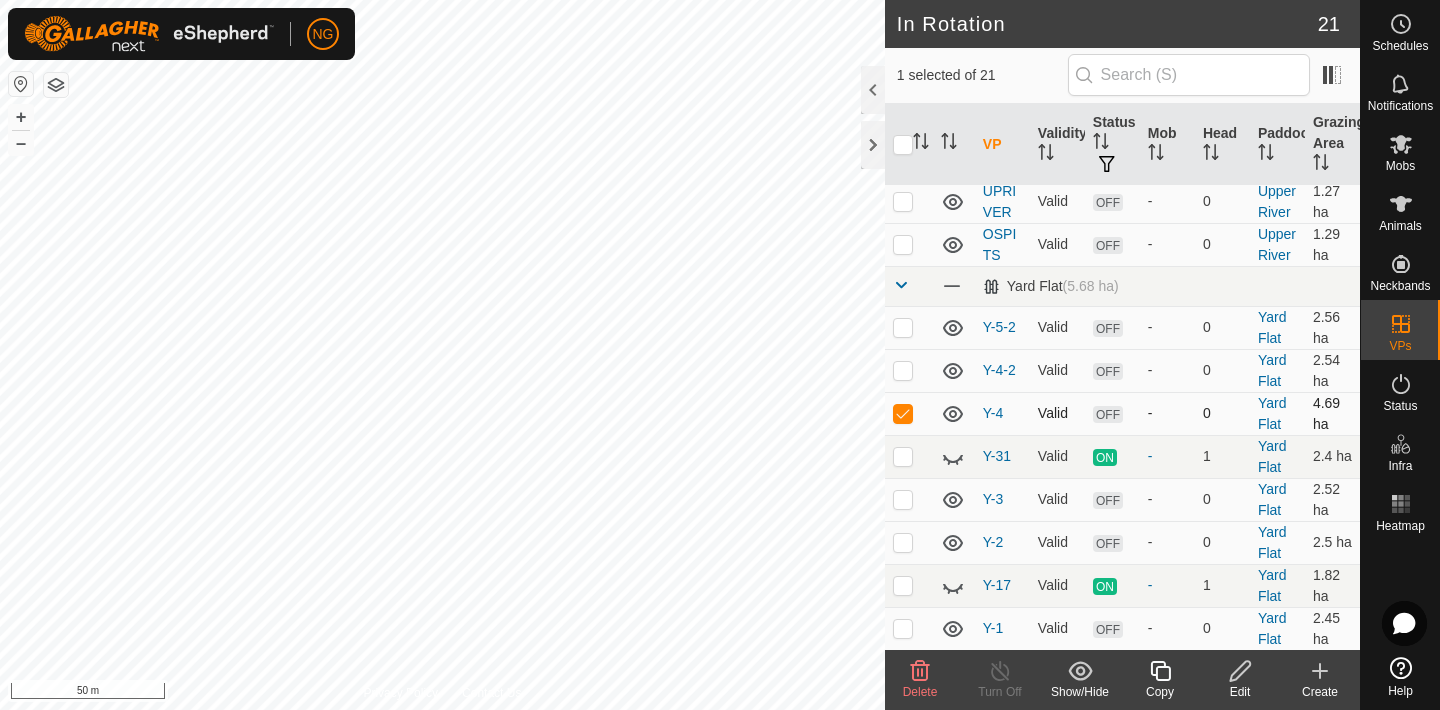 click at bounding box center (903, 413) 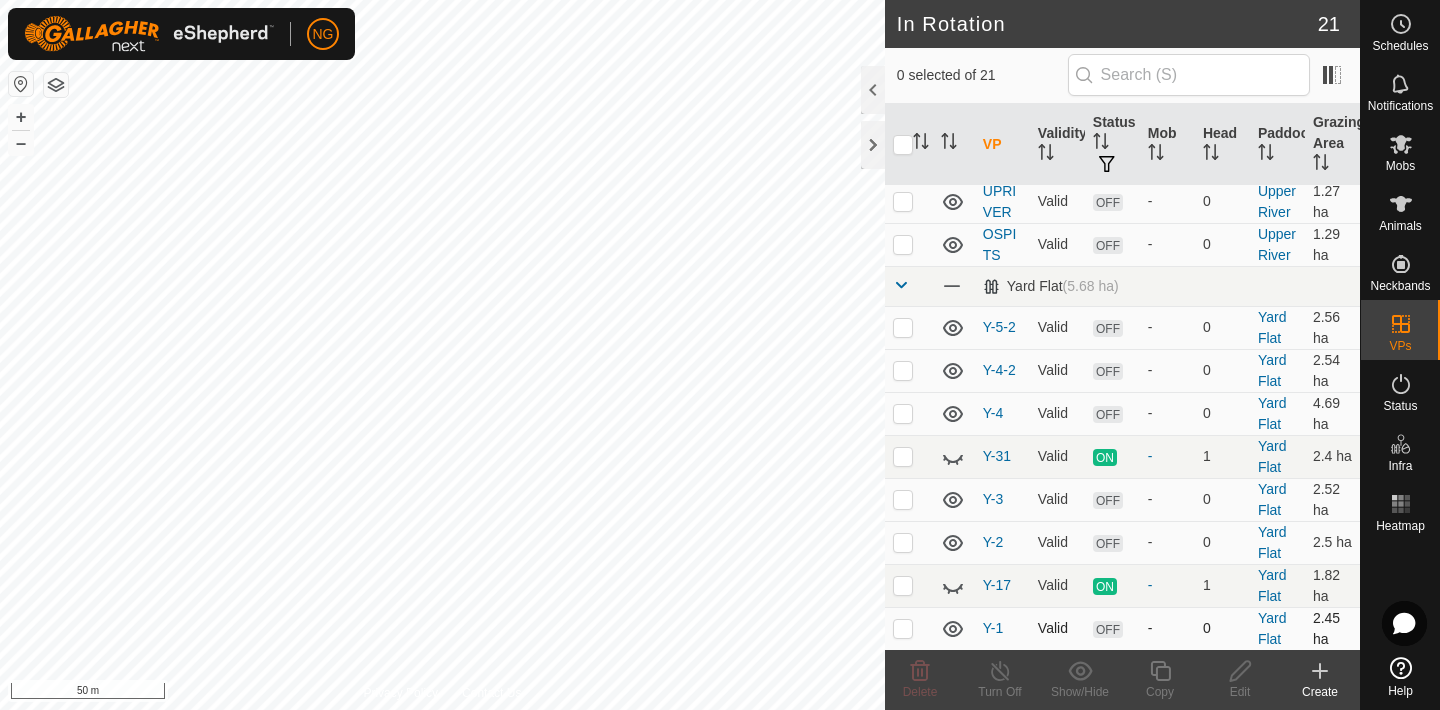 click at bounding box center (903, 628) 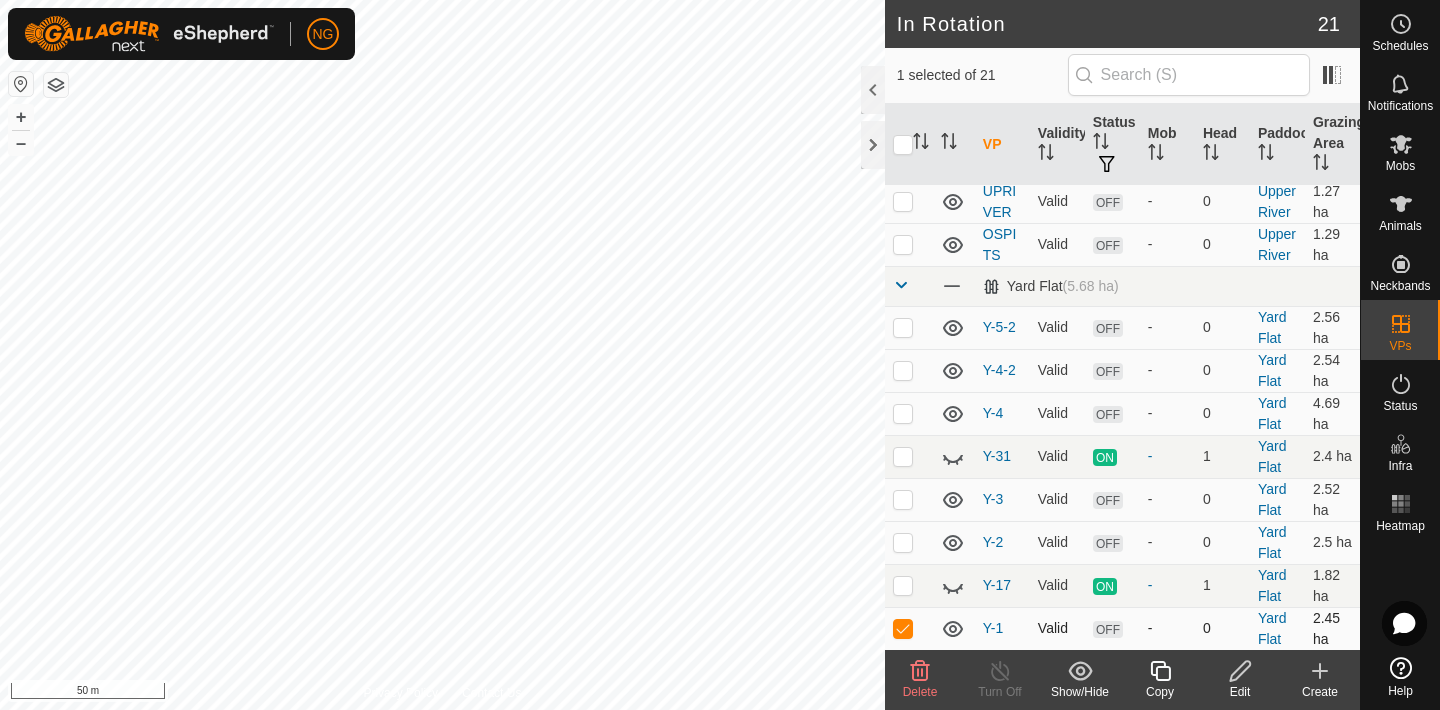 click at bounding box center [903, 628] 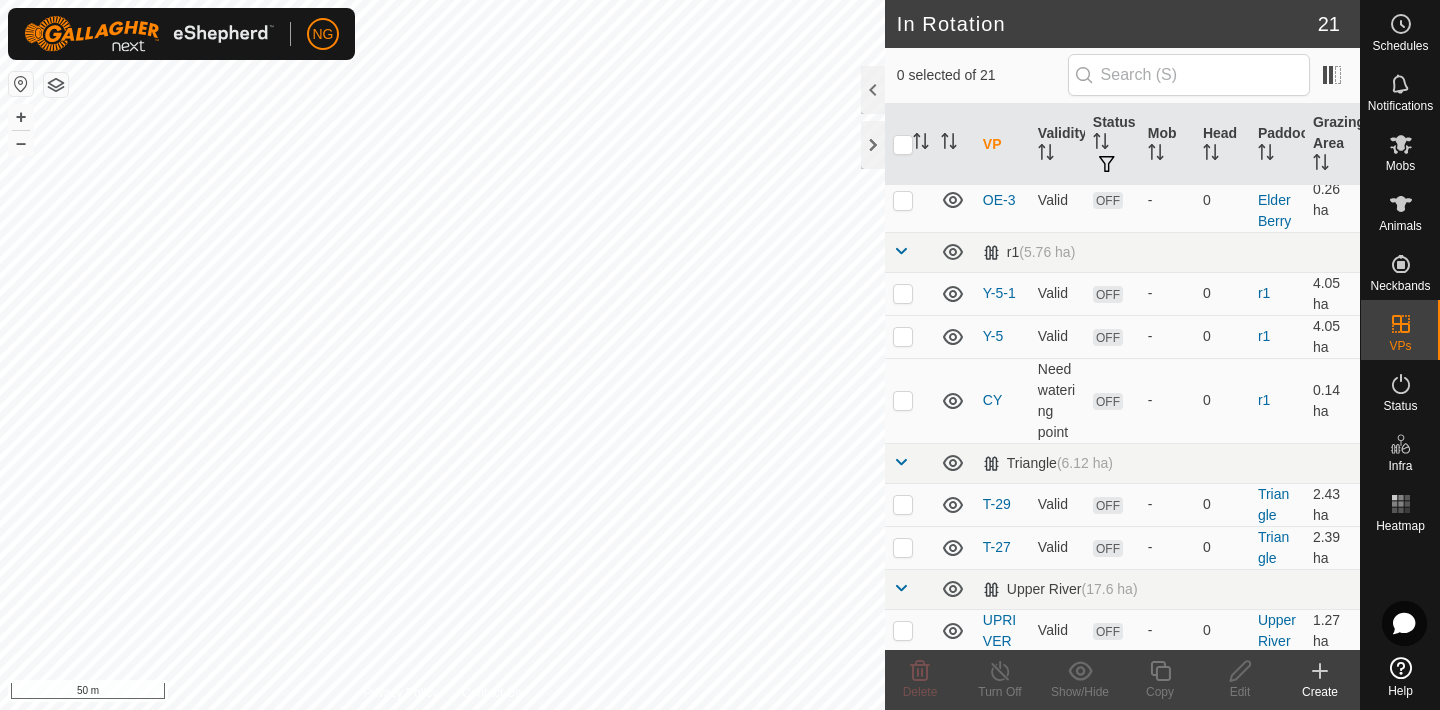 scroll, scrollTop: 359, scrollLeft: 0, axis: vertical 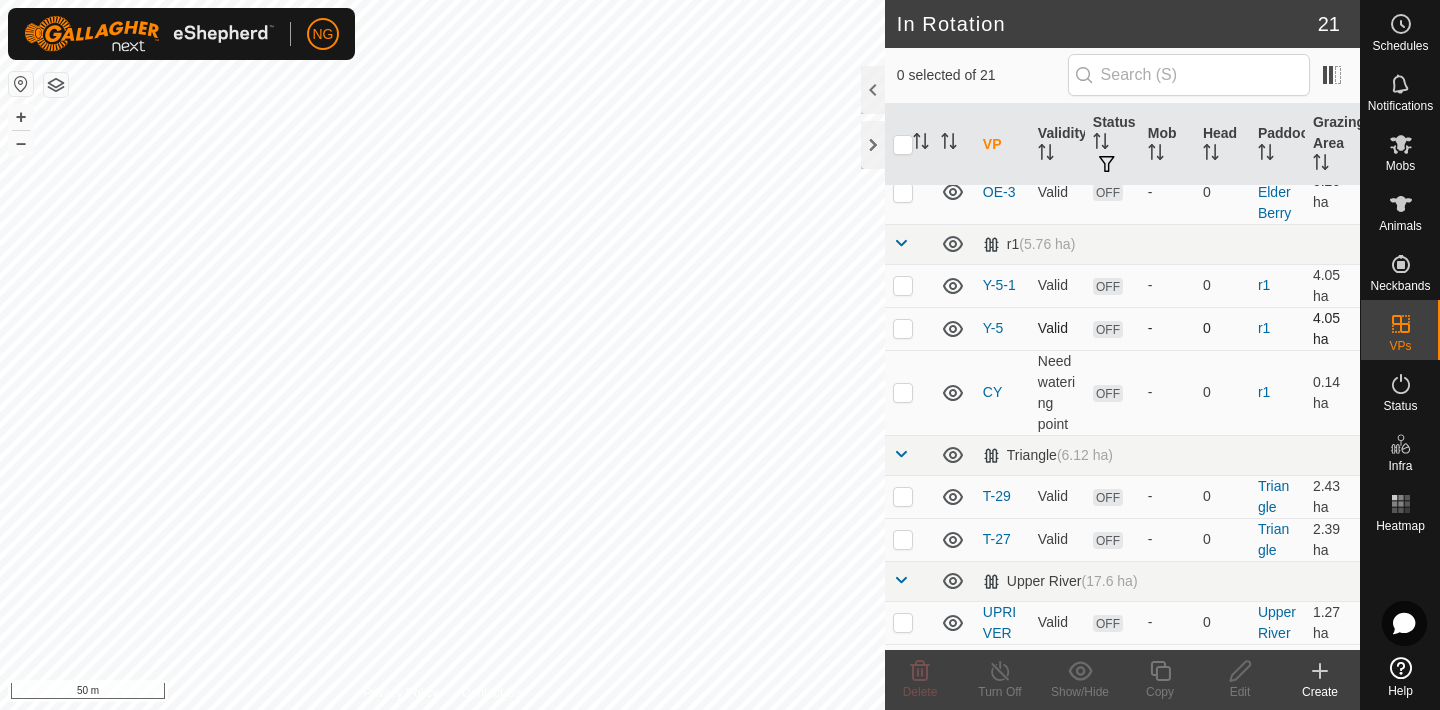 click at bounding box center [903, 328] 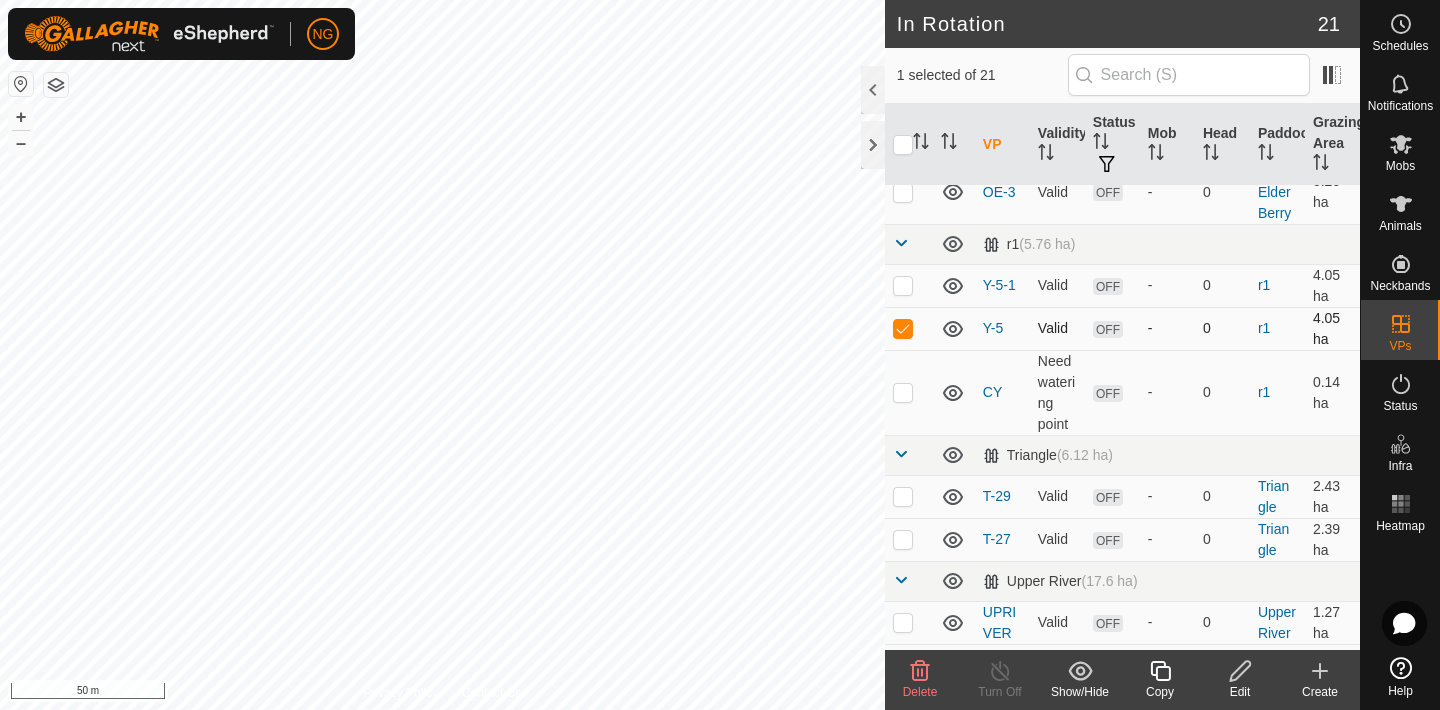 click at bounding box center [903, 328] 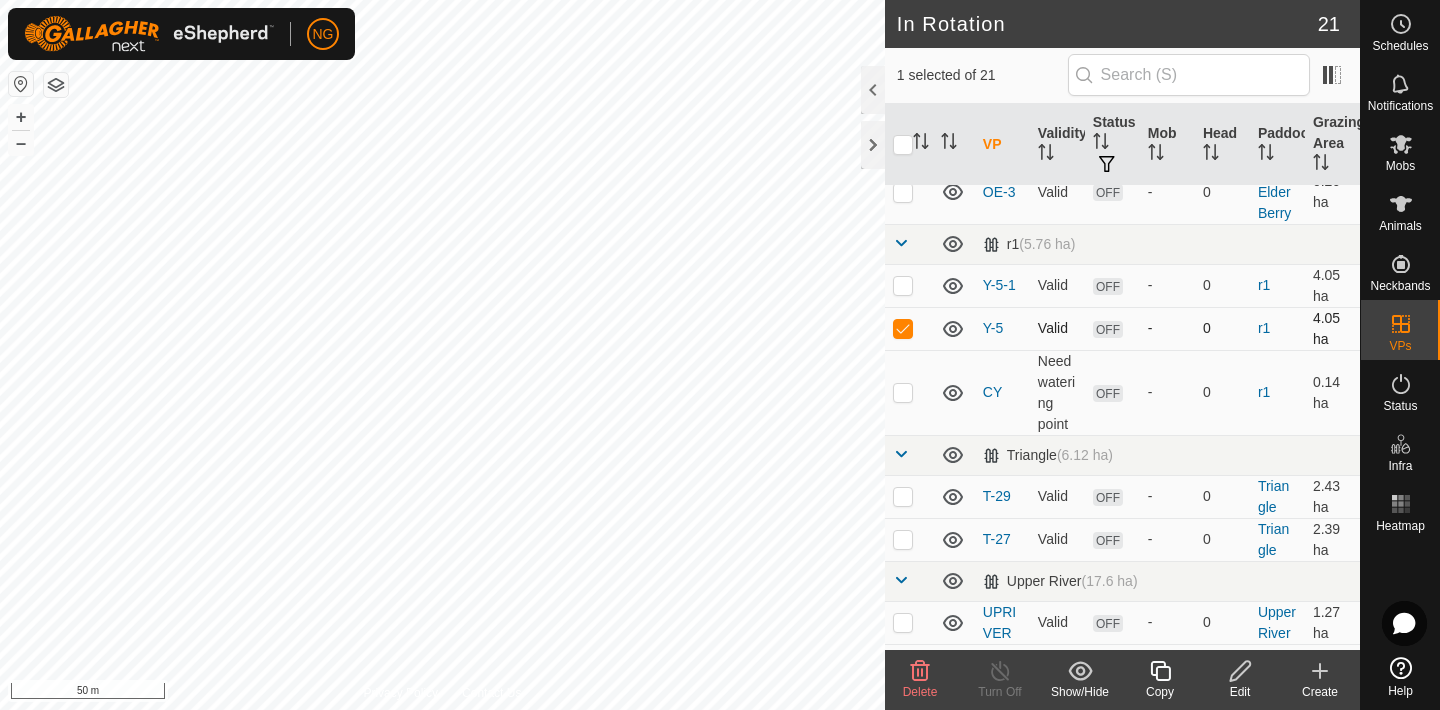 checkbox on "false" 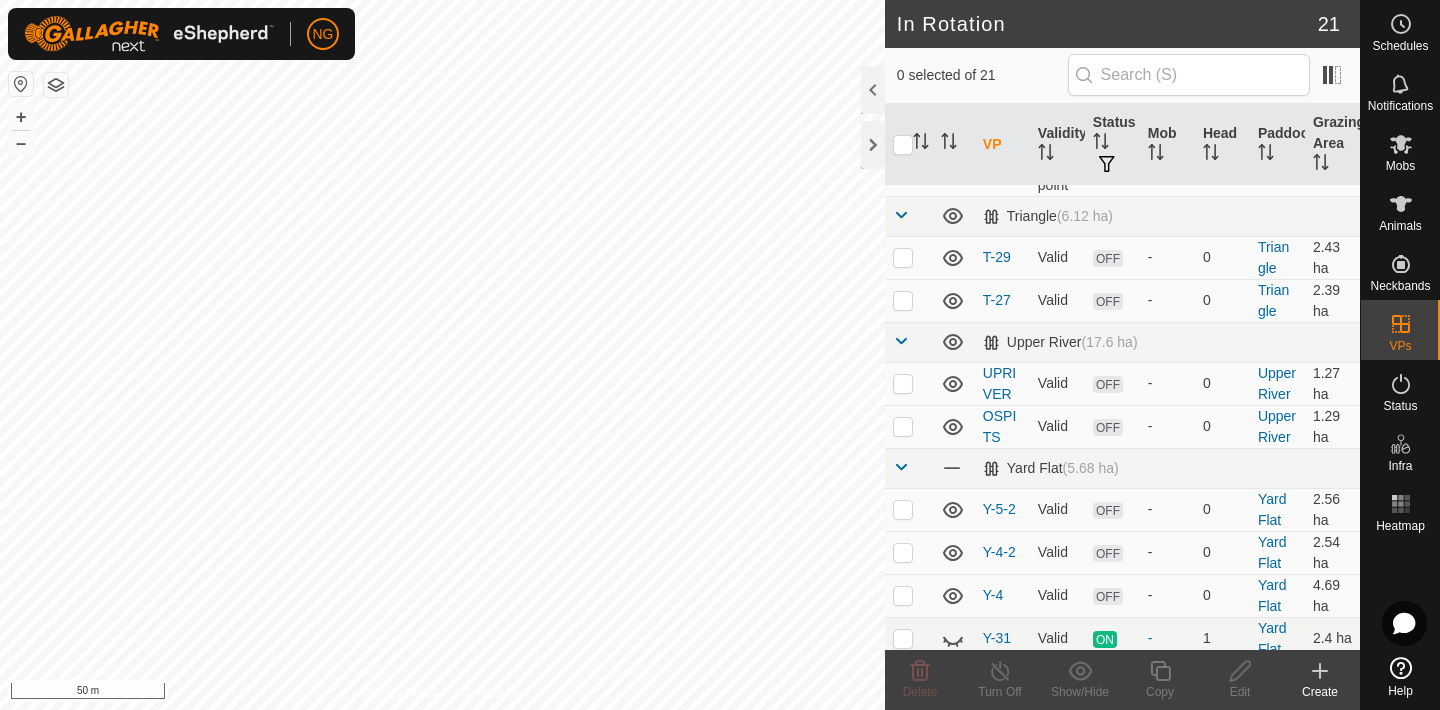 scroll, scrollTop: 780, scrollLeft: 0, axis: vertical 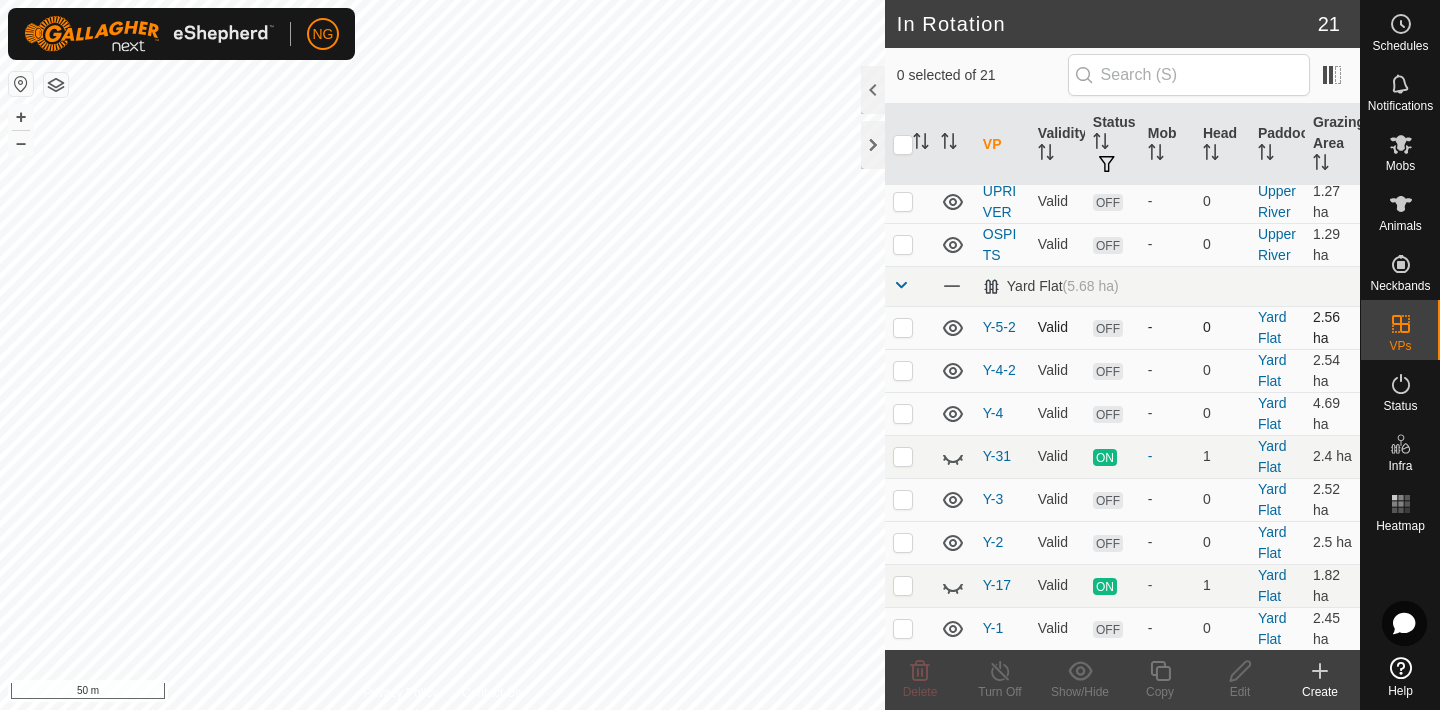 click at bounding box center [903, 327] 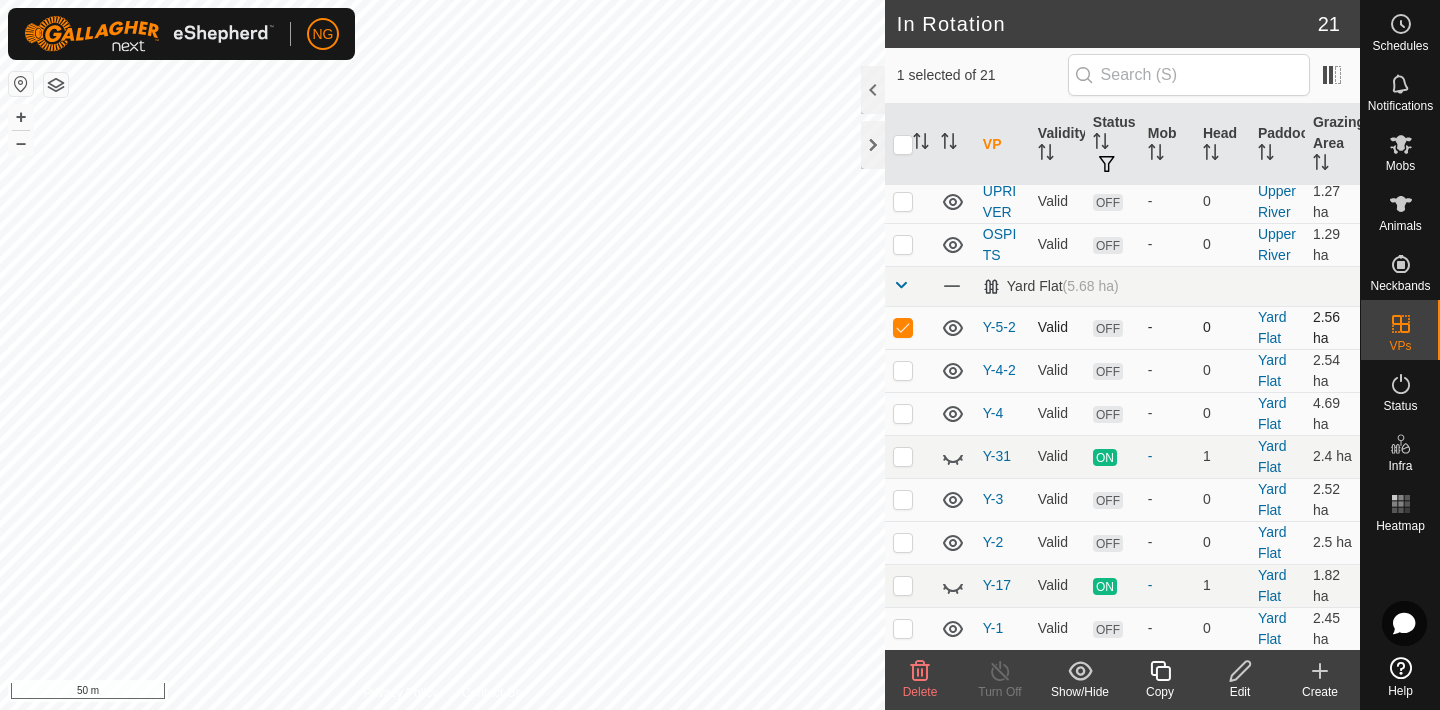 click at bounding box center [903, 327] 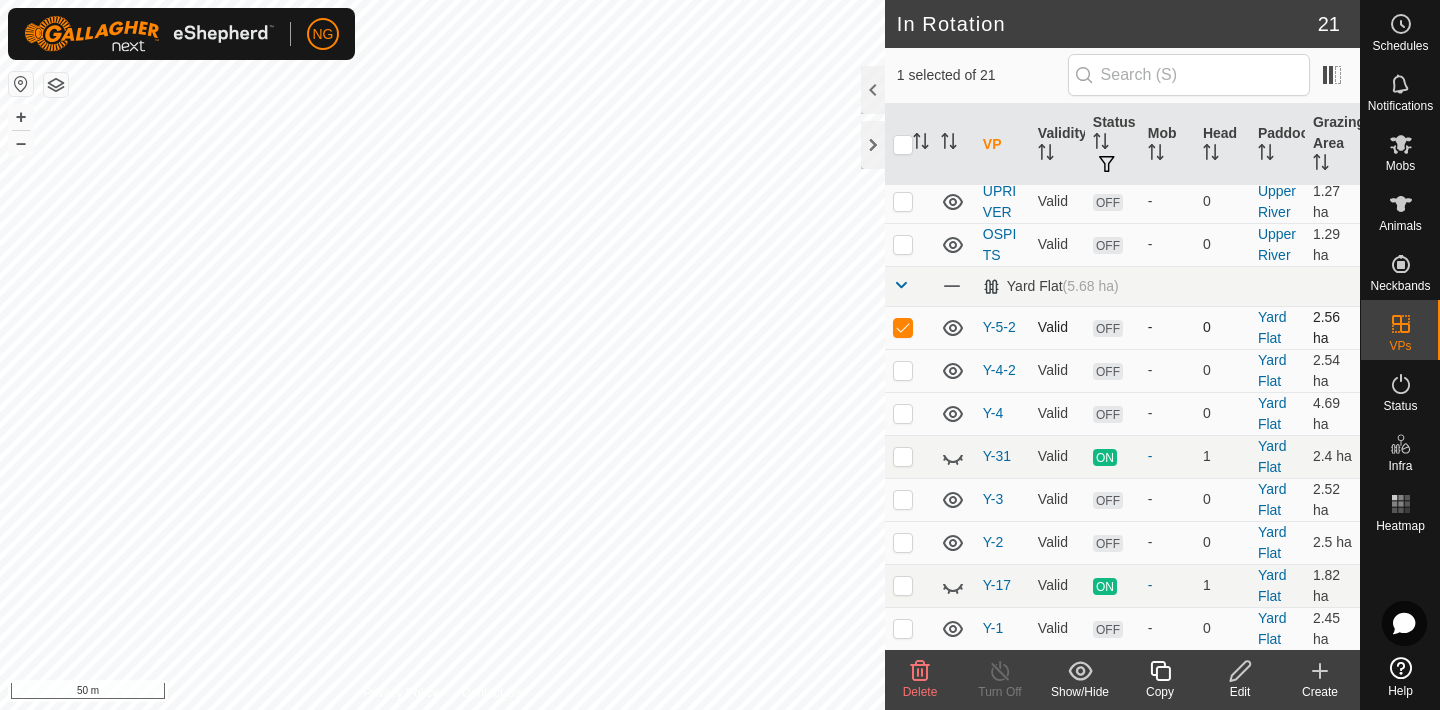 checkbox on "false" 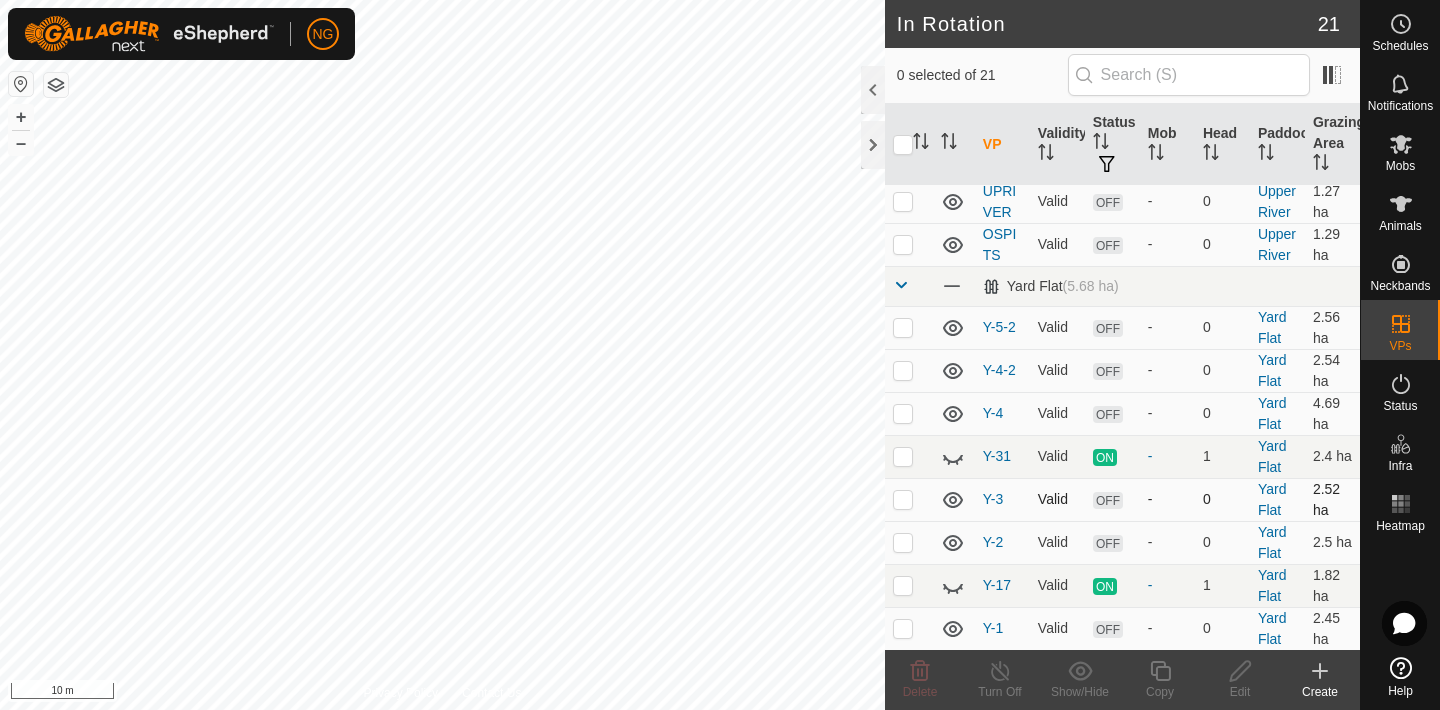 click at bounding box center (903, 499) 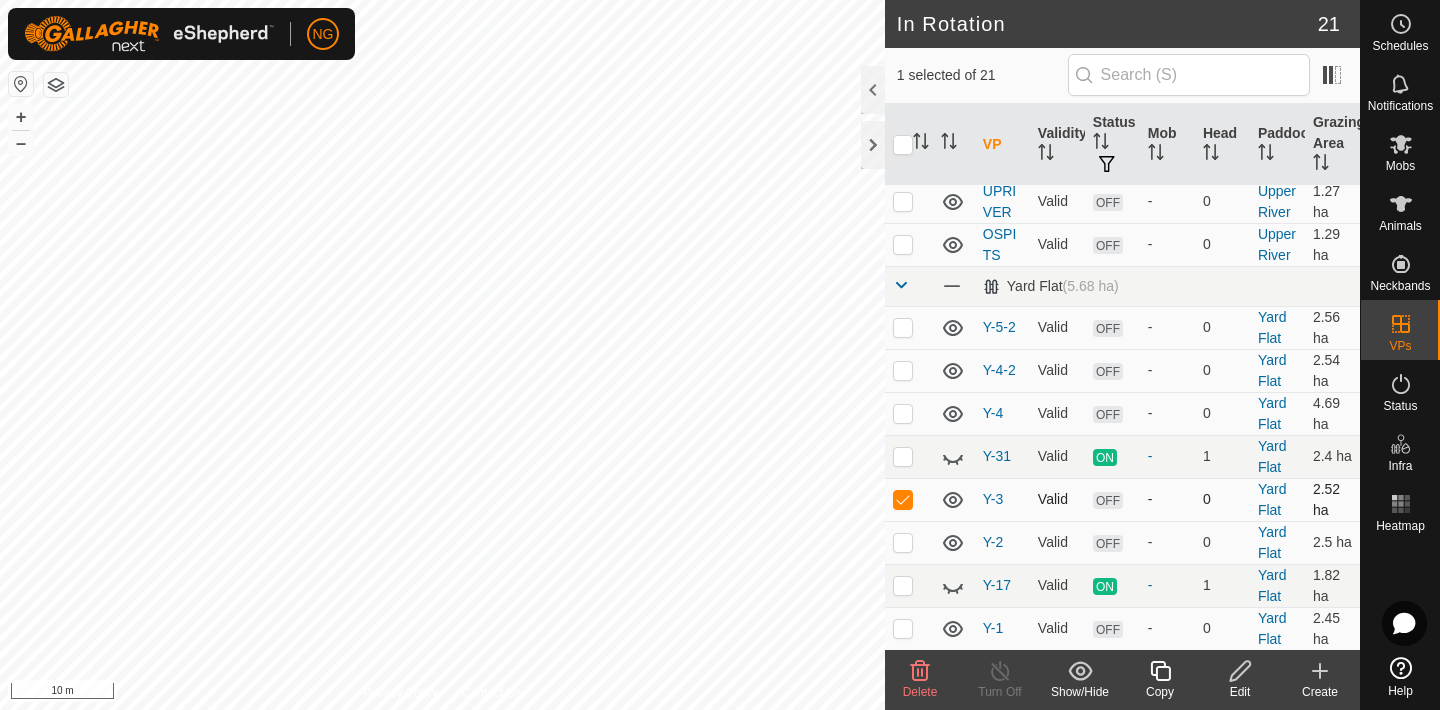 click at bounding box center [903, 499] 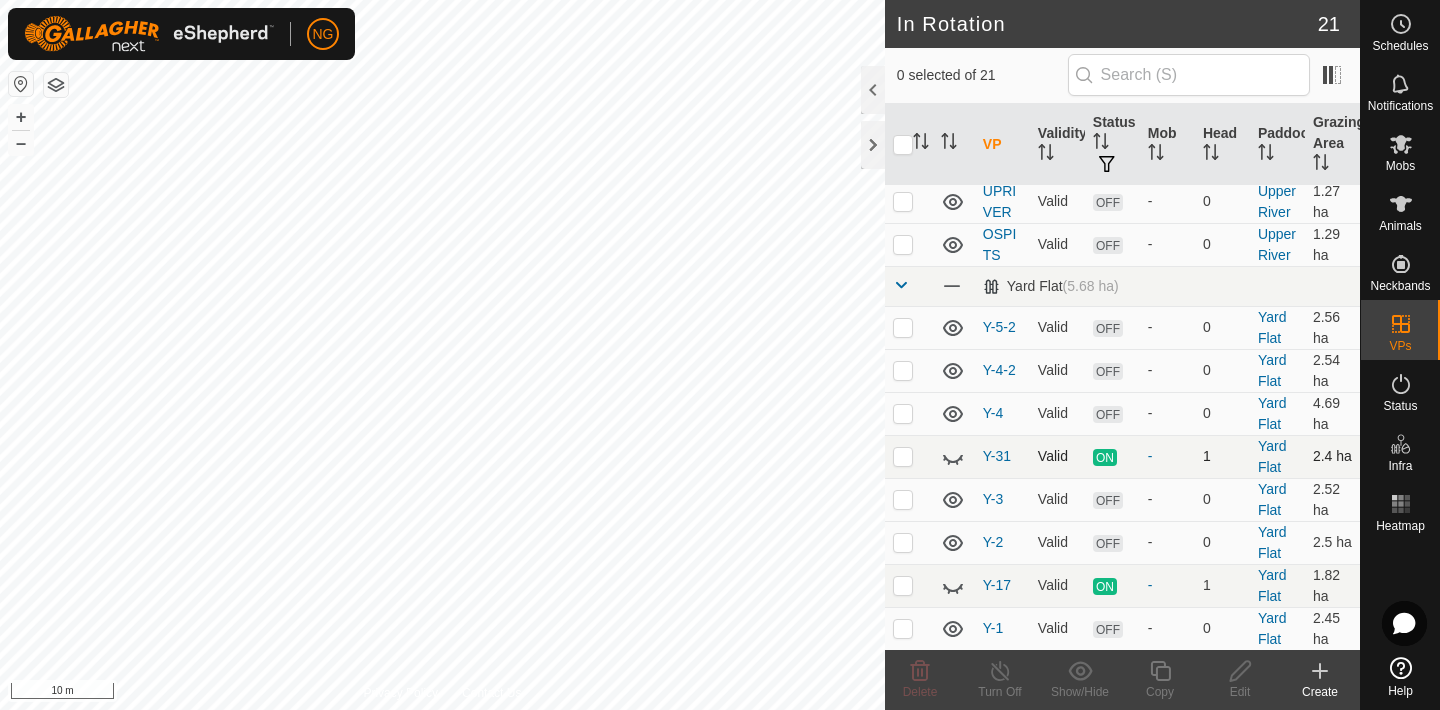 click at bounding box center (903, 456) 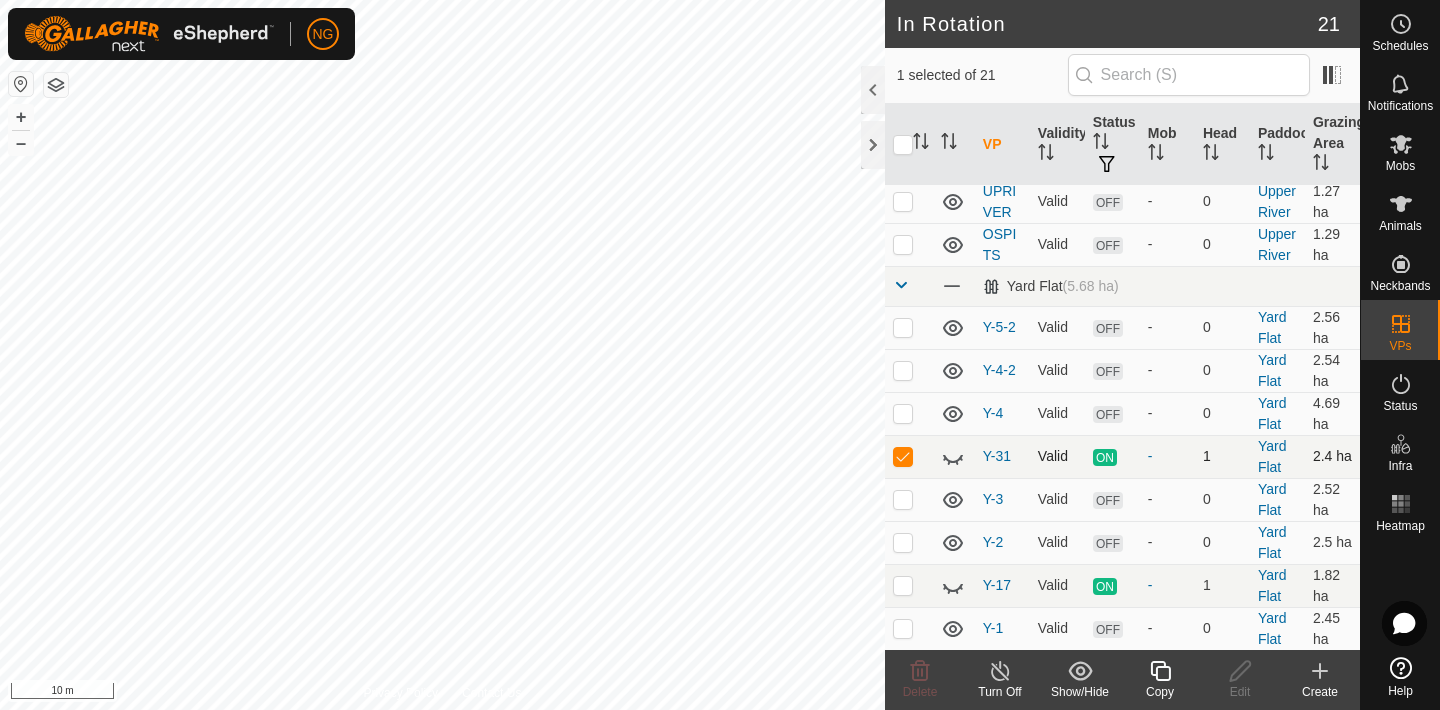 click at bounding box center [903, 456] 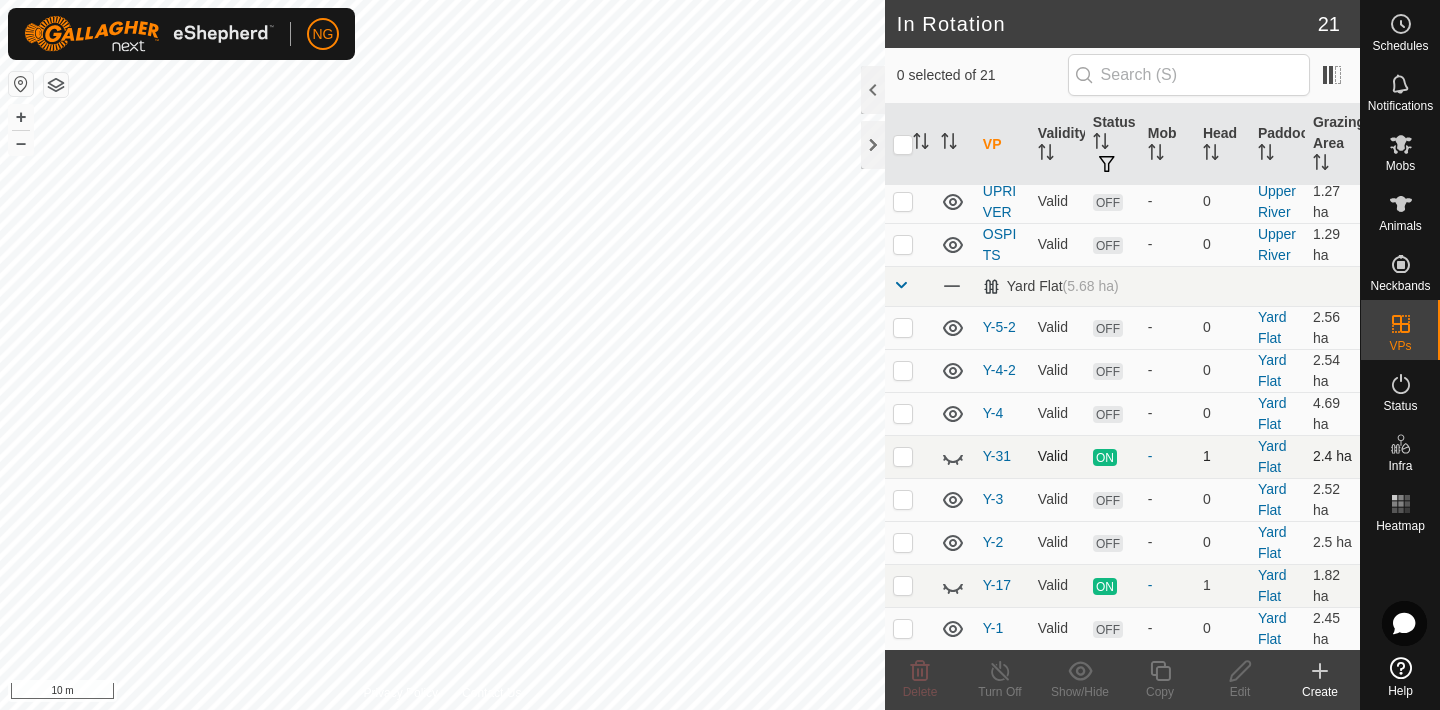 click at bounding box center [903, 456] 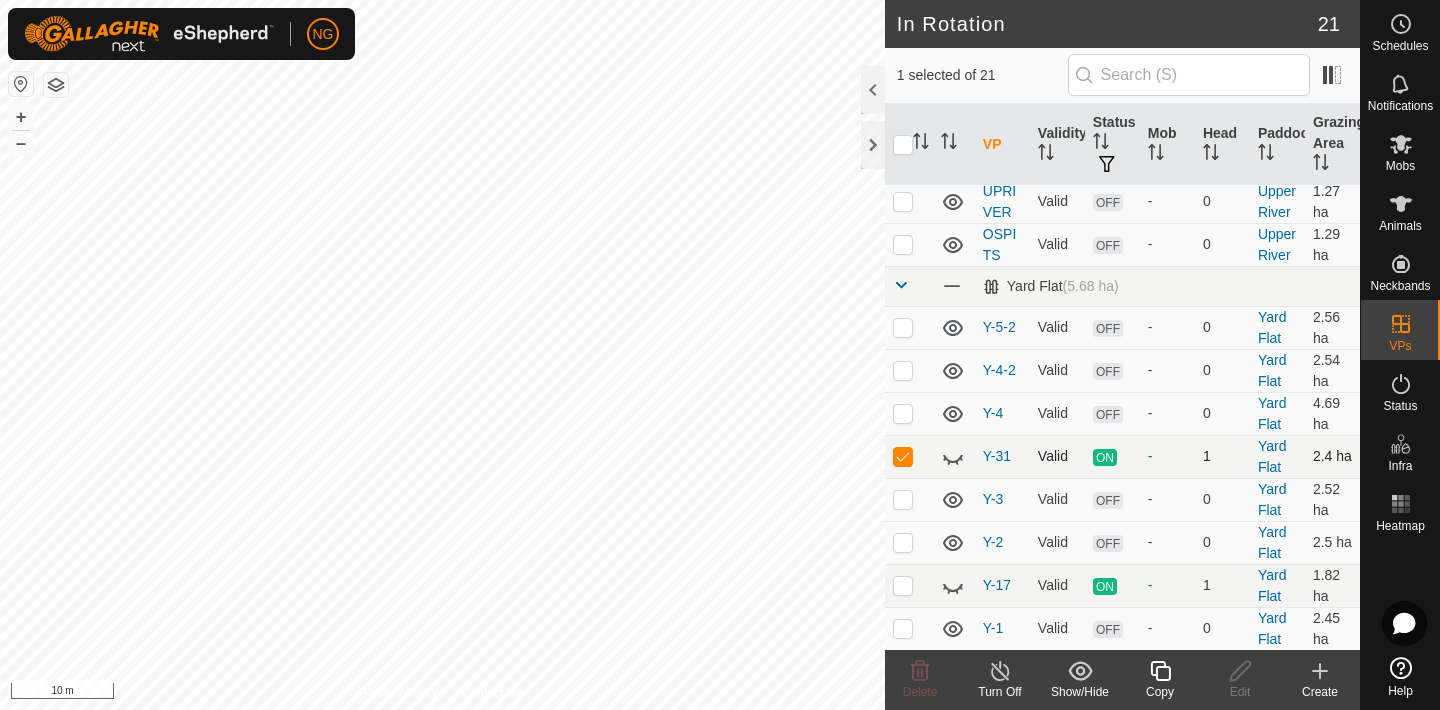 click at bounding box center (903, 456) 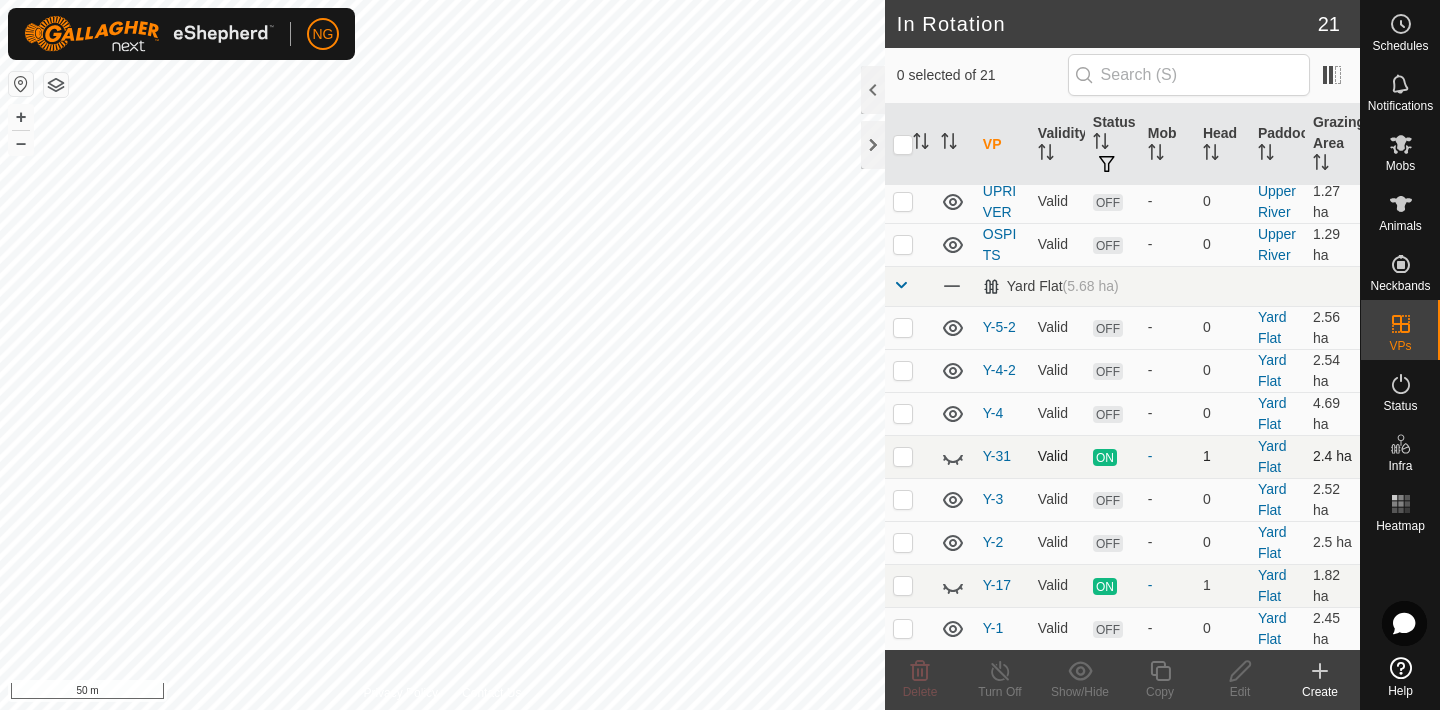 click at bounding box center [903, 456] 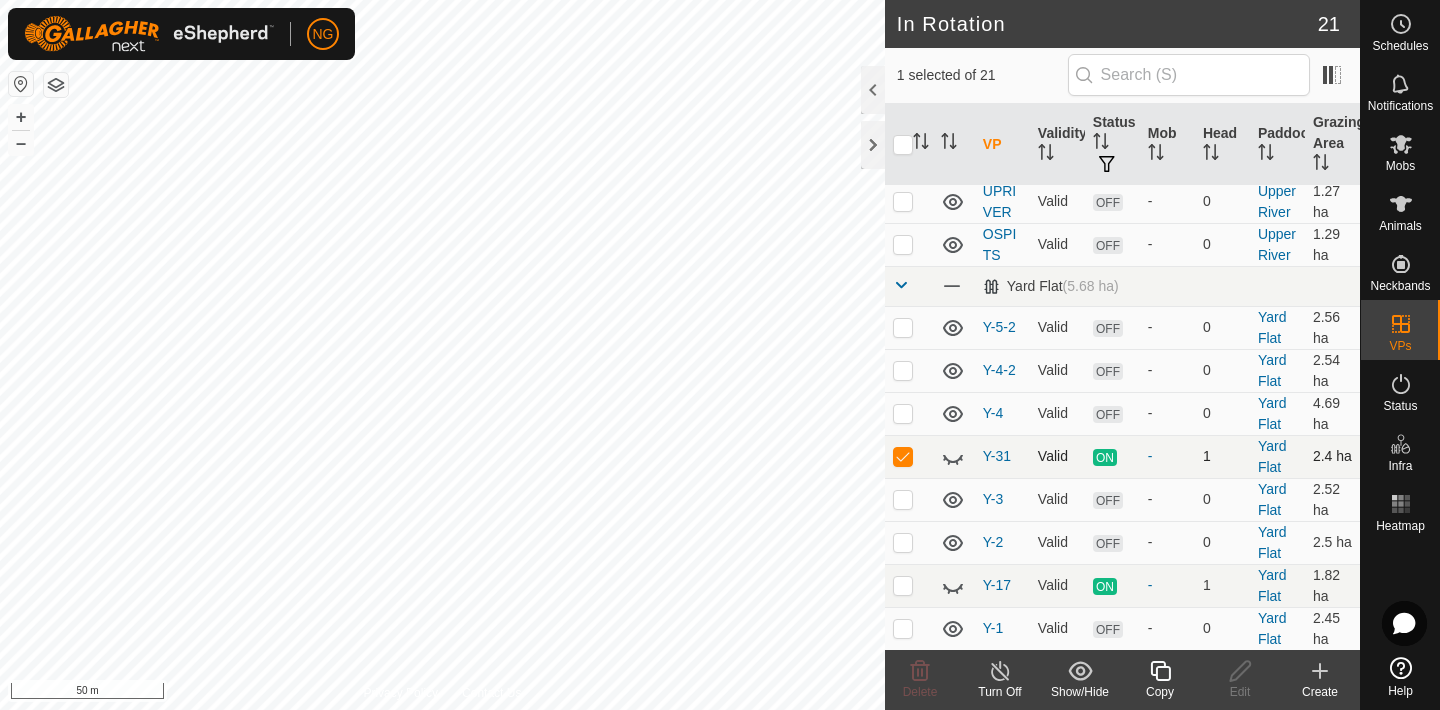 click at bounding box center [903, 456] 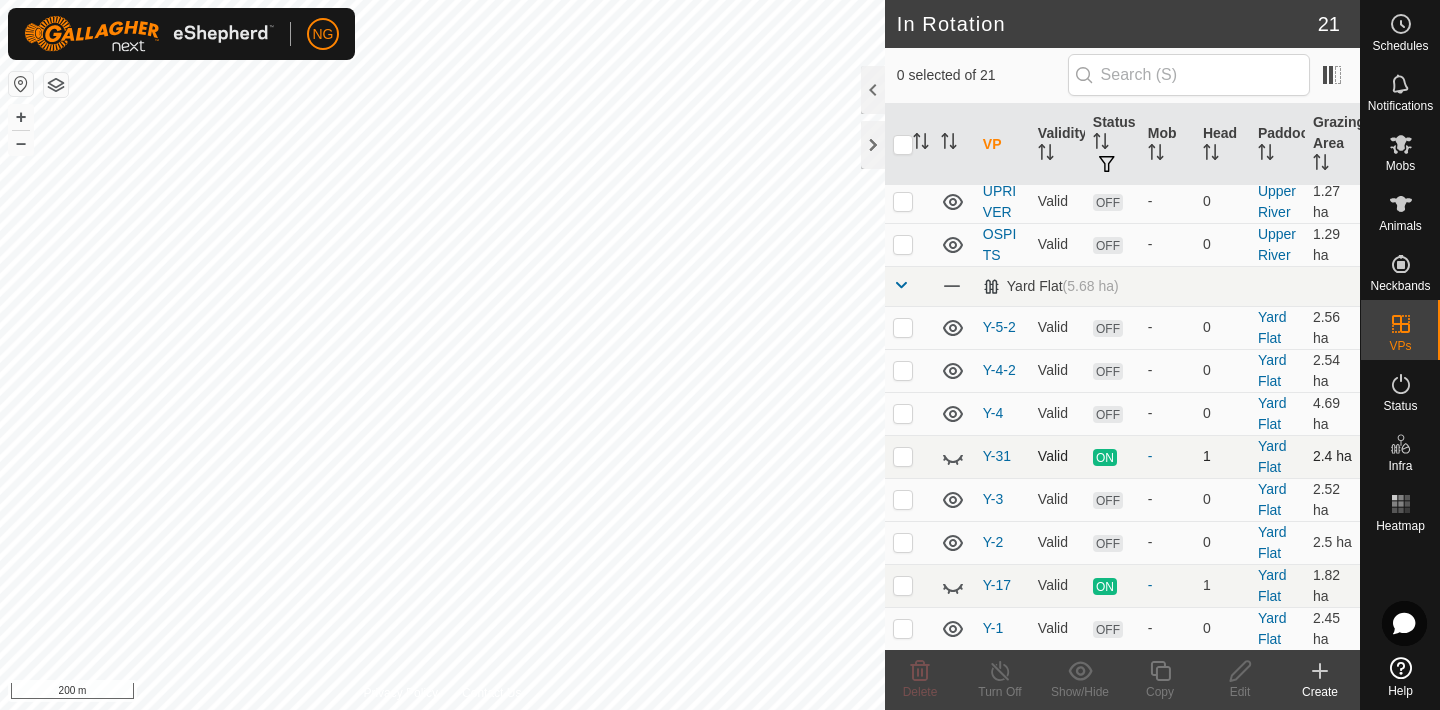 click at bounding box center [903, 456] 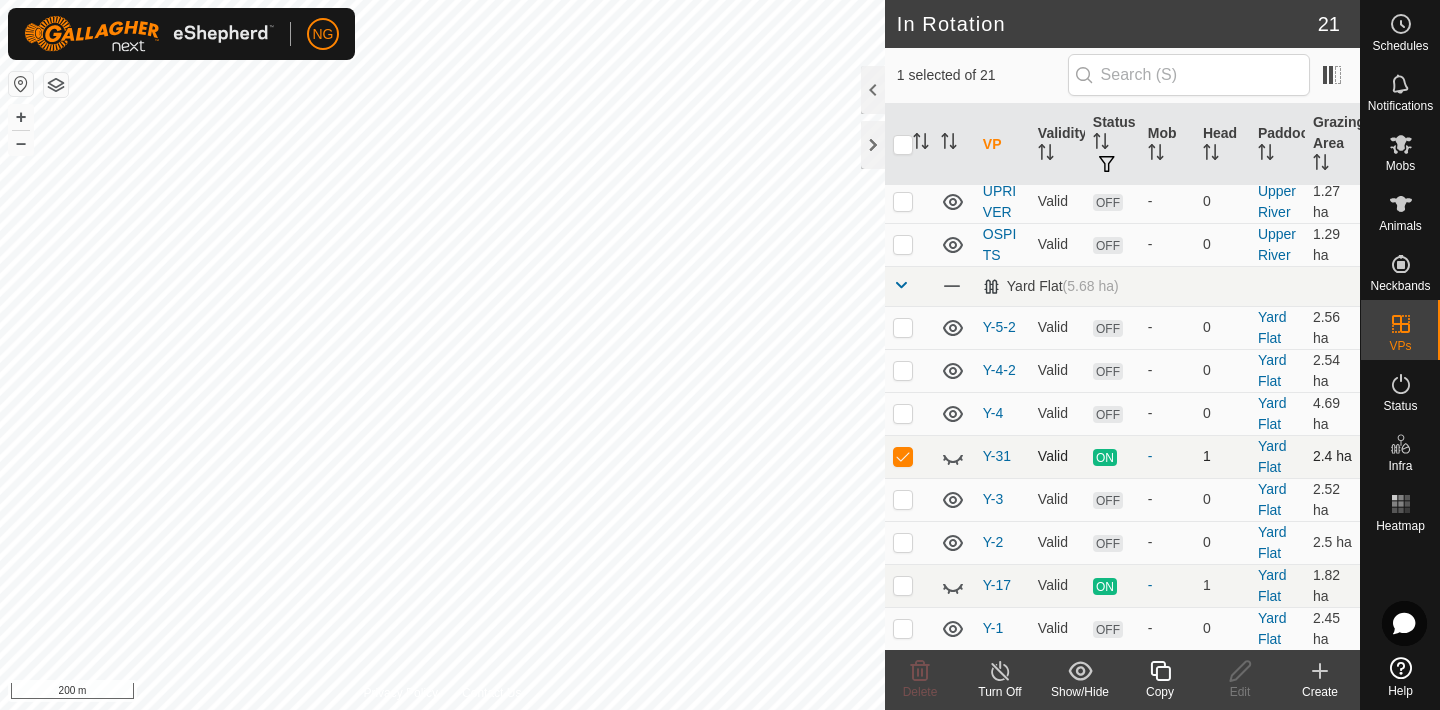 click at bounding box center (903, 456) 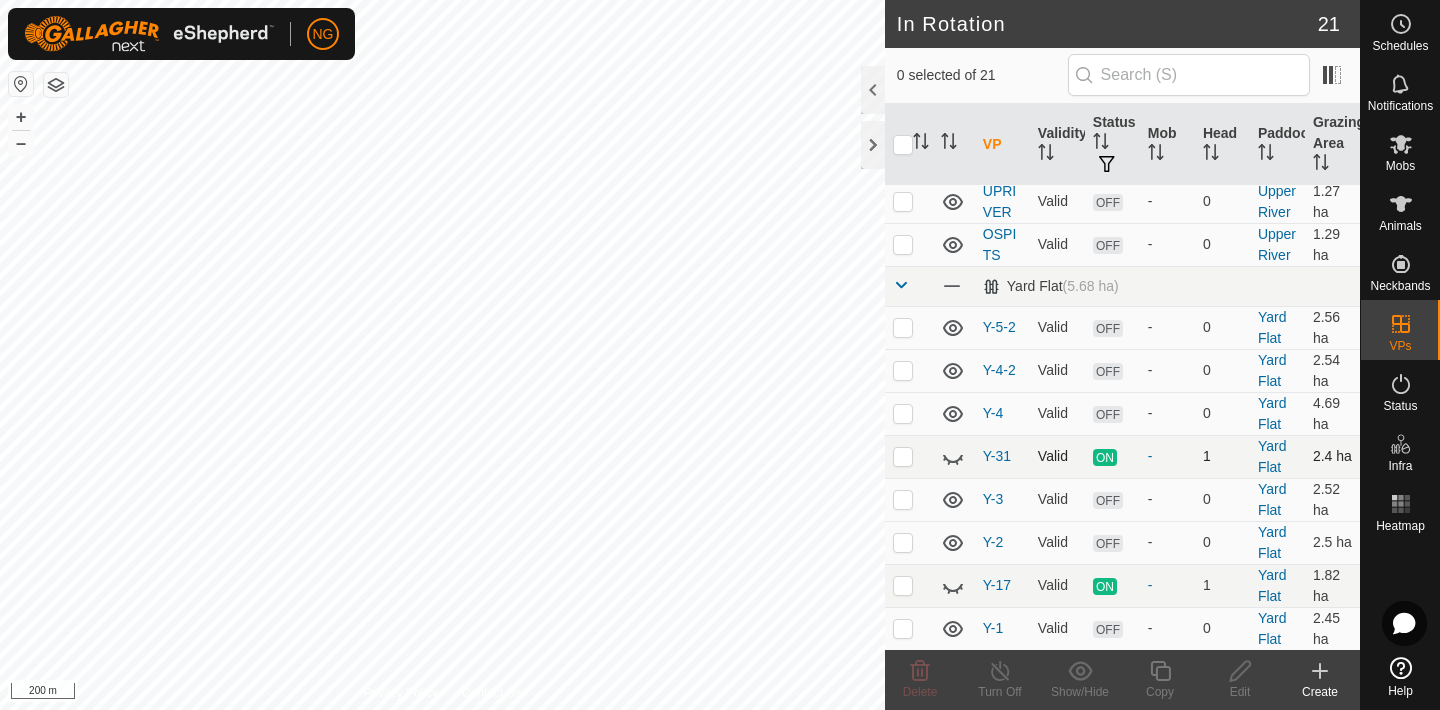click at bounding box center (903, 456) 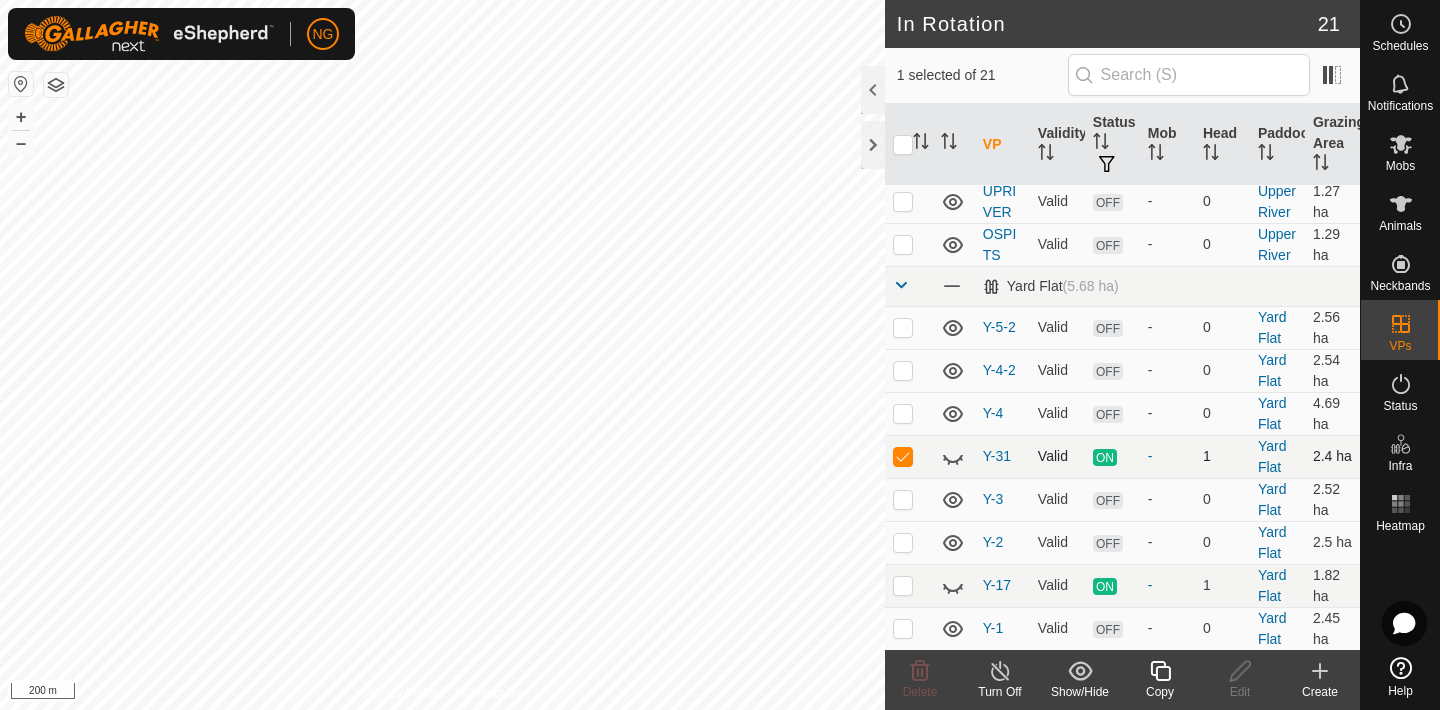 click at bounding box center (903, 456) 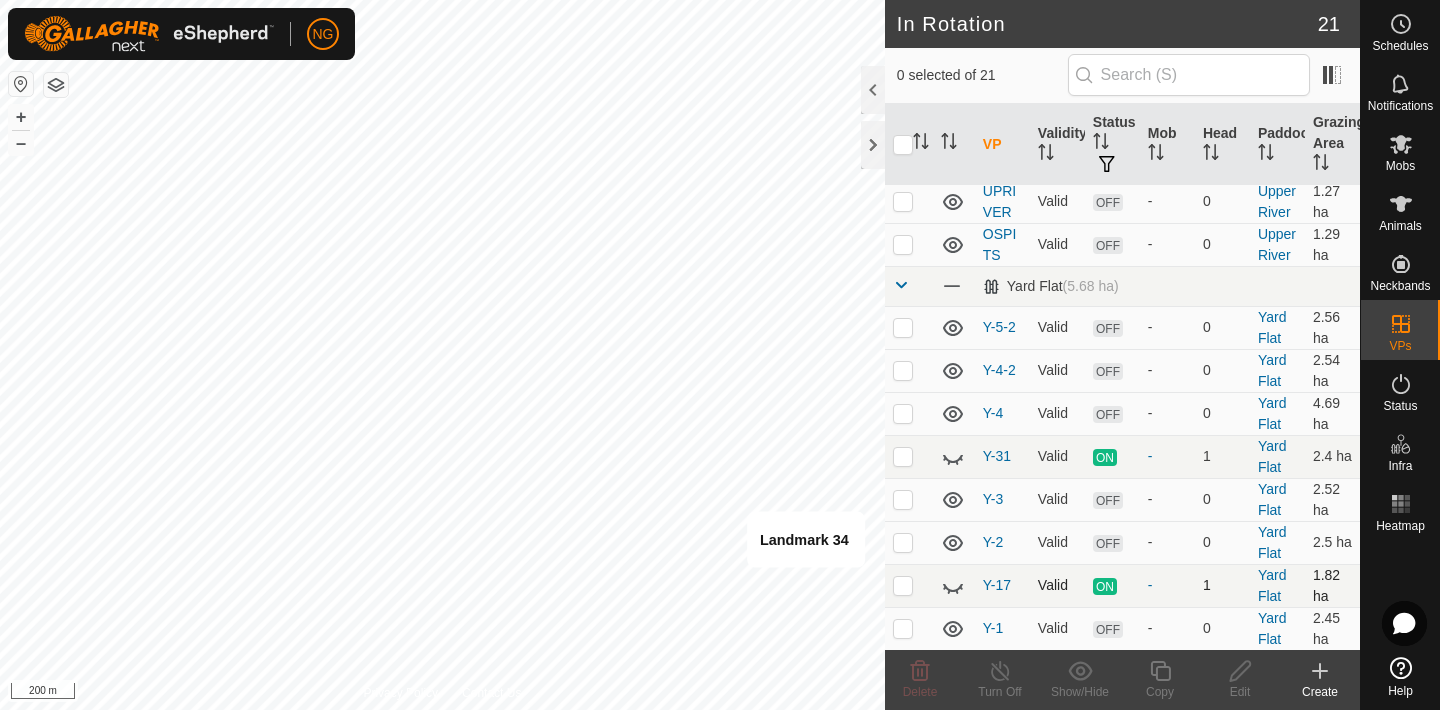 click at bounding box center (903, 585) 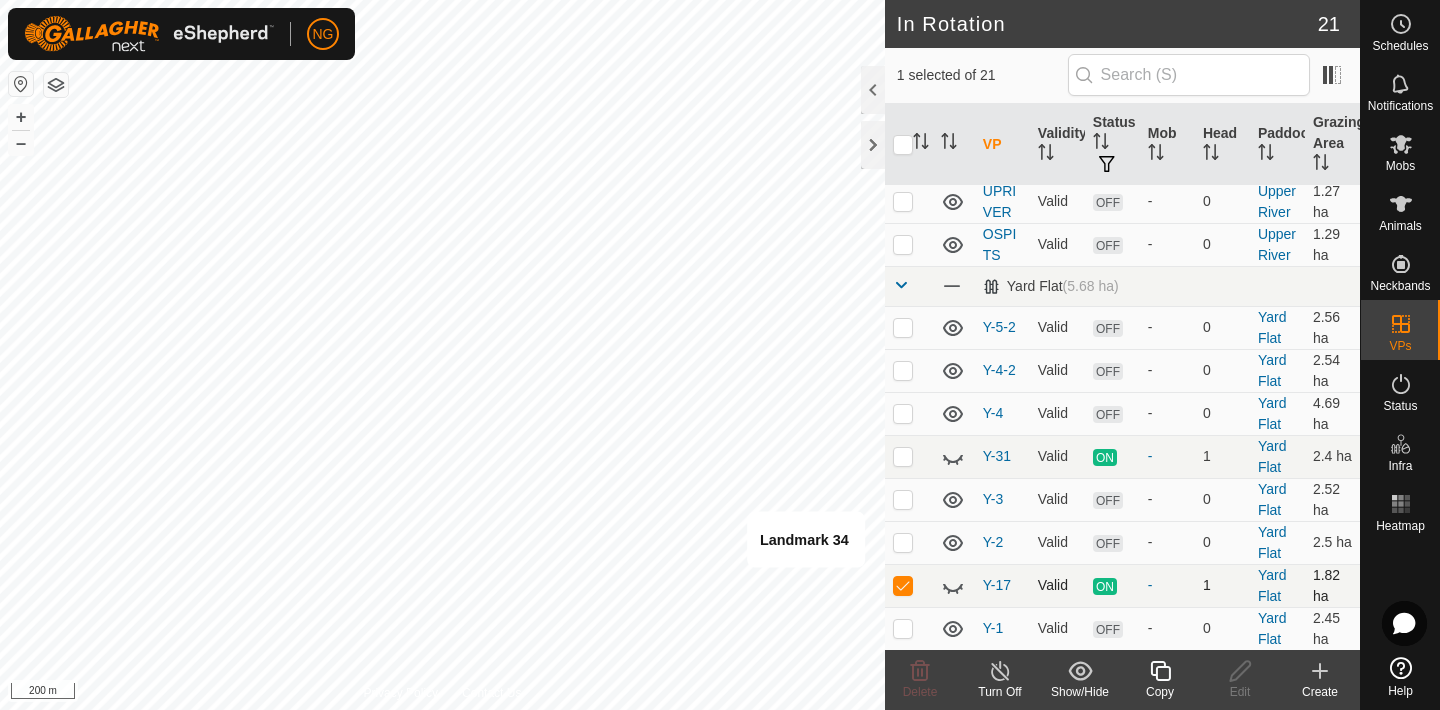 click at bounding box center [903, 585] 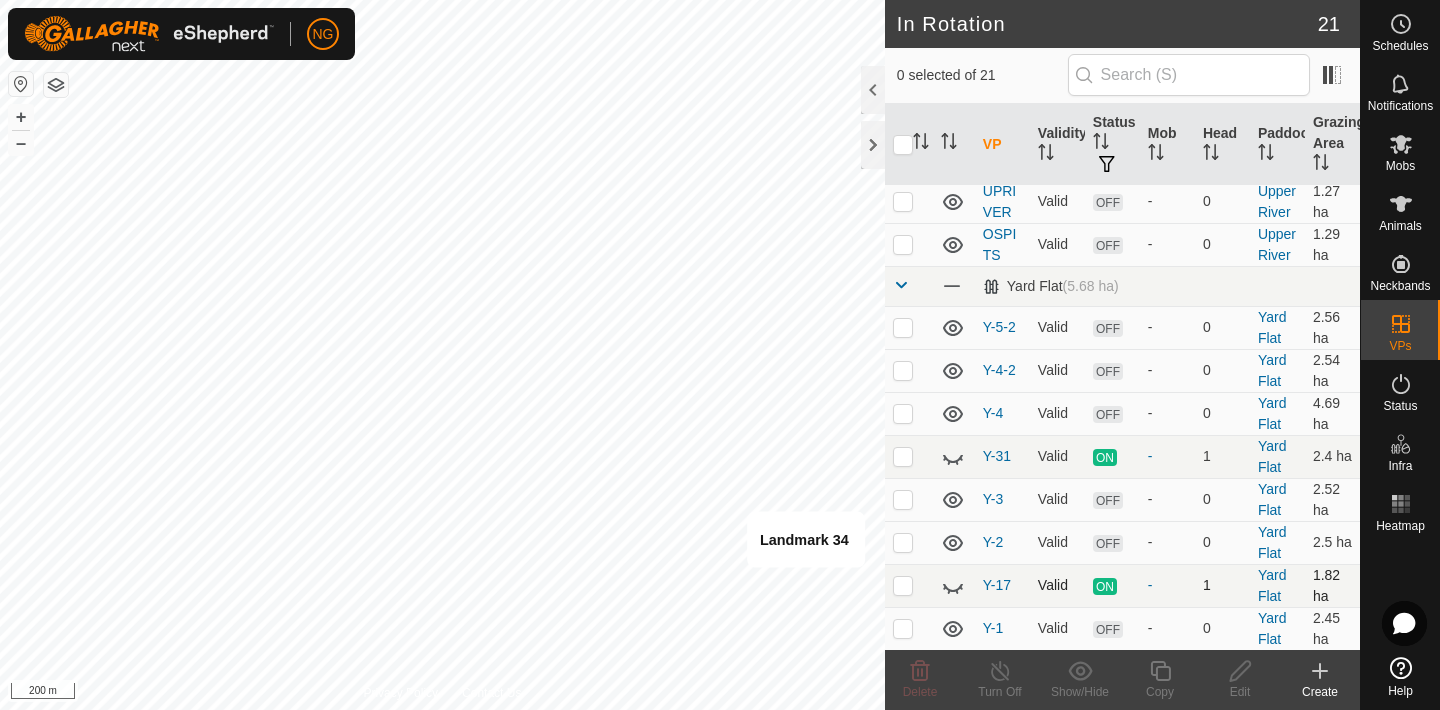 click at bounding box center [903, 585] 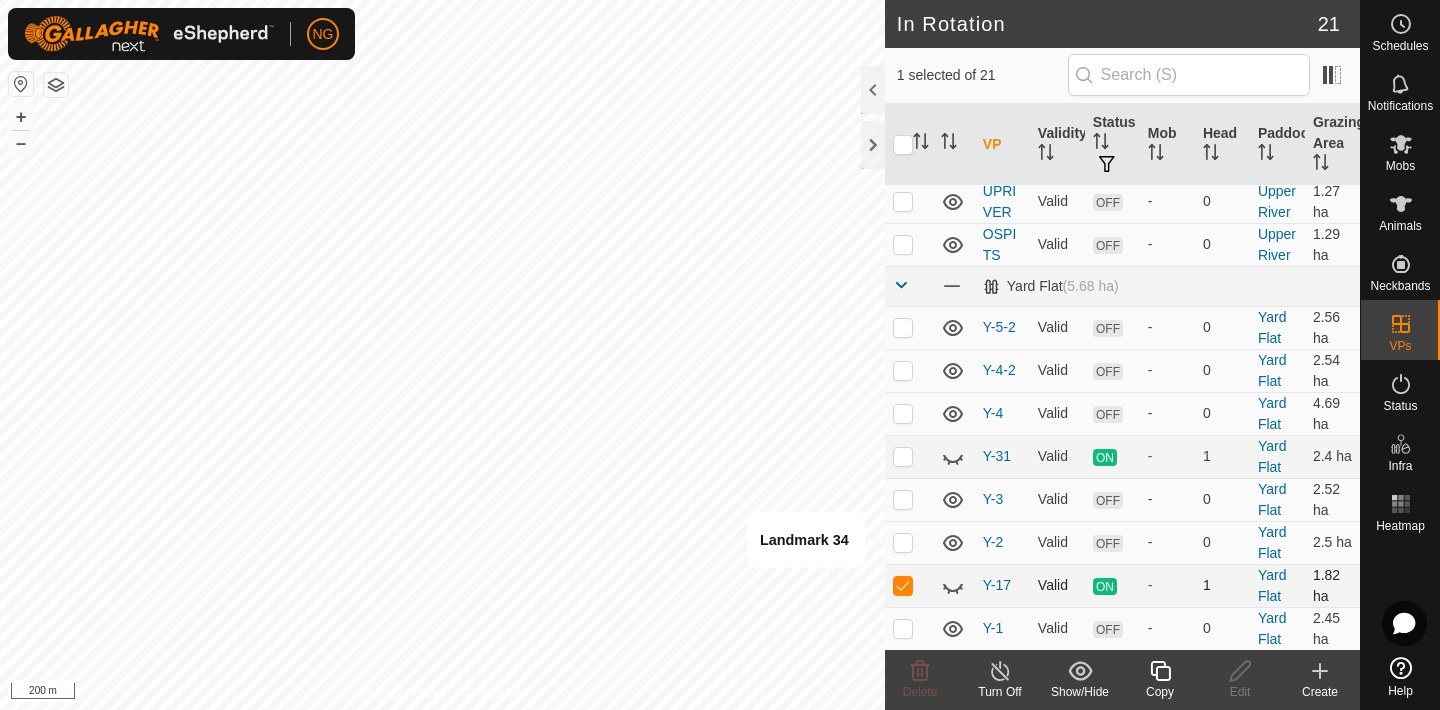 click at bounding box center [903, 585] 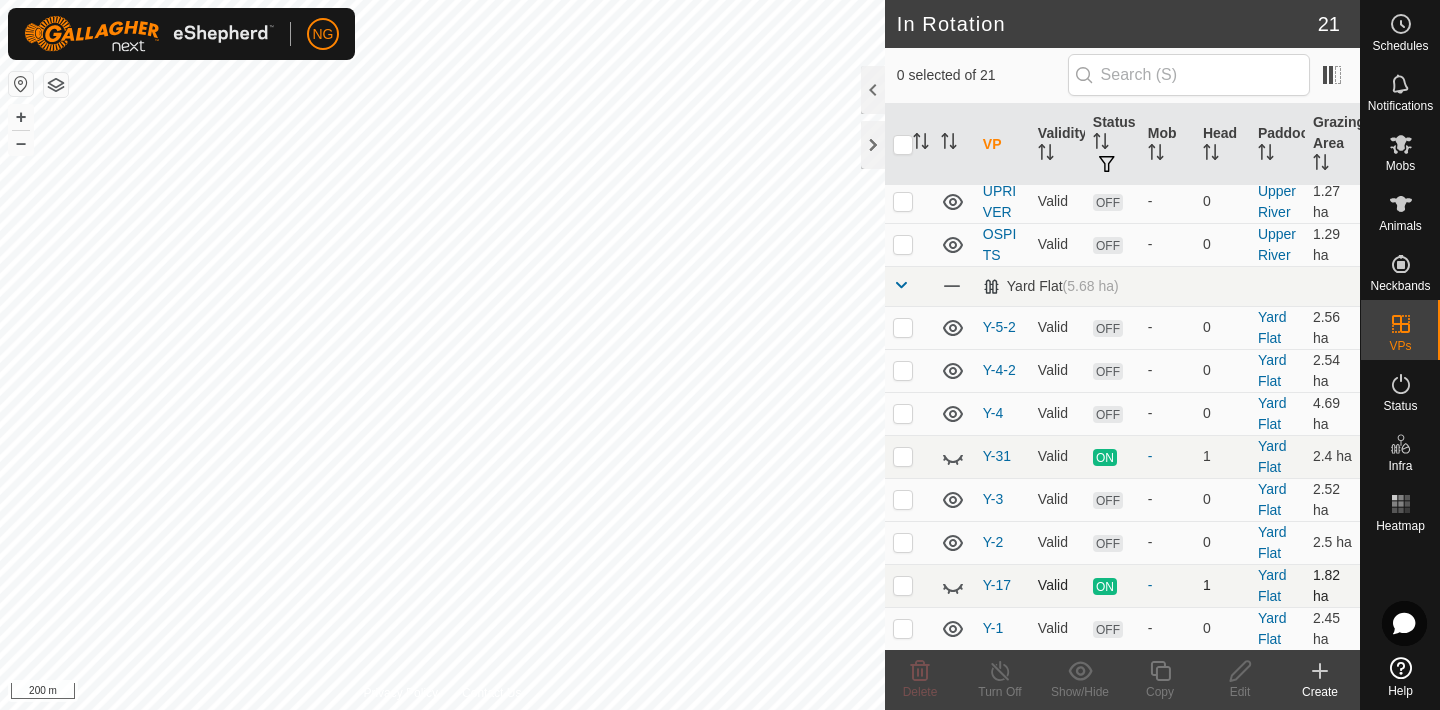 click at bounding box center (903, 585) 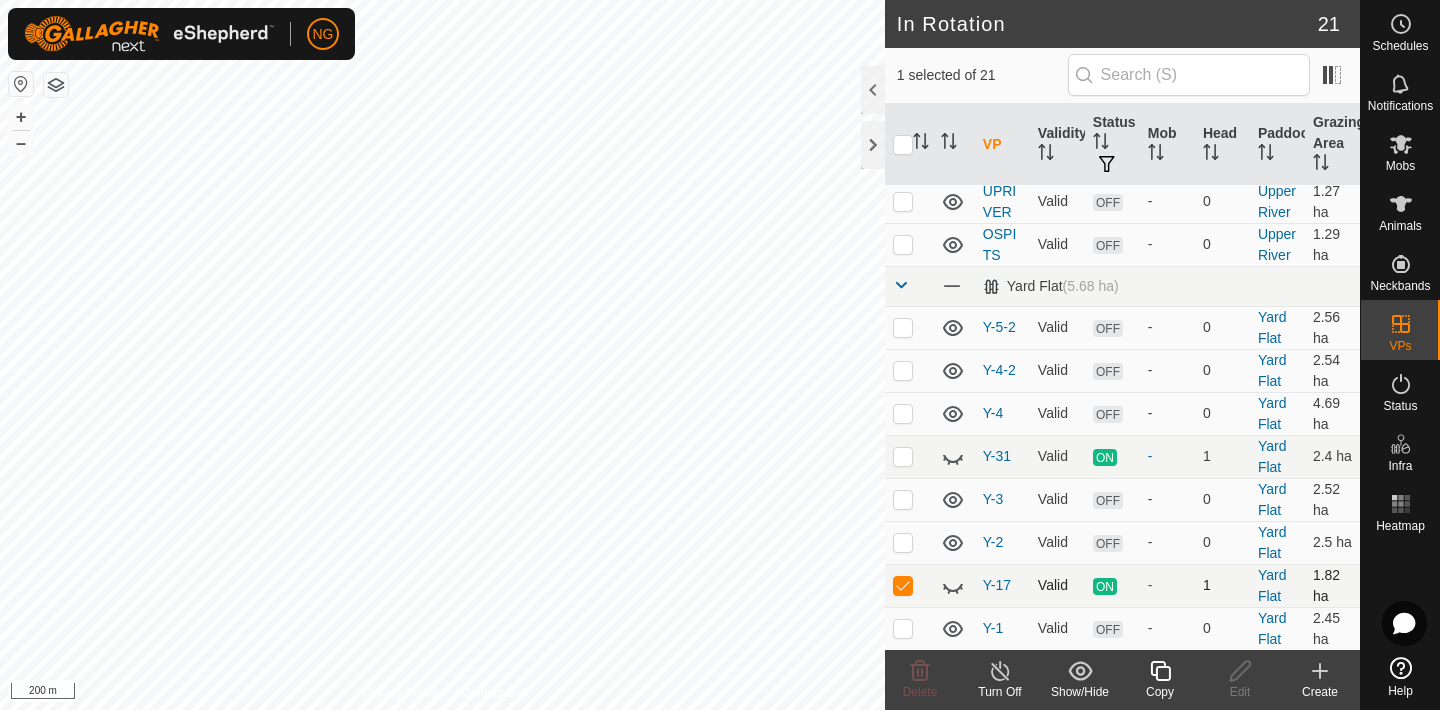 click at bounding box center [903, 585] 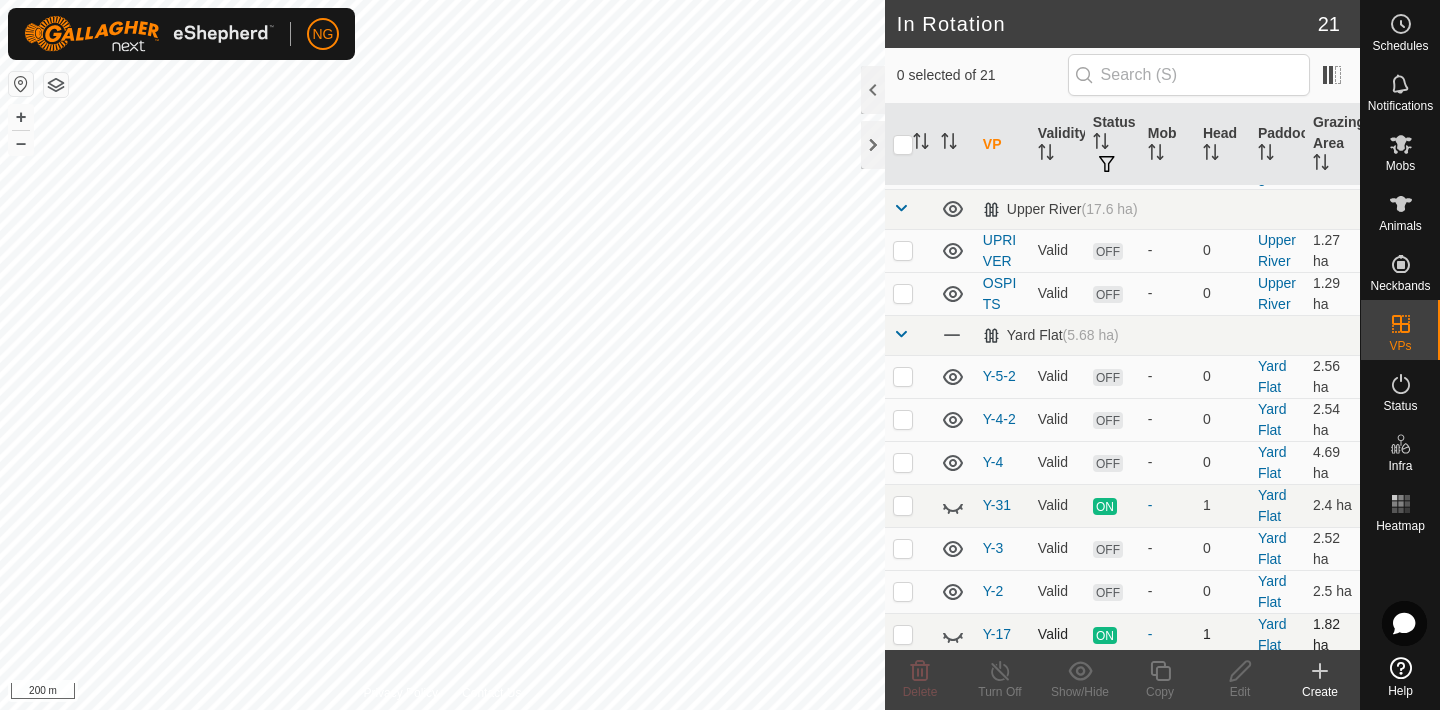 scroll, scrollTop: 728, scrollLeft: 0, axis: vertical 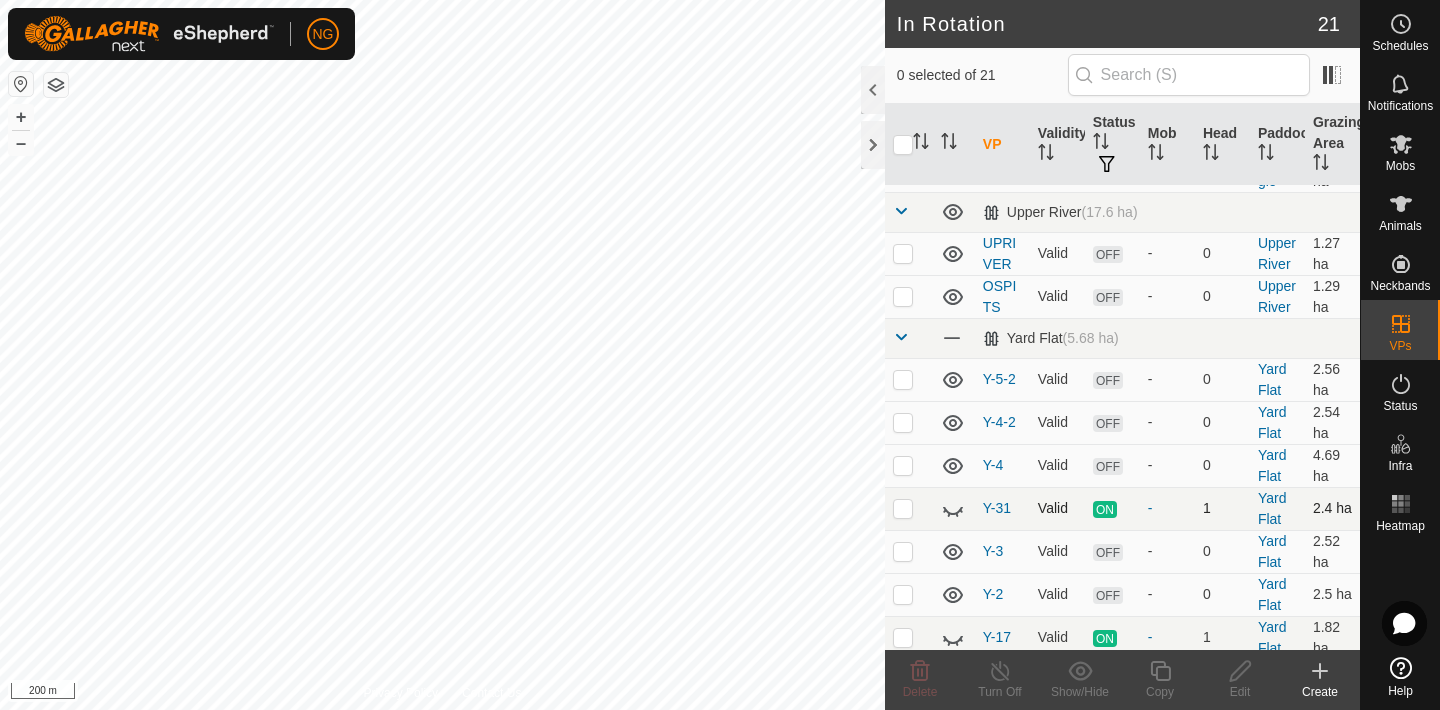 click 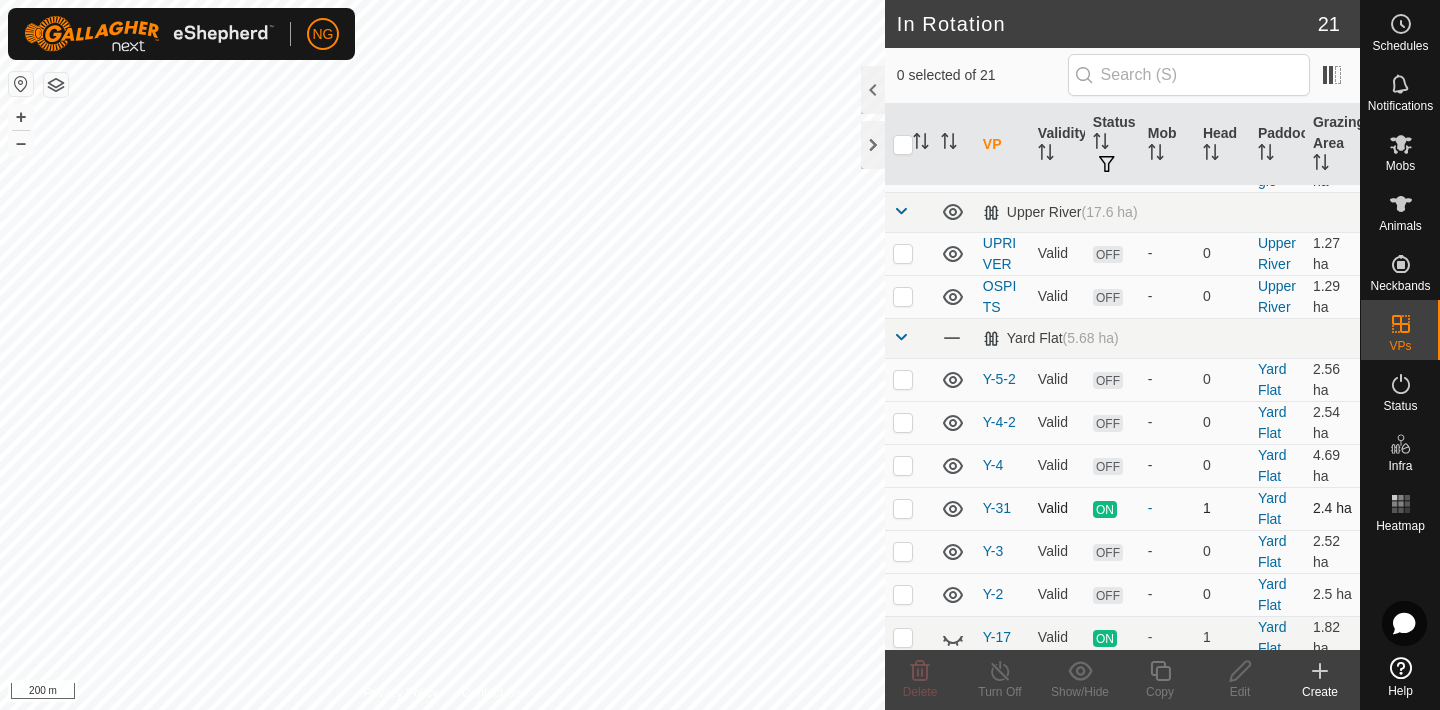 click at bounding box center (903, 508) 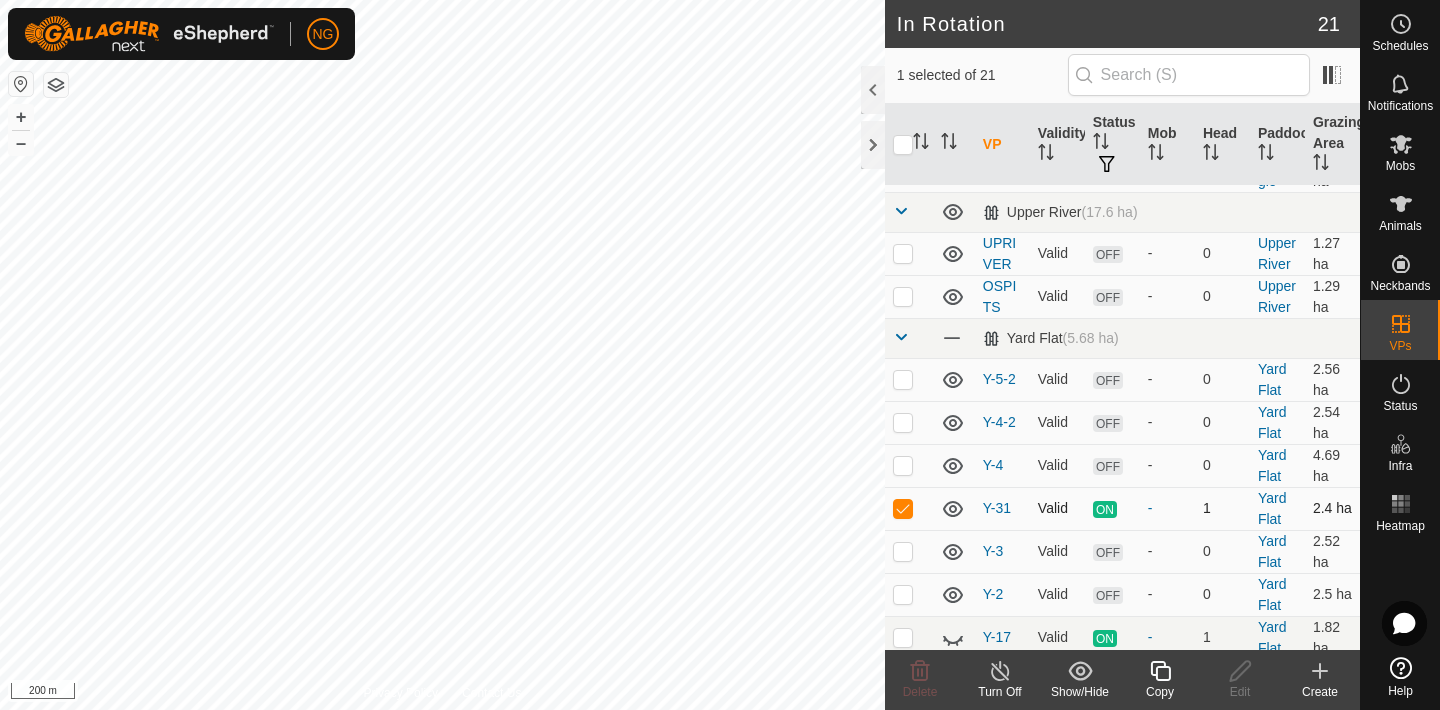 click at bounding box center [903, 508] 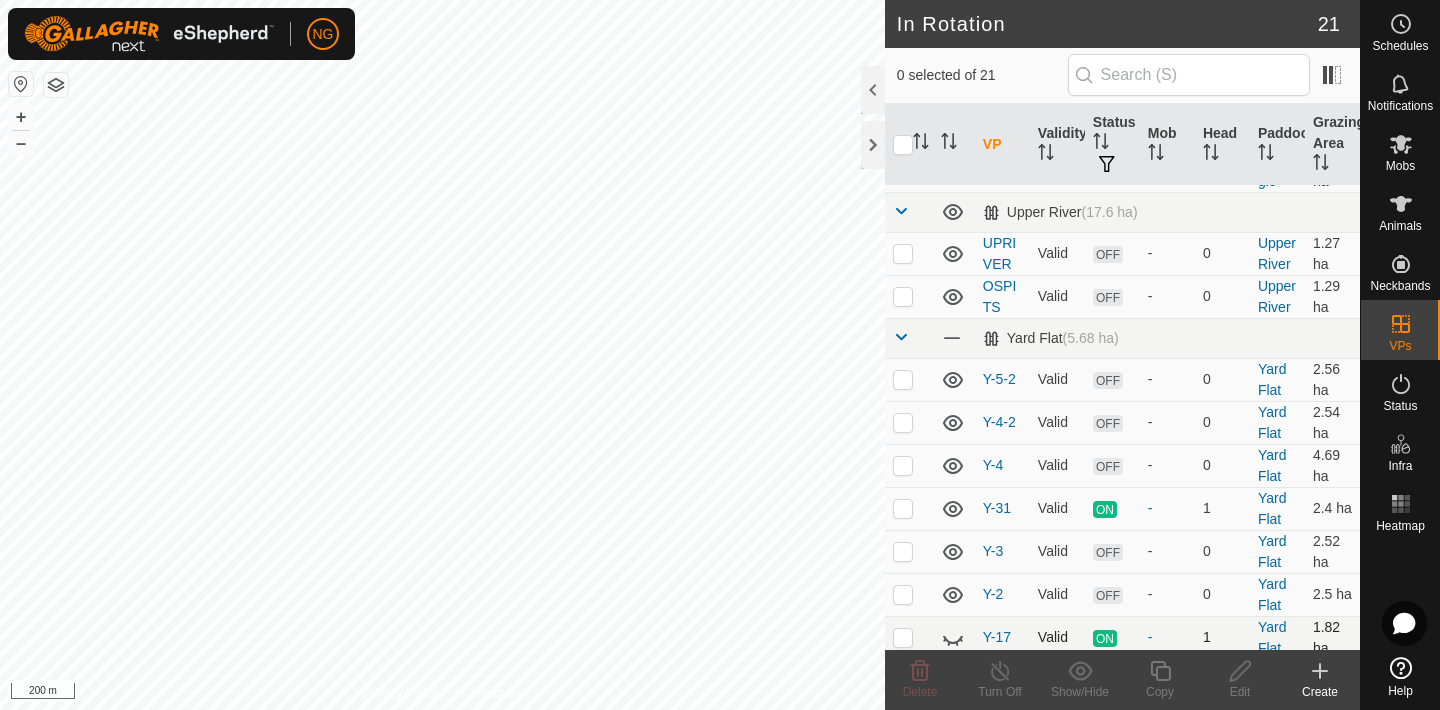 click 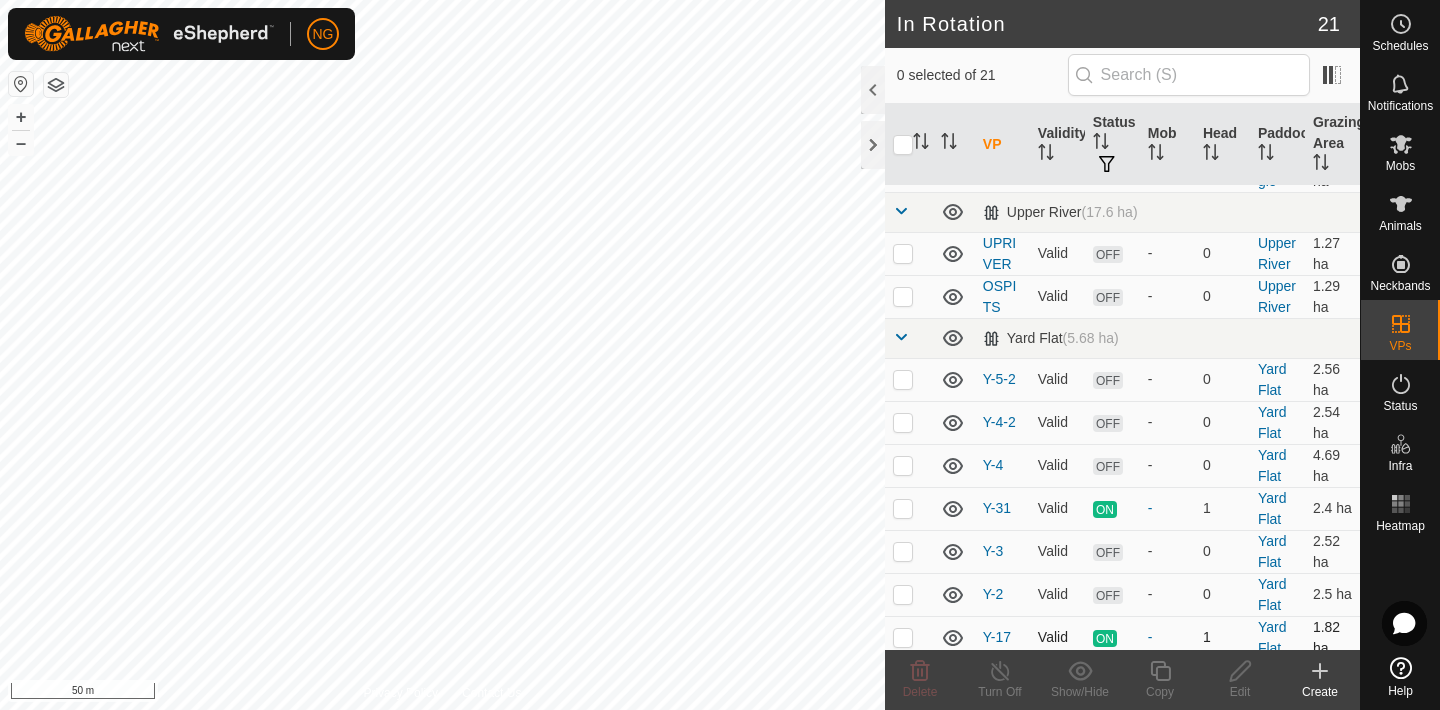 click at bounding box center (903, 637) 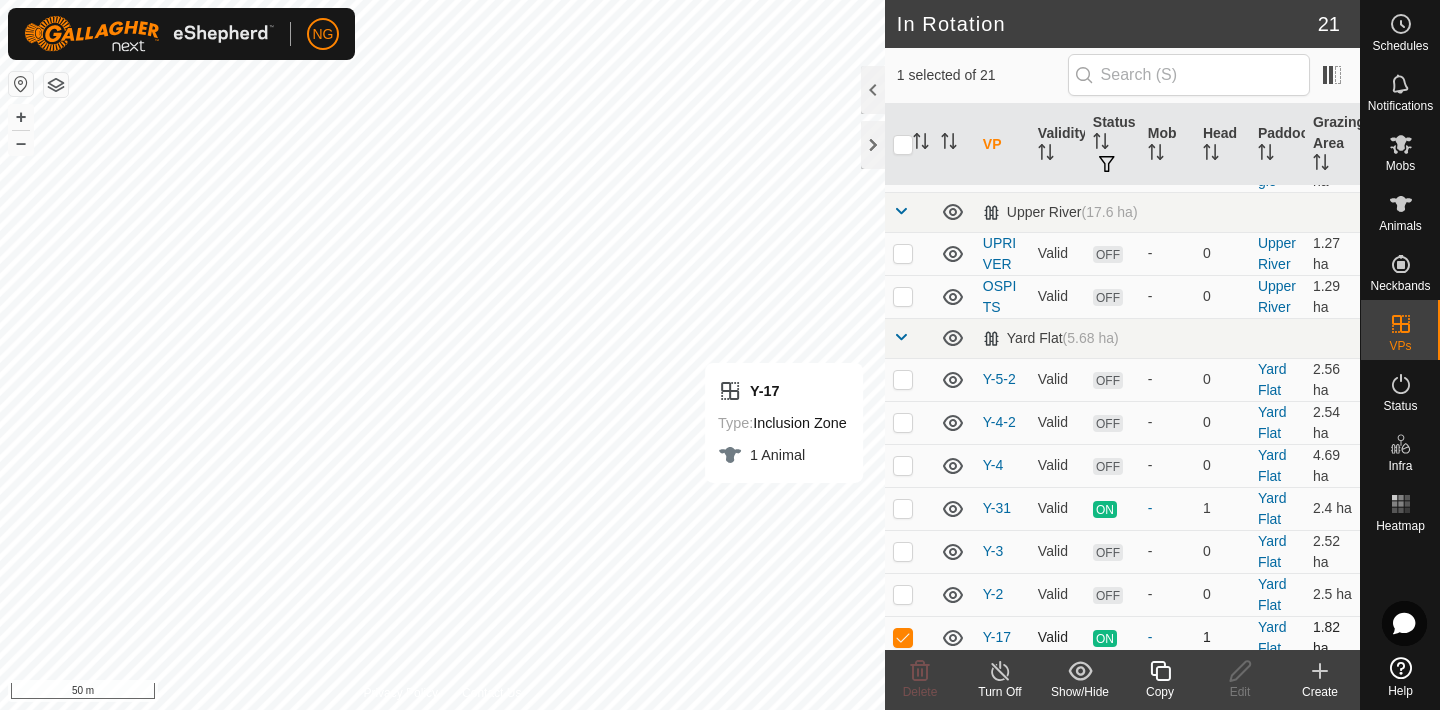 click at bounding box center (903, 637) 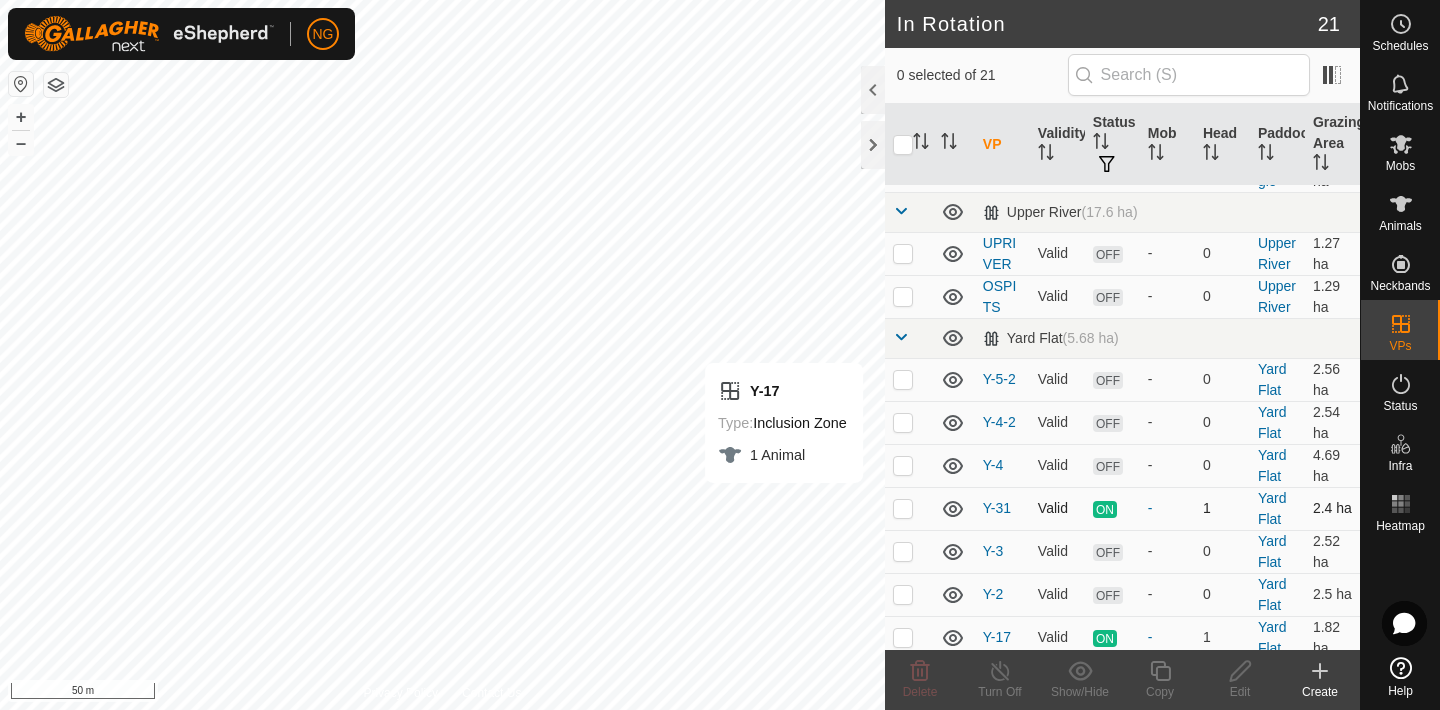 click at bounding box center (903, 508) 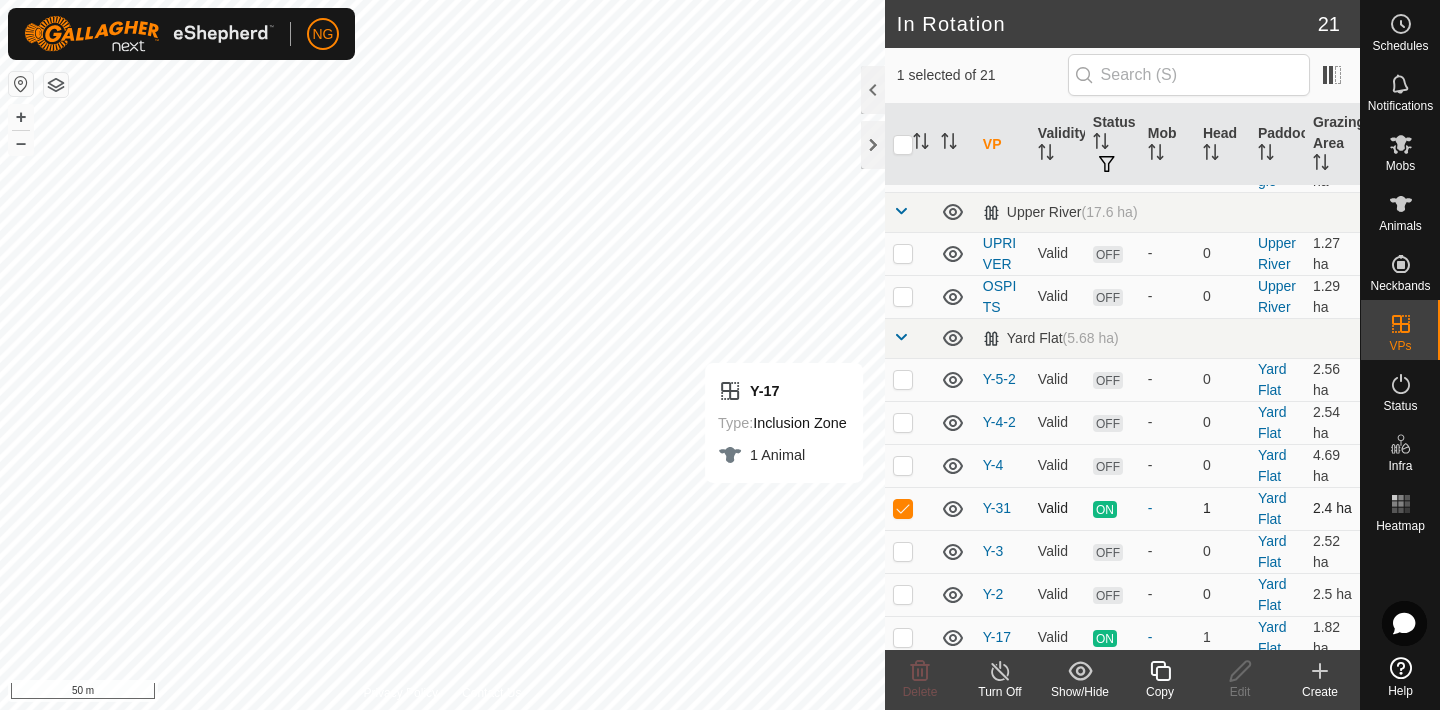 click at bounding box center [903, 508] 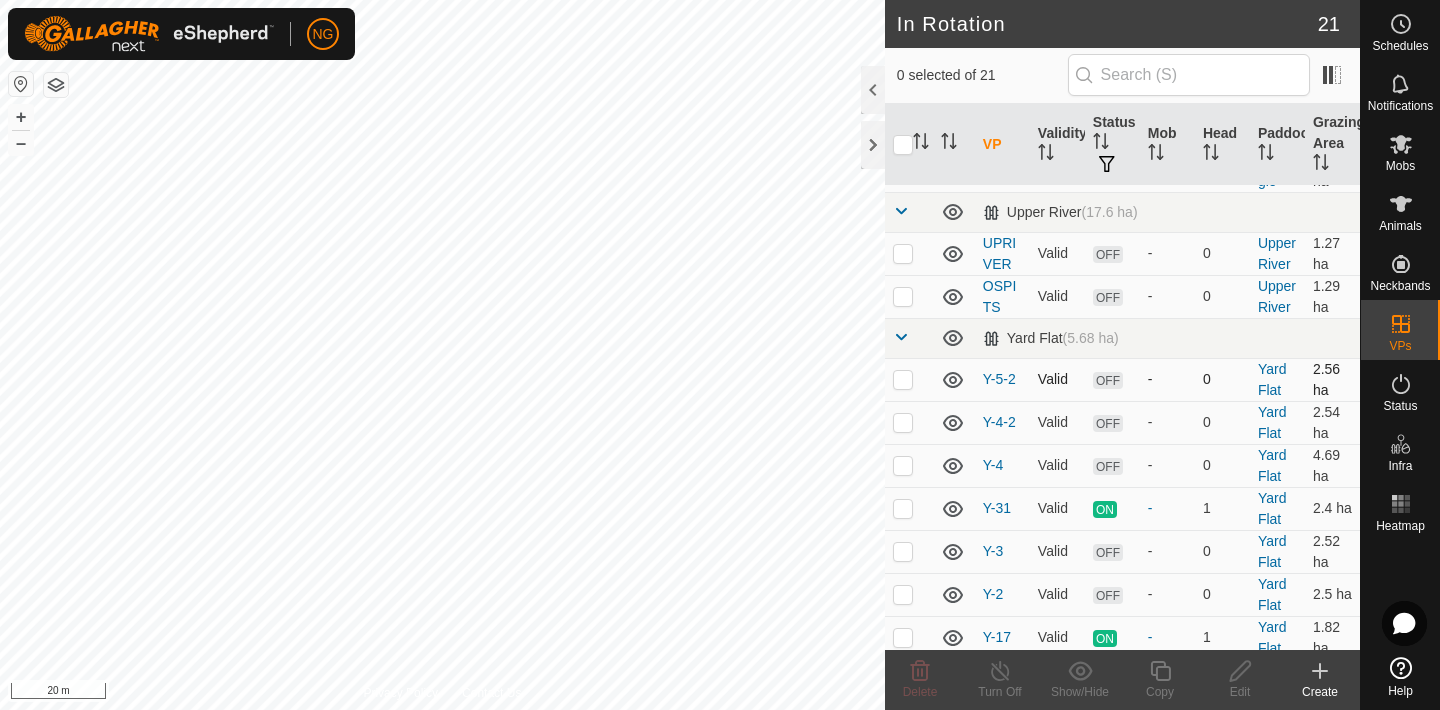 click at bounding box center [903, 379] 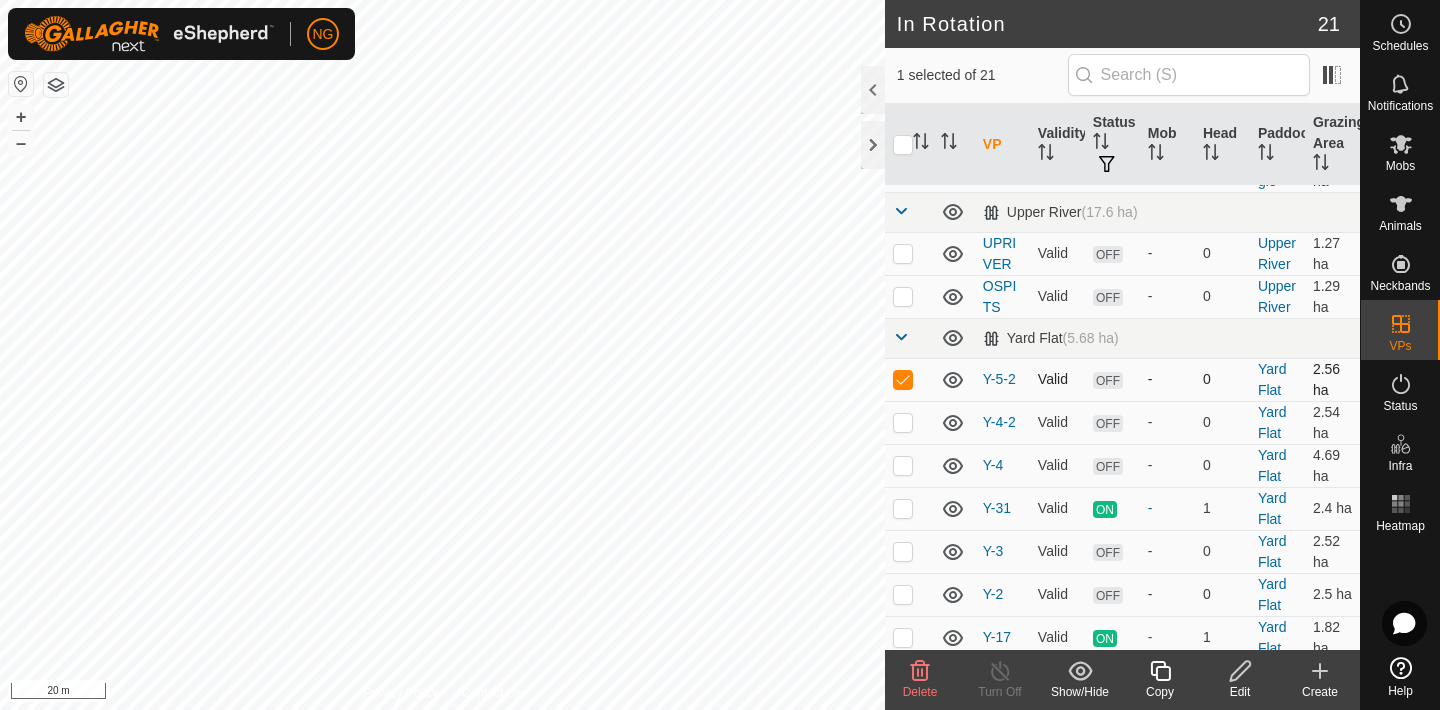 click at bounding box center (903, 379) 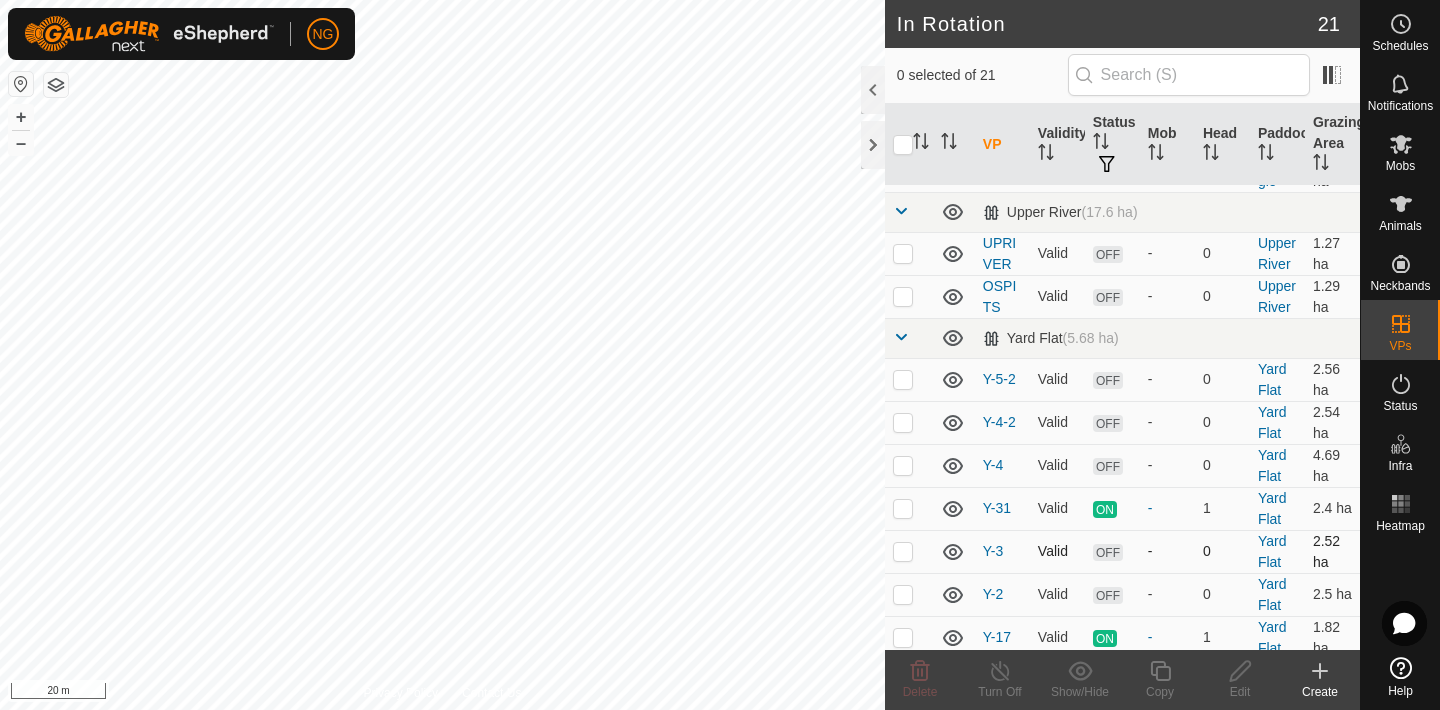 click at bounding box center (903, 551) 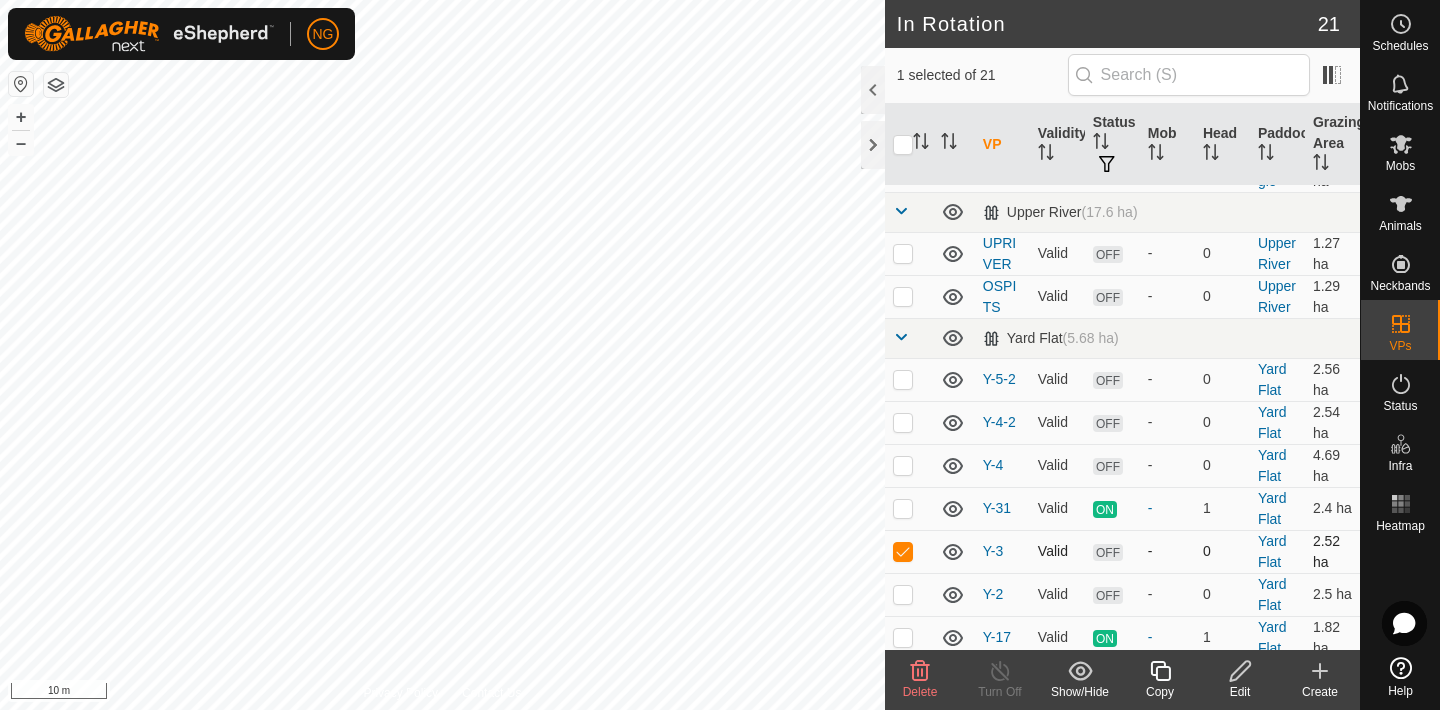click at bounding box center [903, 551] 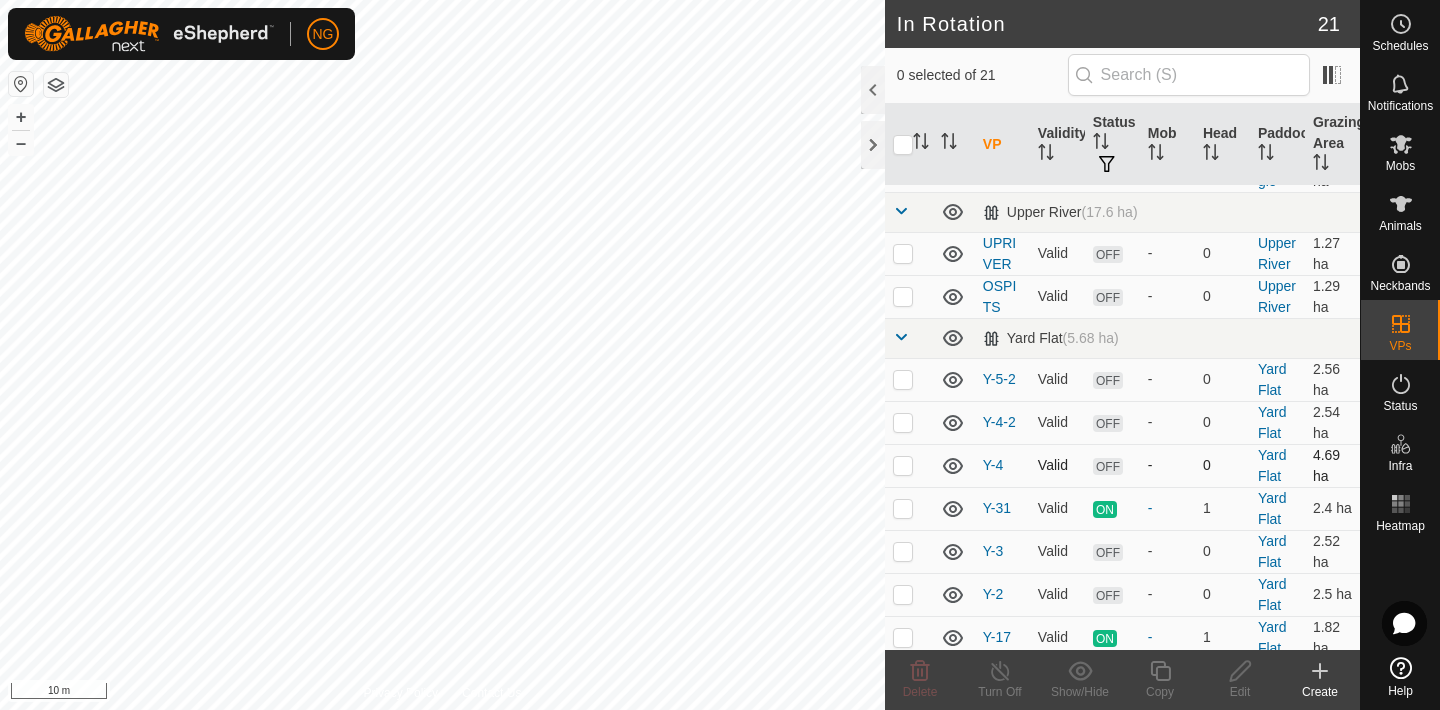 click at bounding box center [903, 465] 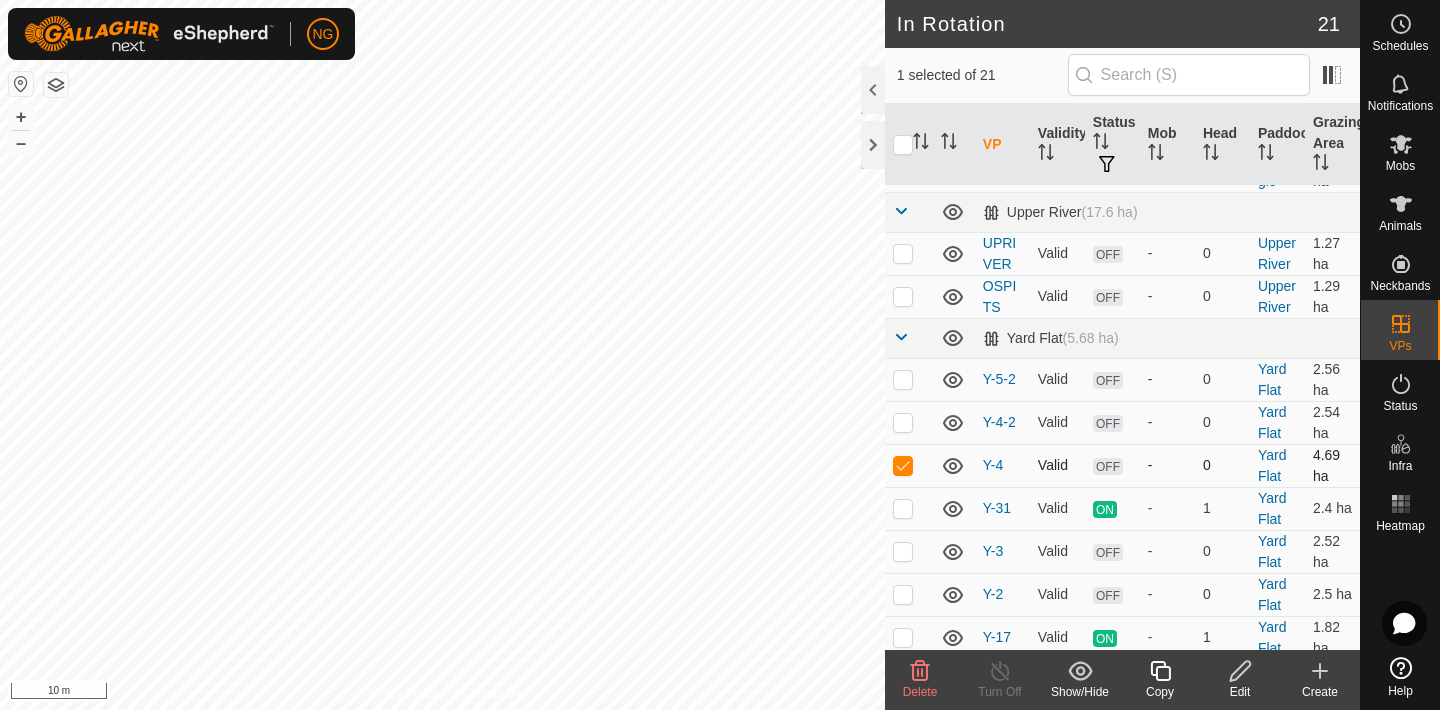 click at bounding box center [903, 465] 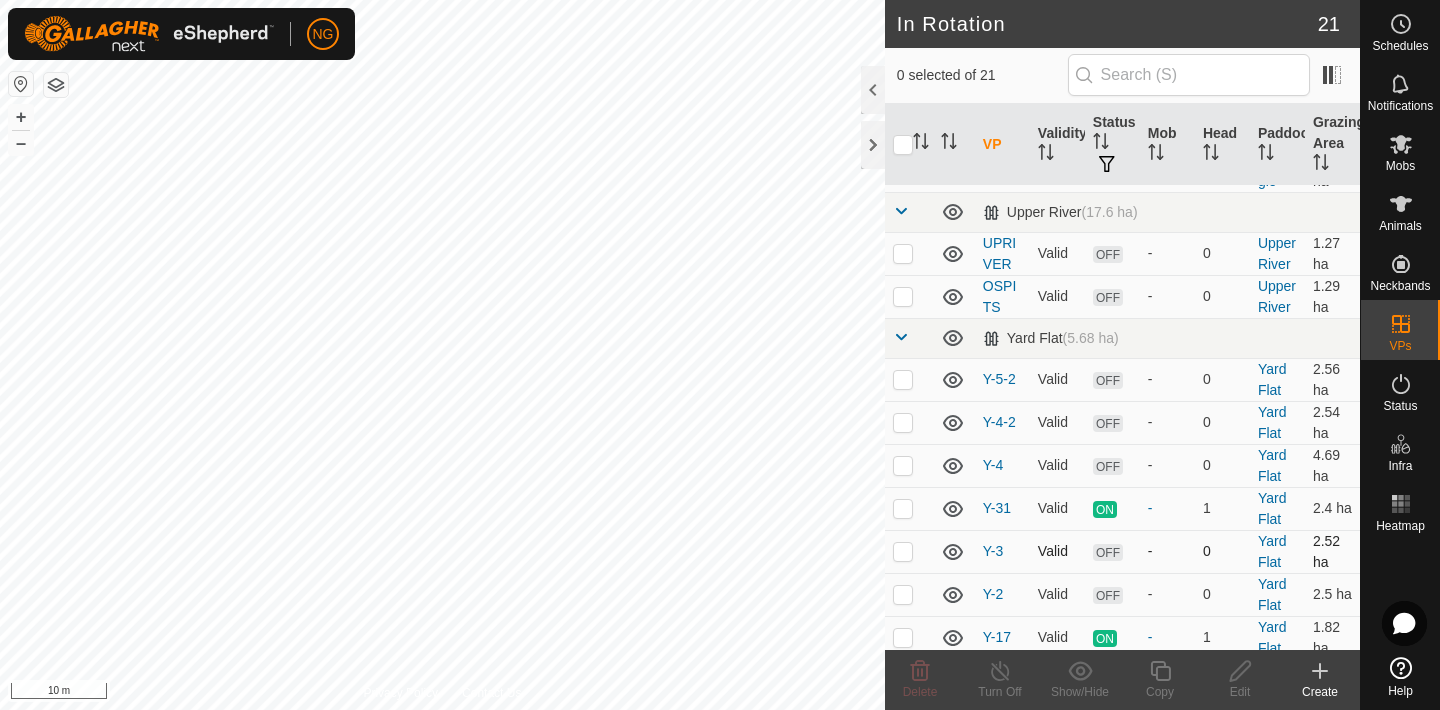 click at bounding box center (903, 551) 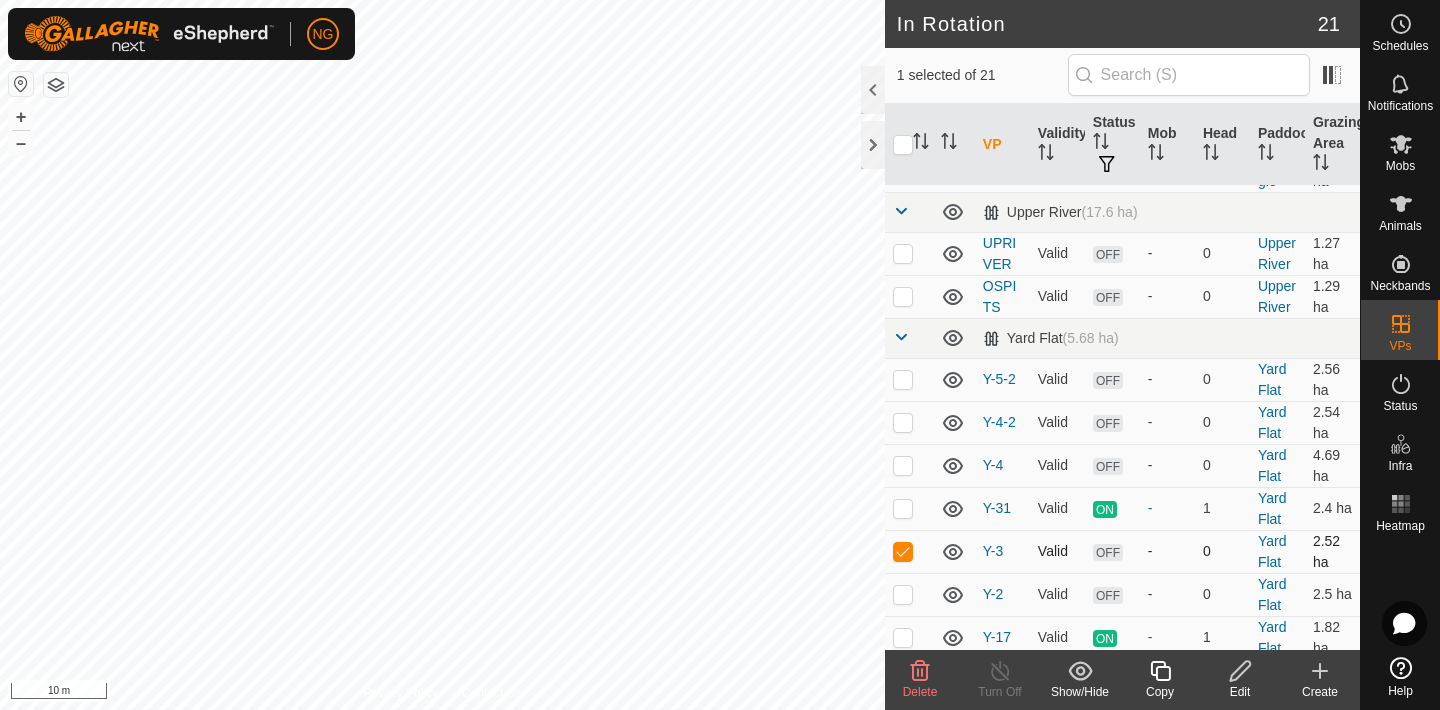 click at bounding box center (903, 551) 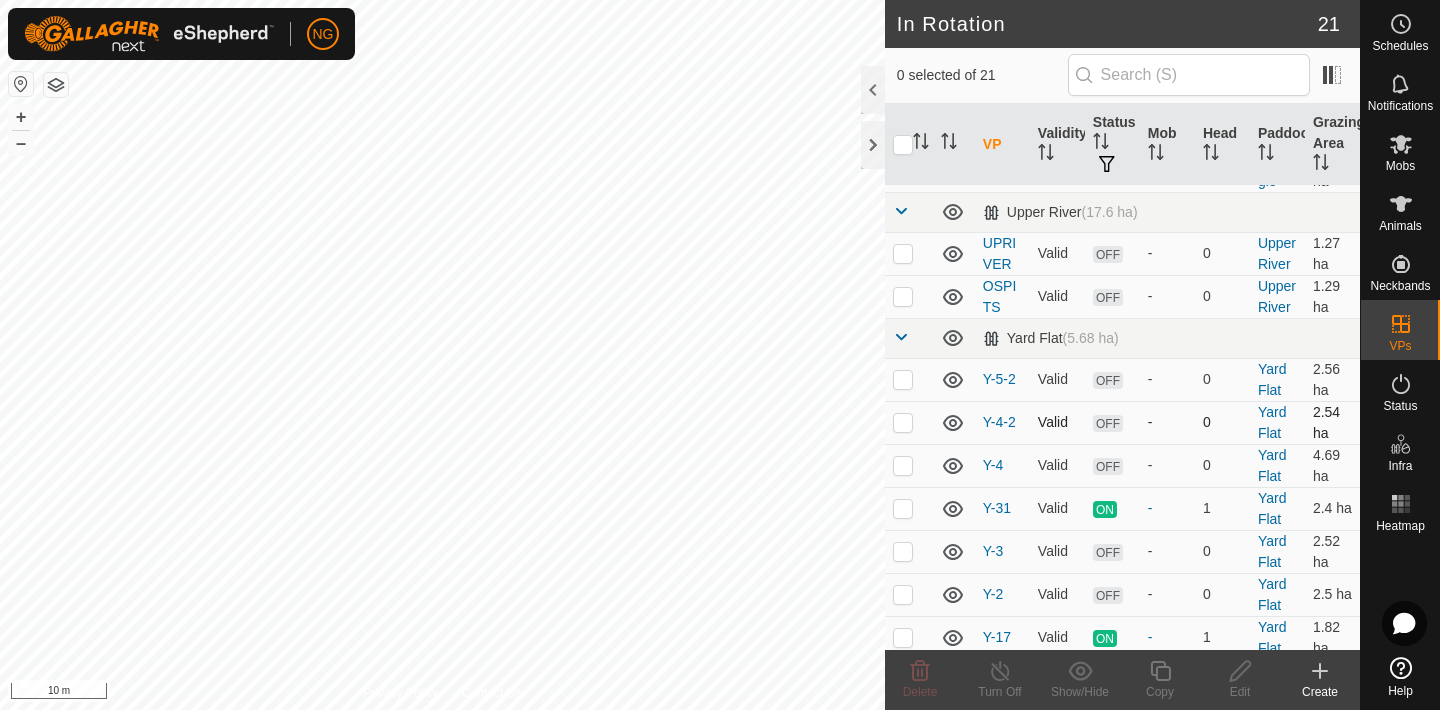 click at bounding box center (903, 422) 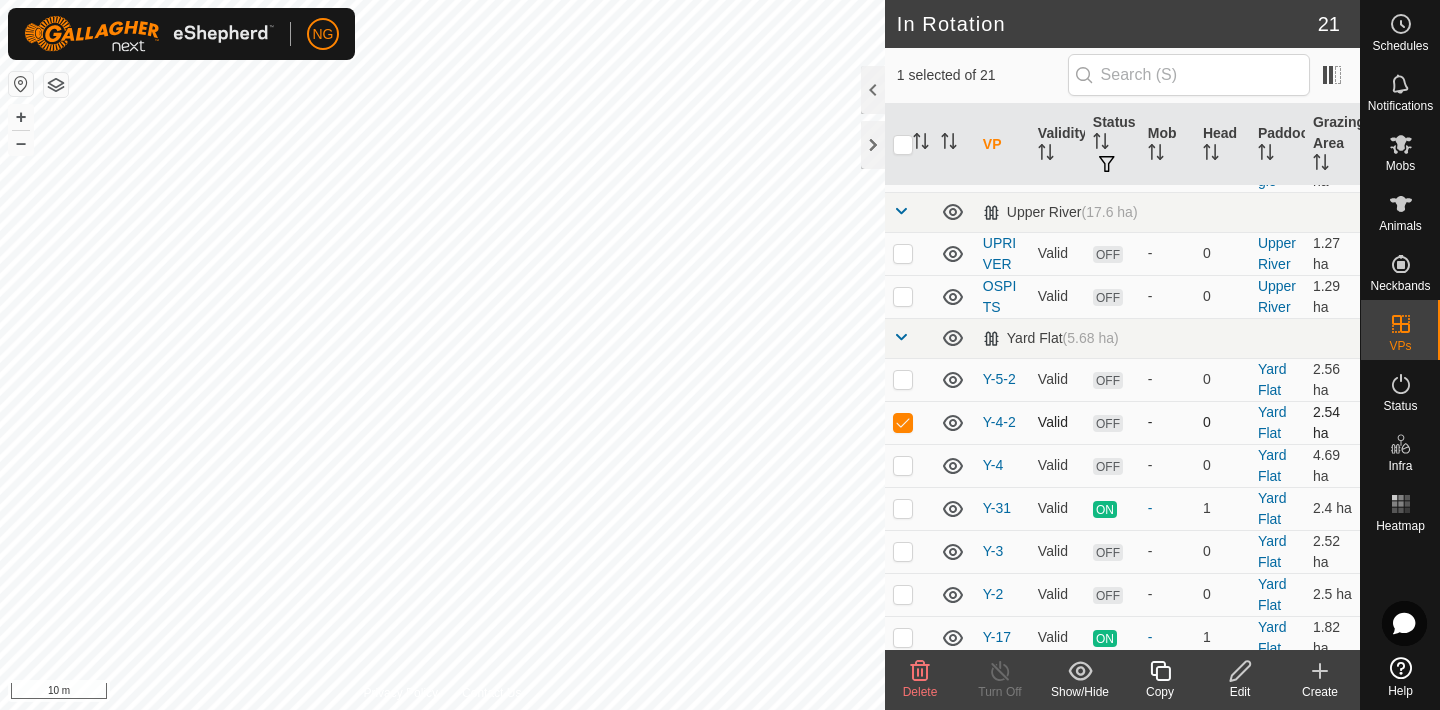 click at bounding box center (903, 422) 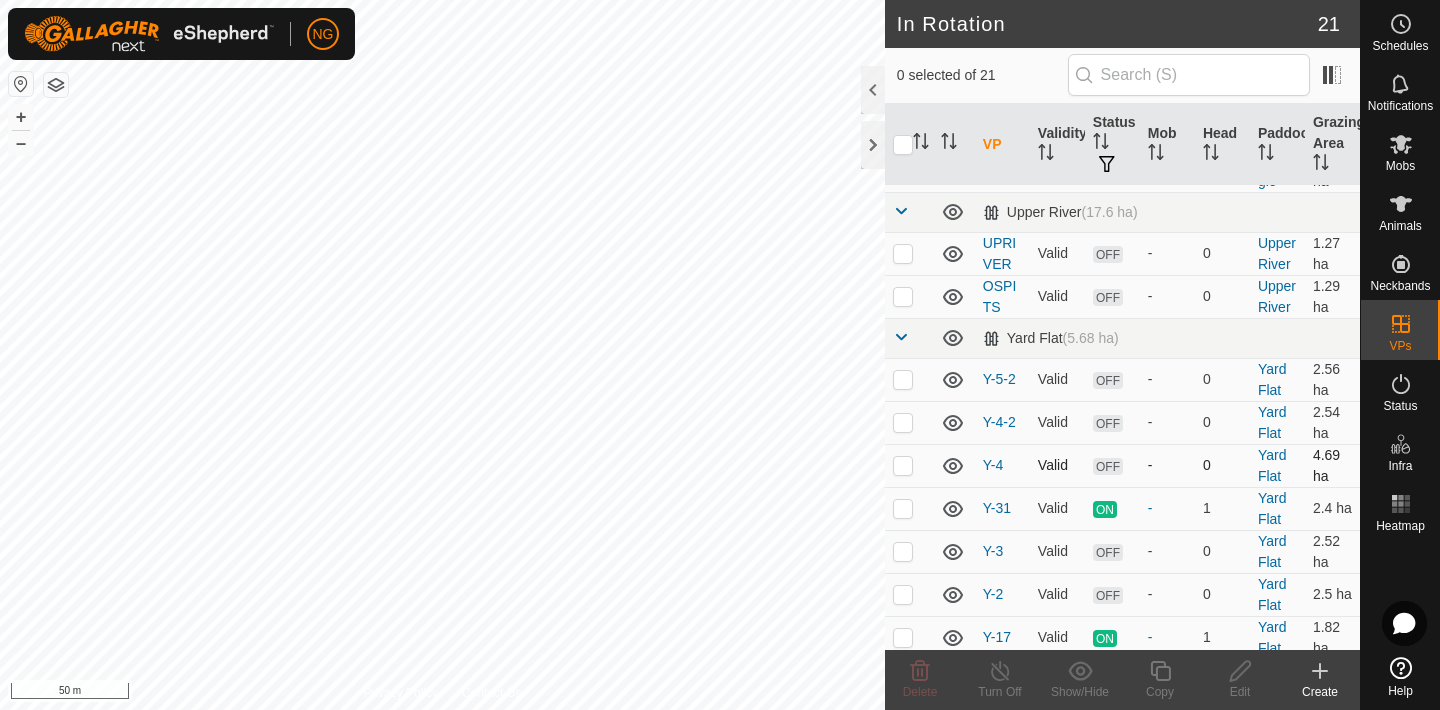 click at bounding box center (903, 465) 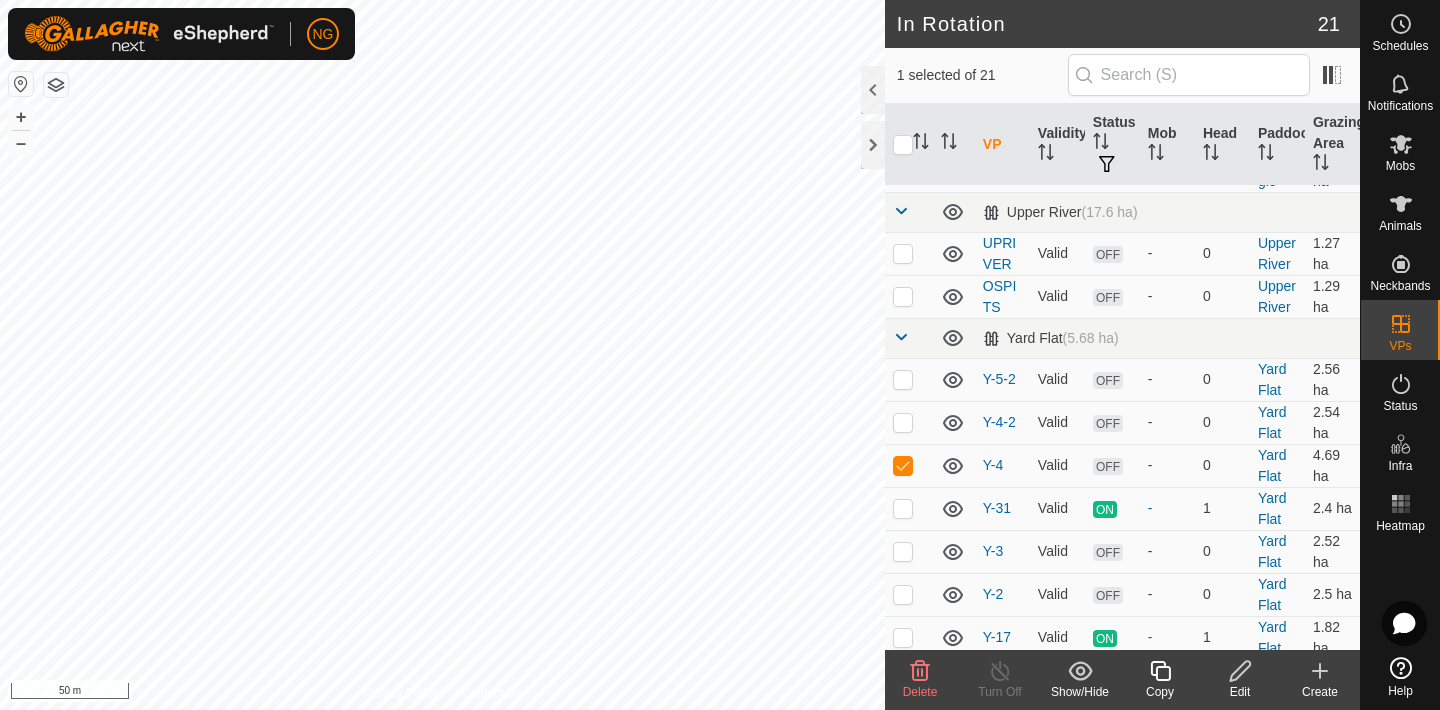 click 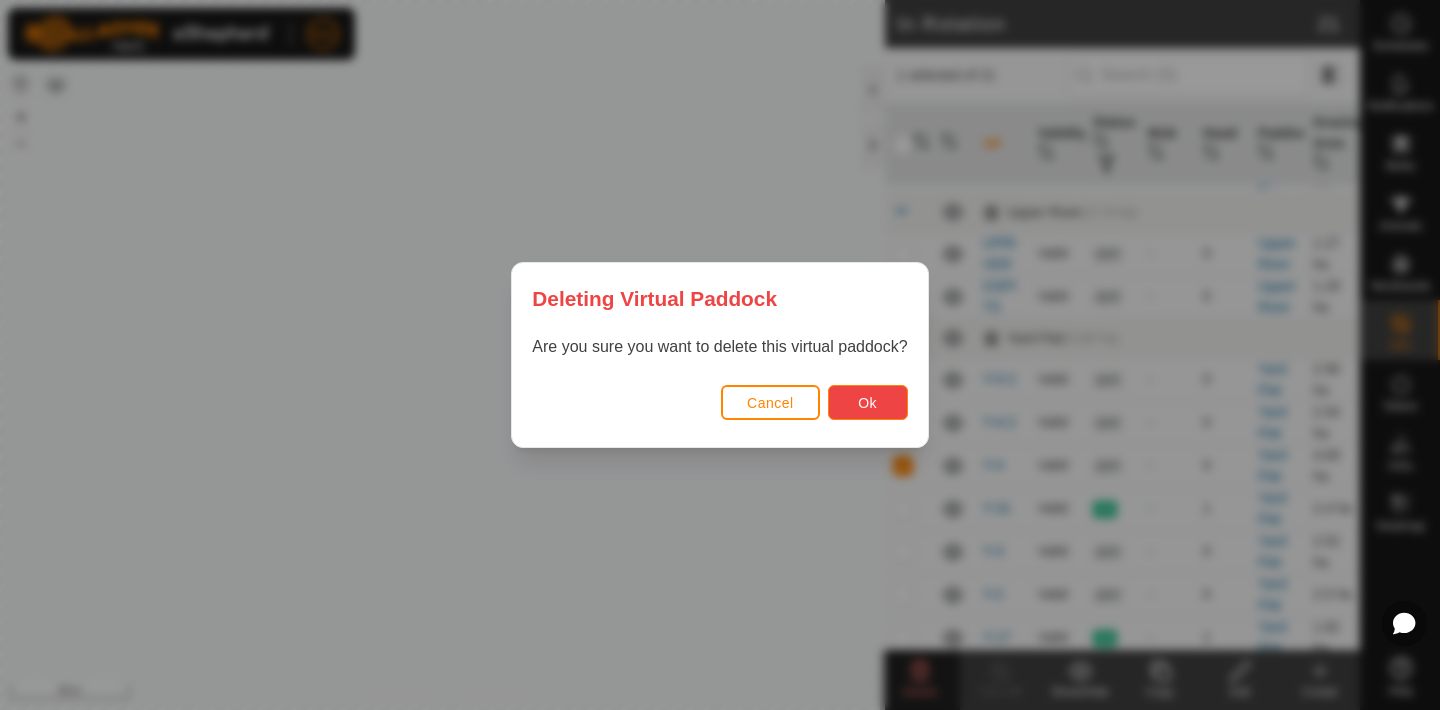 click on "Ok" at bounding box center (867, 403) 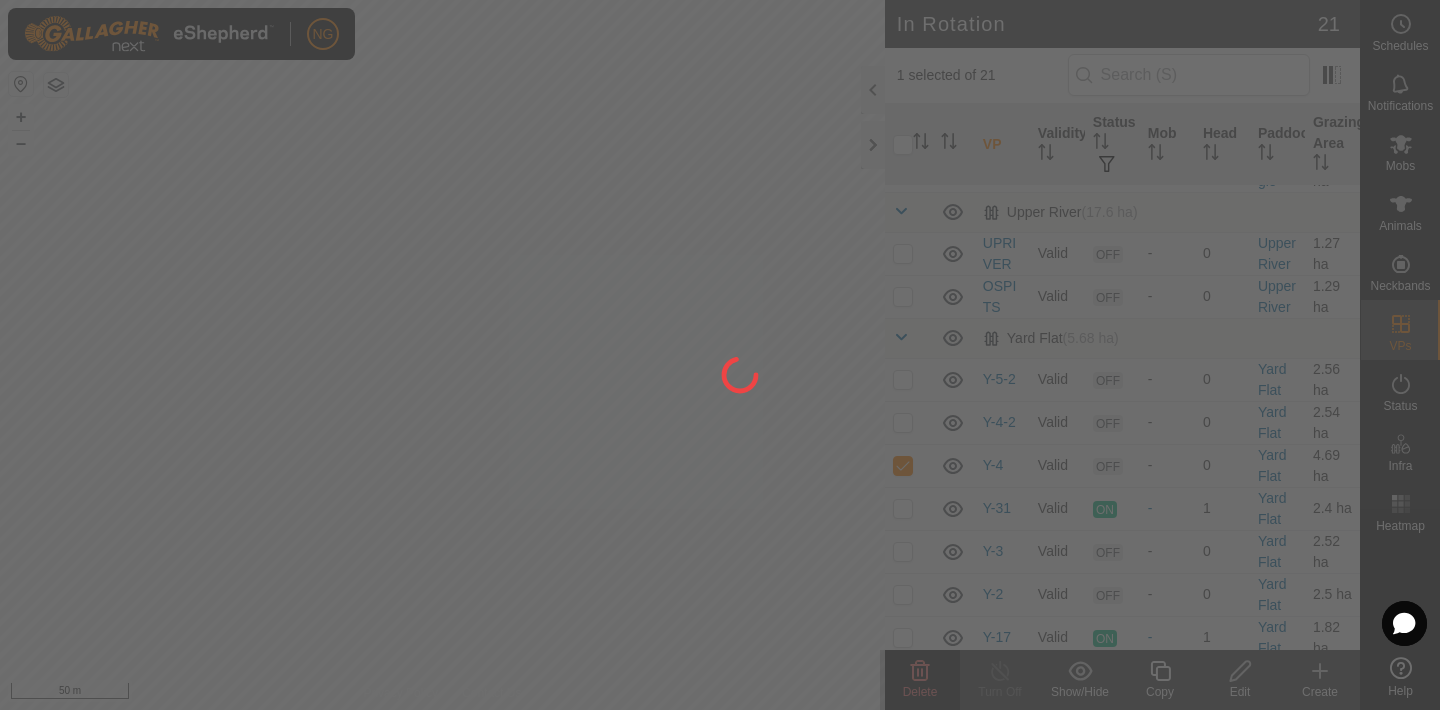 checkbox on "false" 